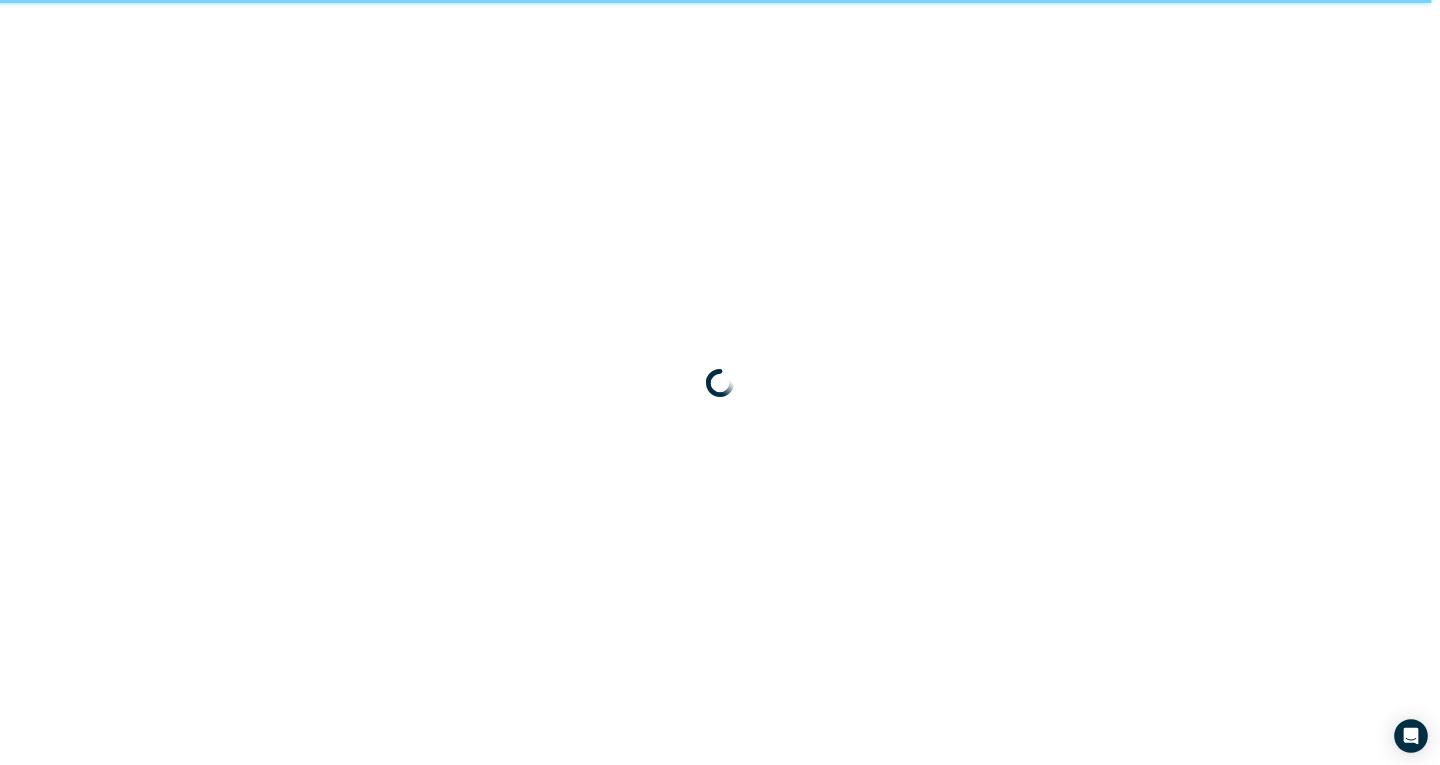 scroll, scrollTop: 0, scrollLeft: 0, axis: both 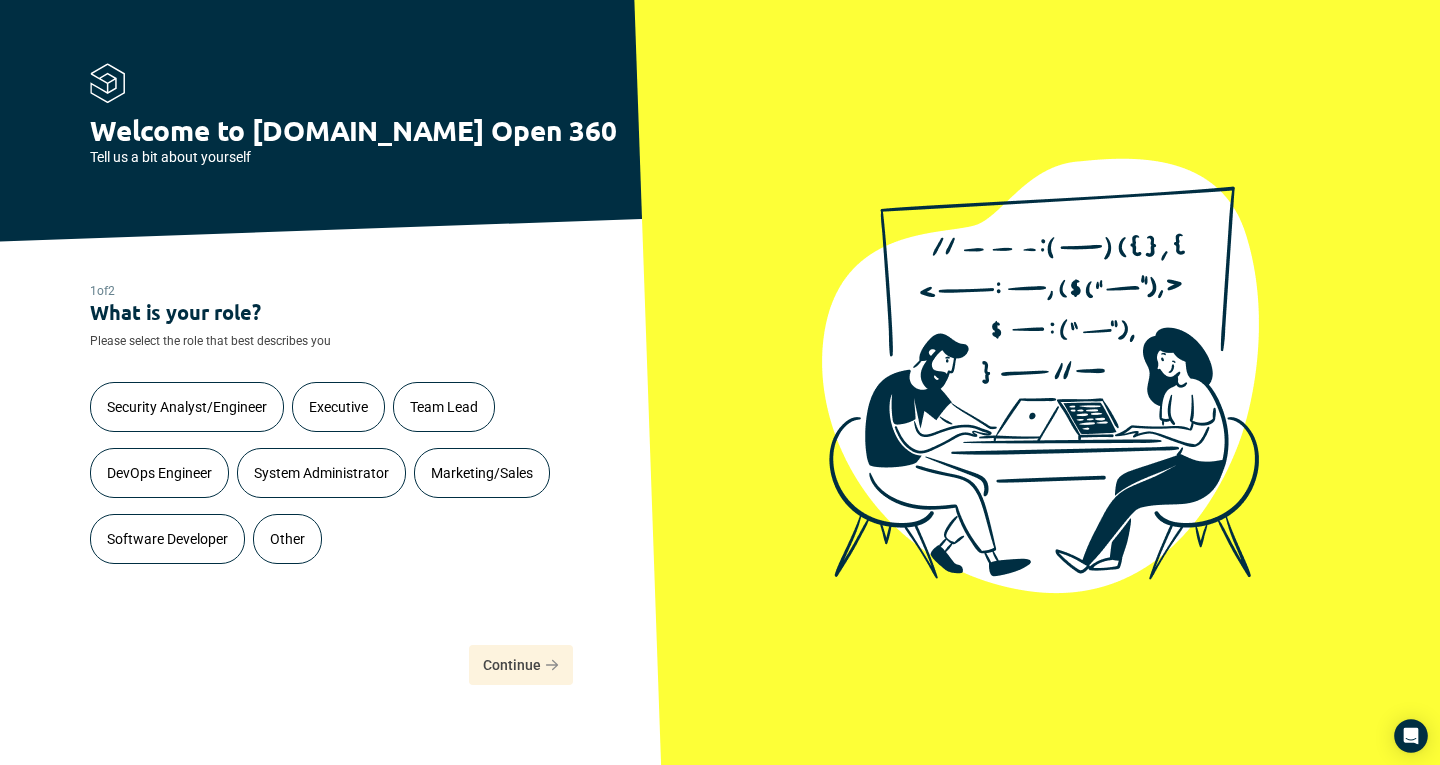 click on "1  of  2 What is your role? Please select the role that best describes you Security Analyst/Engineer Executive Team Lead DevOps Engineer System Administrator Marketing/Sales Software Developer Other Continue" at bounding box center [324, 498] 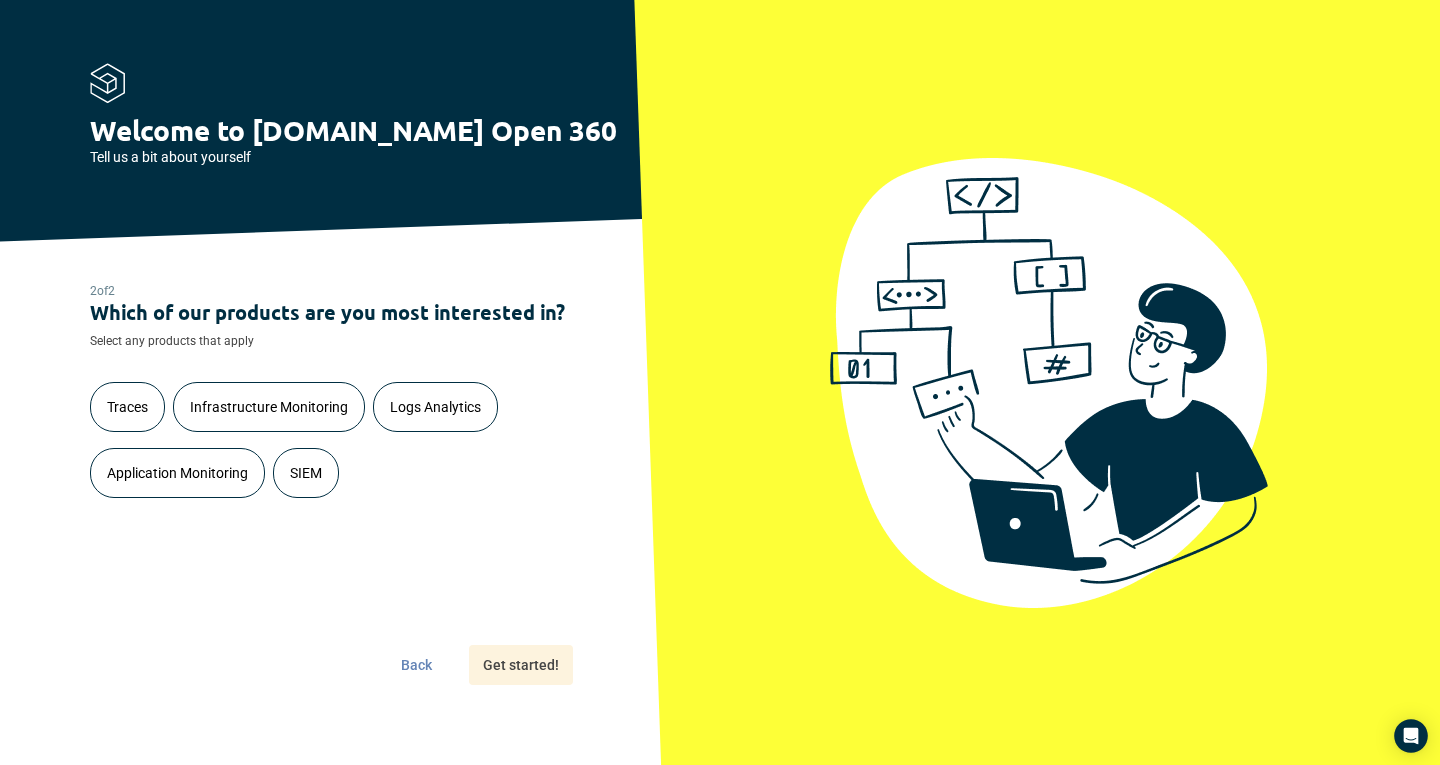 click on "Logs Analytics" at bounding box center (435, 407) 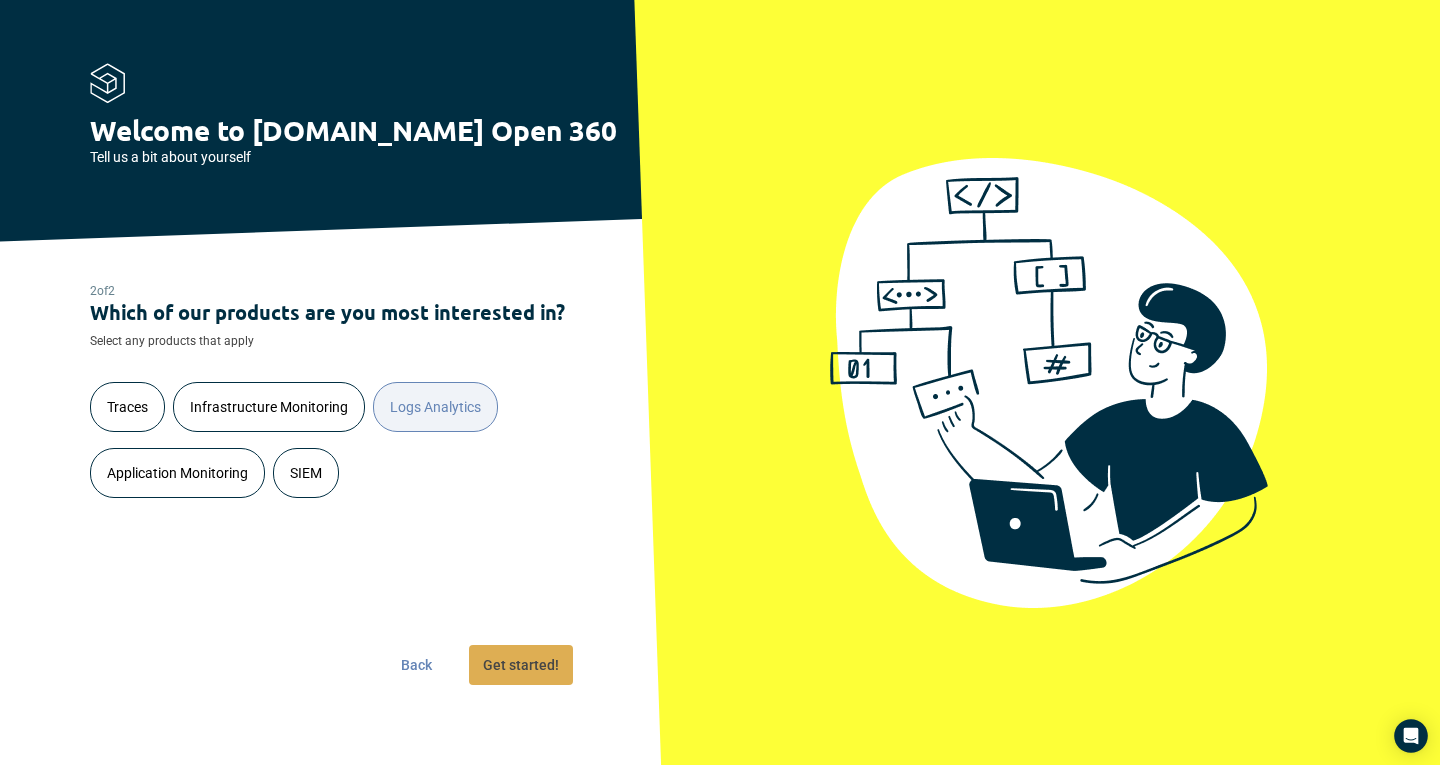 click on "Get started!" at bounding box center [521, 665] 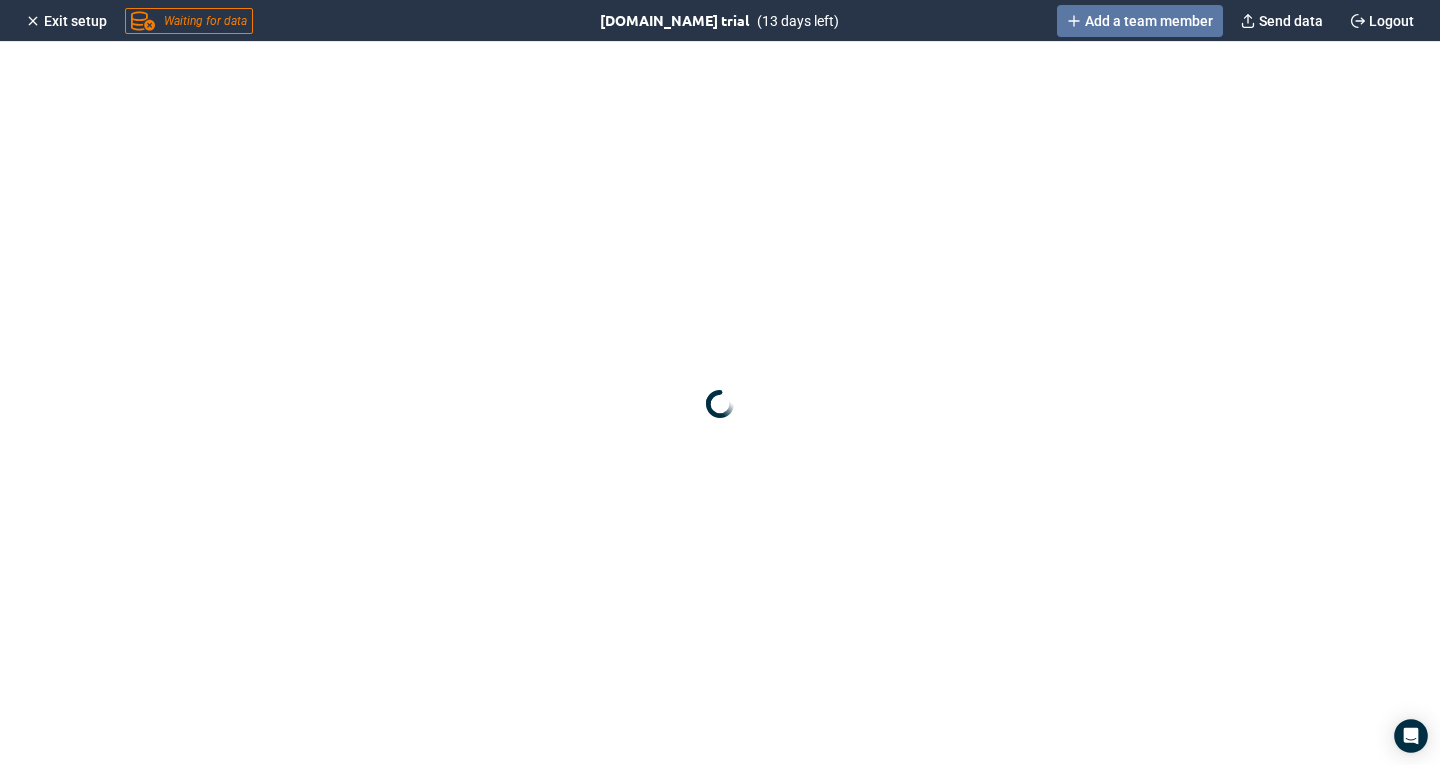 click on "Add a team member" at bounding box center (1149, 21) 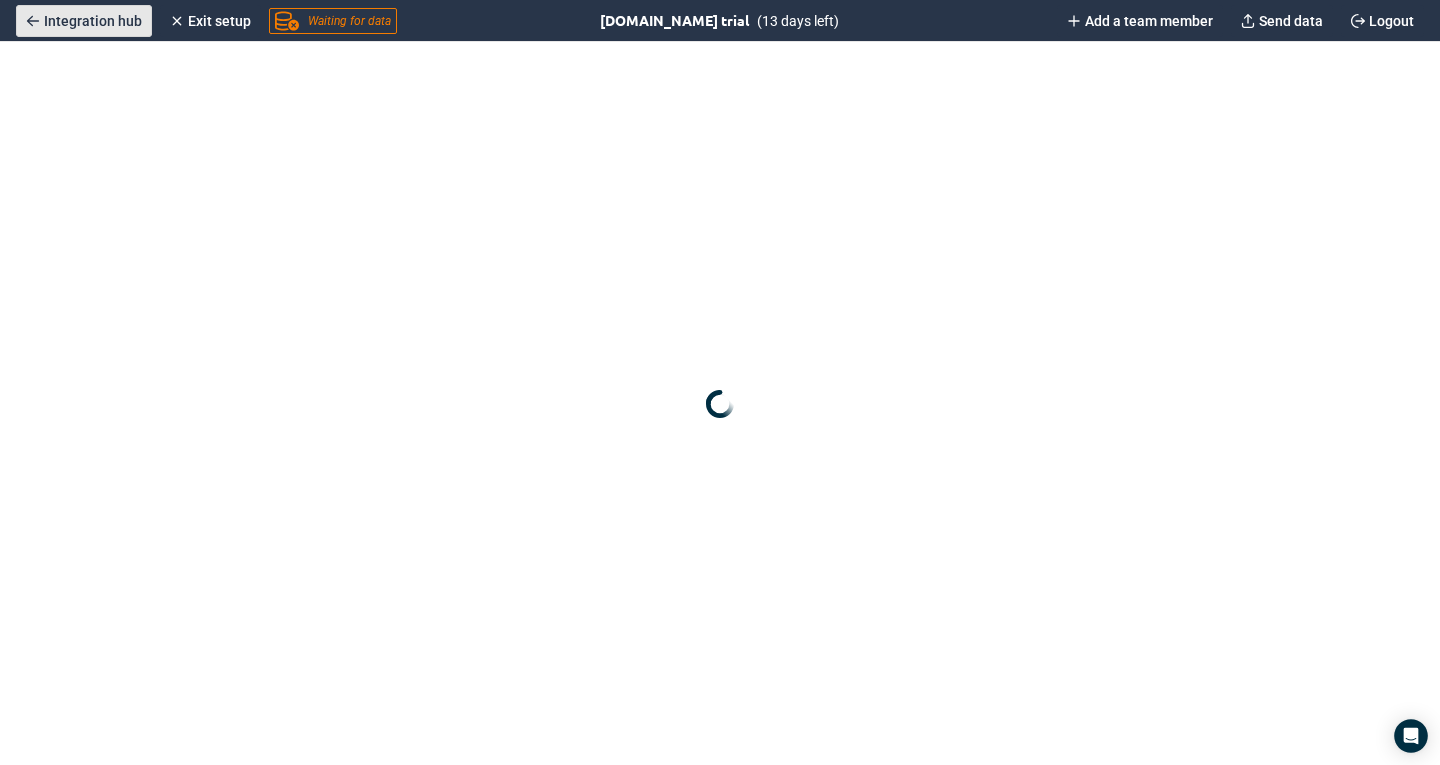 click on "Integration hub" at bounding box center [93, 21] 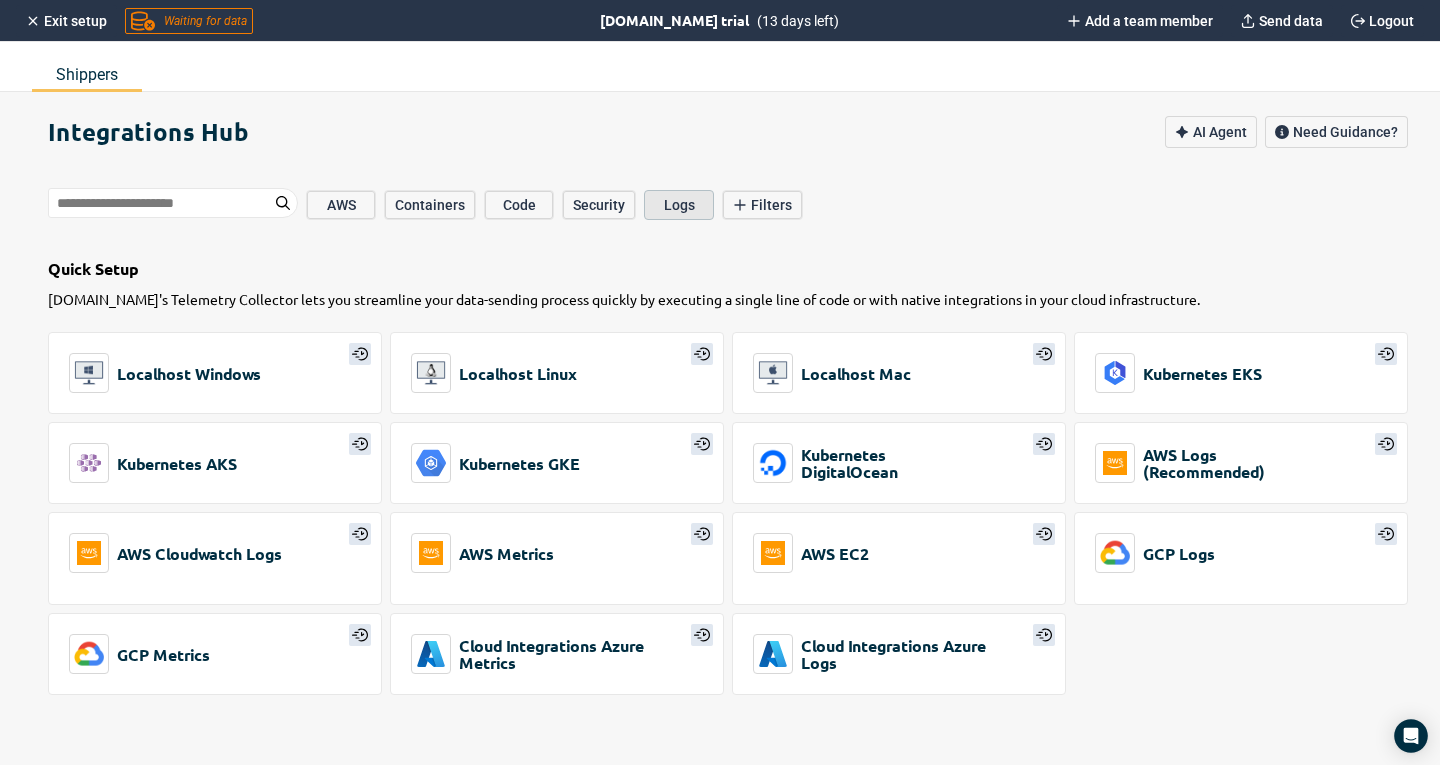 click on "Logs" at bounding box center (679, 205) 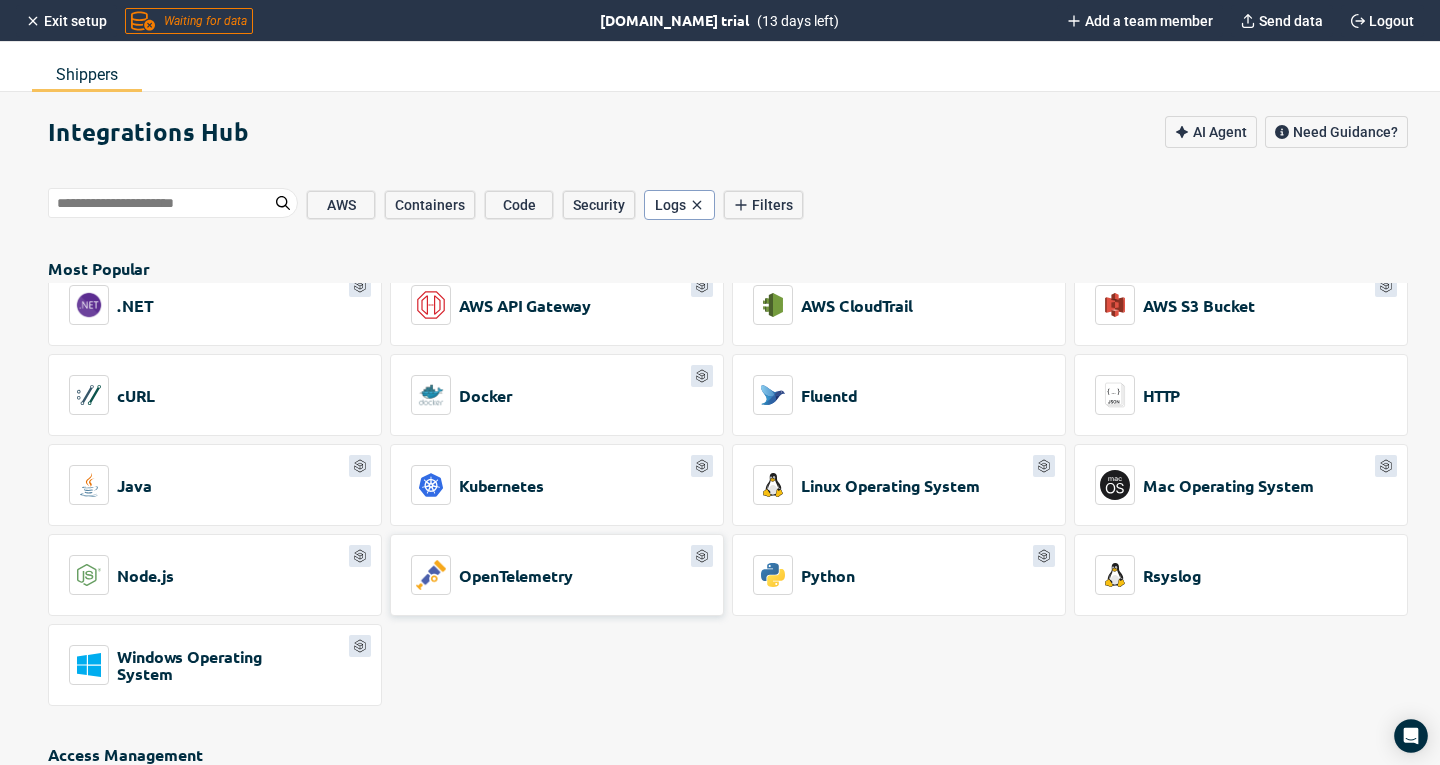 scroll, scrollTop: 400, scrollLeft: 0, axis: vertical 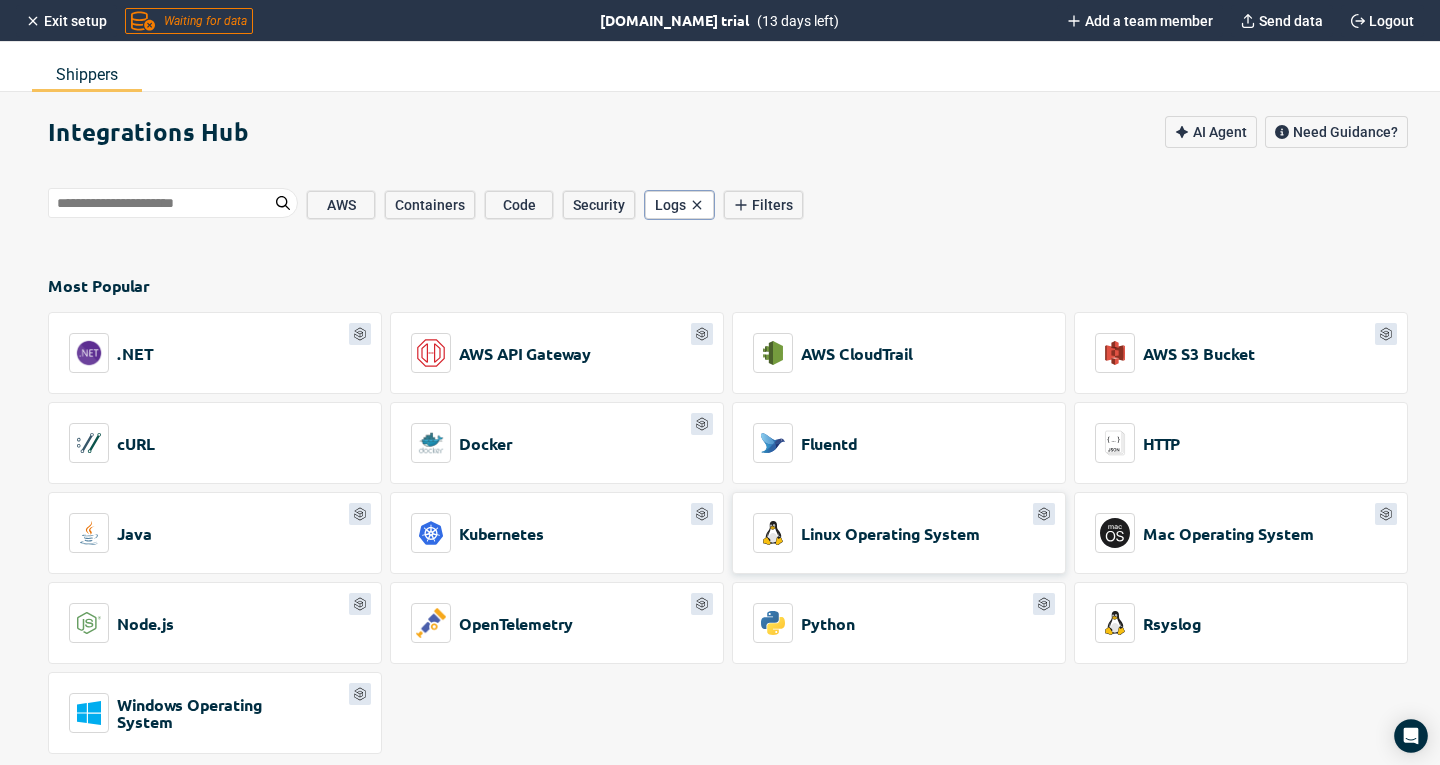 click on "Linux Operating System" at bounding box center [890, 533] 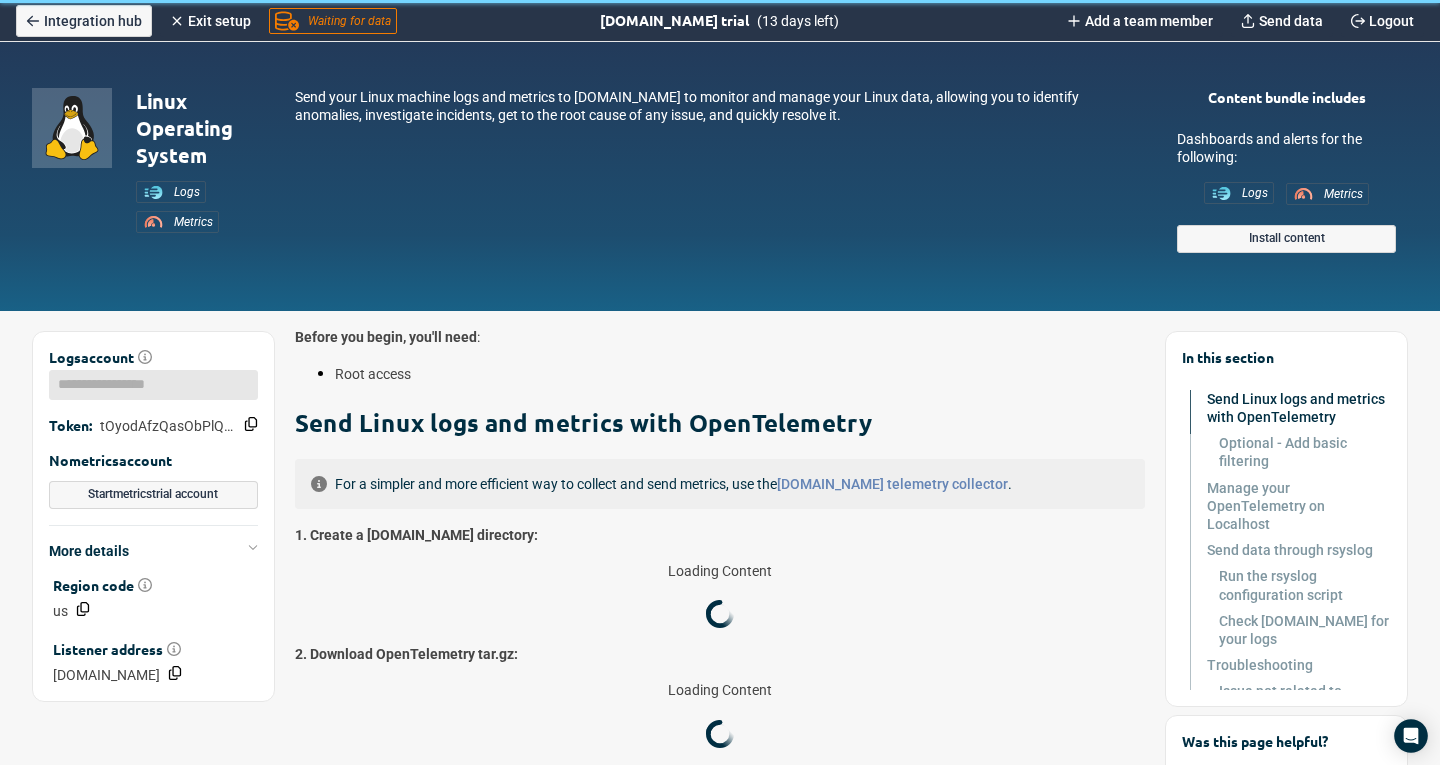 scroll, scrollTop: 0, scrollLeft: 0, axis: both 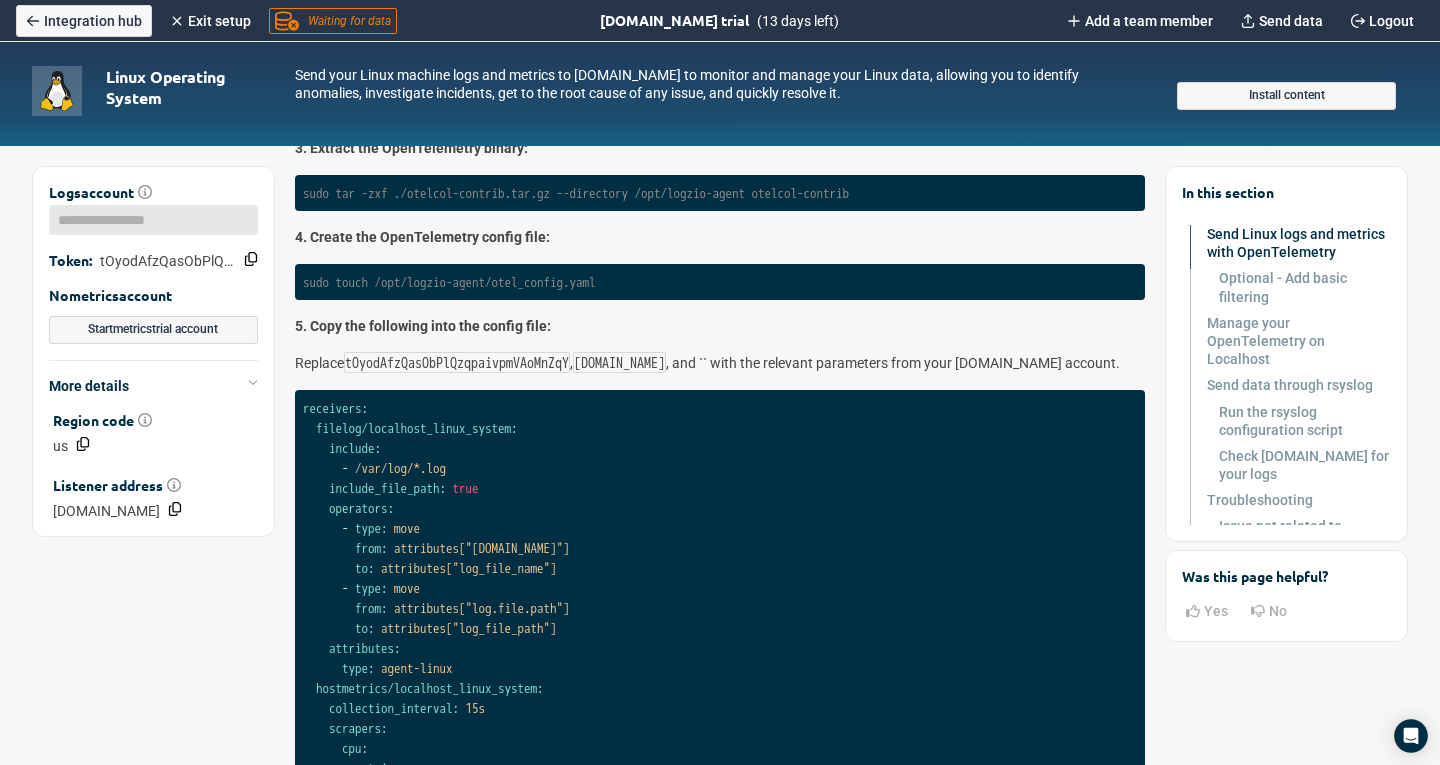 click on "tOyodAfzQasObPlQzqpaivpmVAoMnZqY" at bounding box center [457, 363] 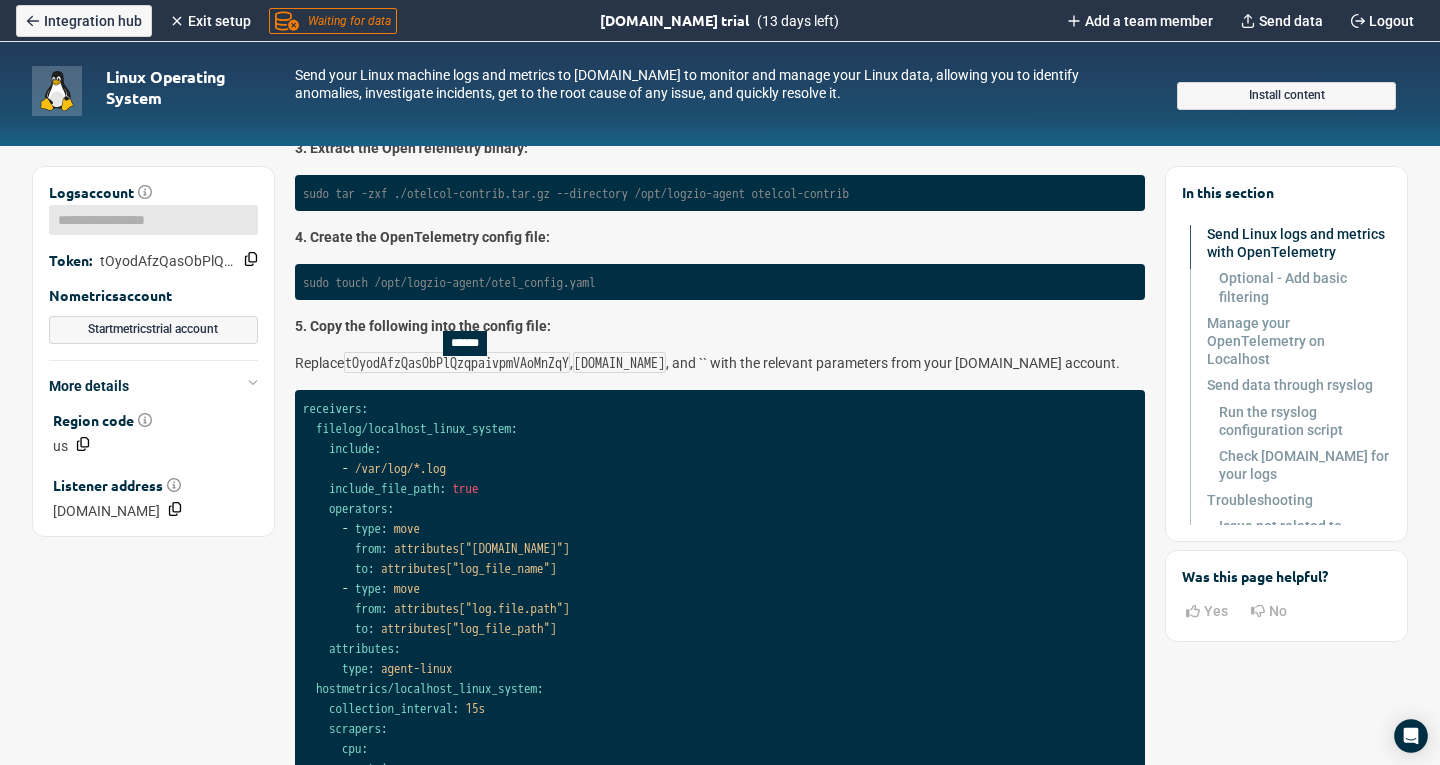 click on "tOyodAfzQasObPlQzqpaivpmVAoMnZqY" at bounding box center [457, 363] 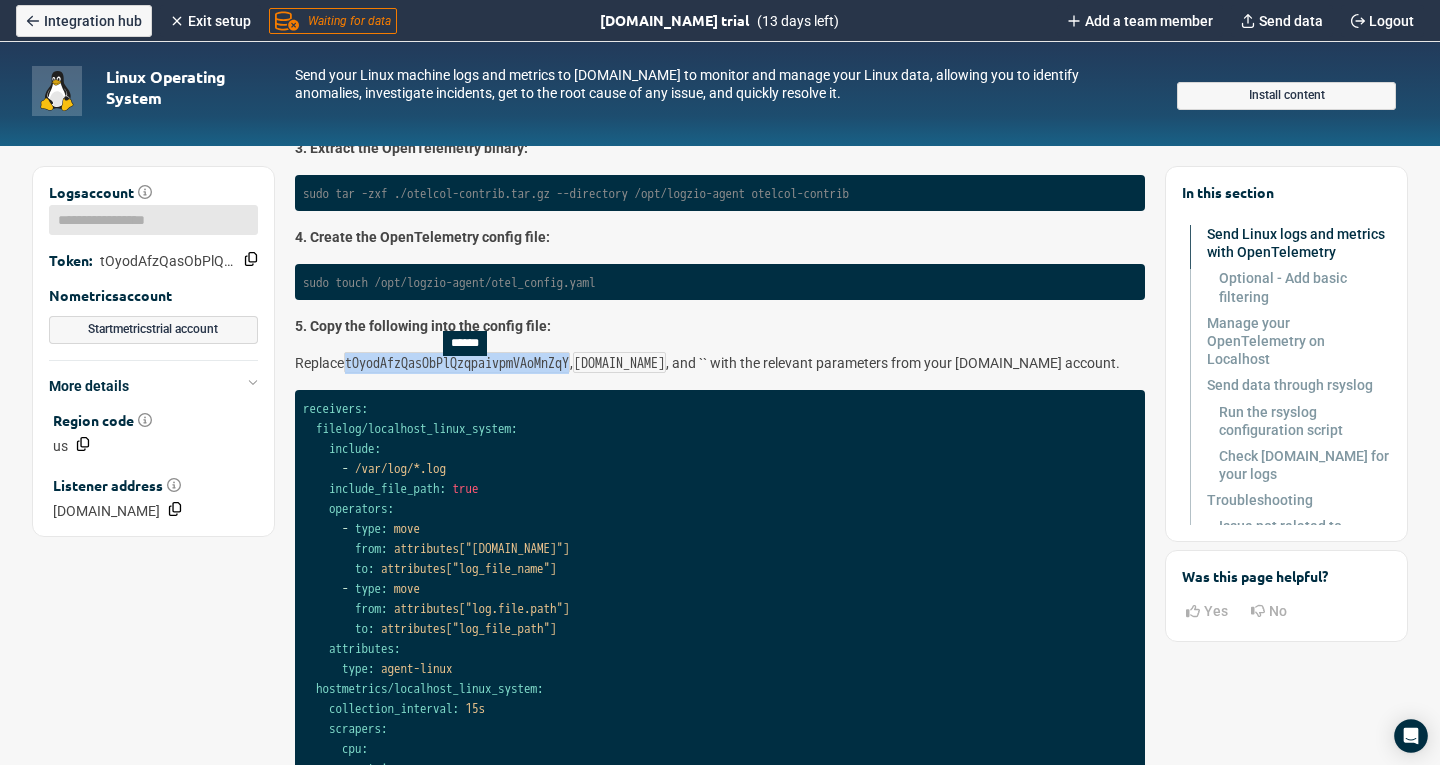 click on "tOyodAfzQasObPlQzqpaivpmVAoMnZqY" at bounding box center (457, 363) 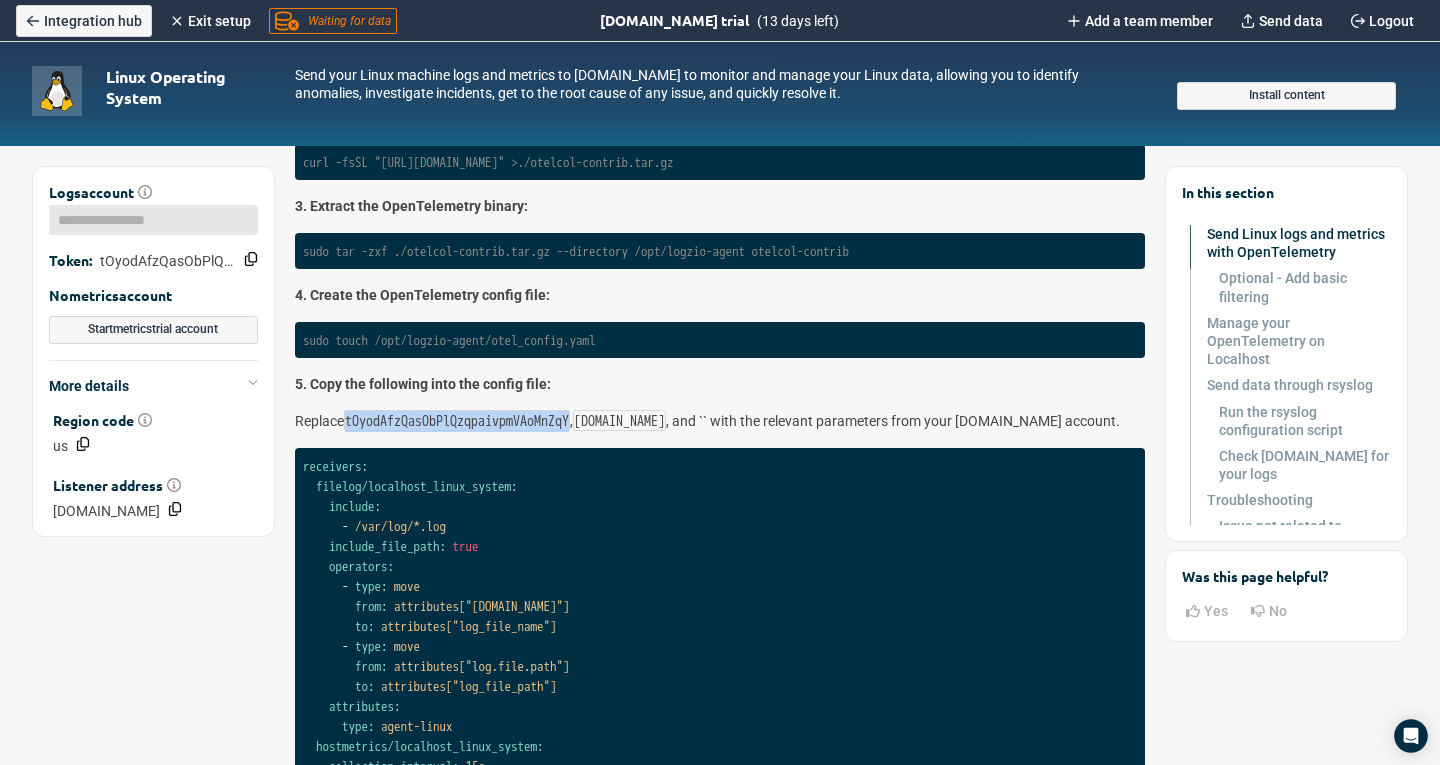 scroll, scrollTop: 100, scrollLeft: 0, axis: vertical 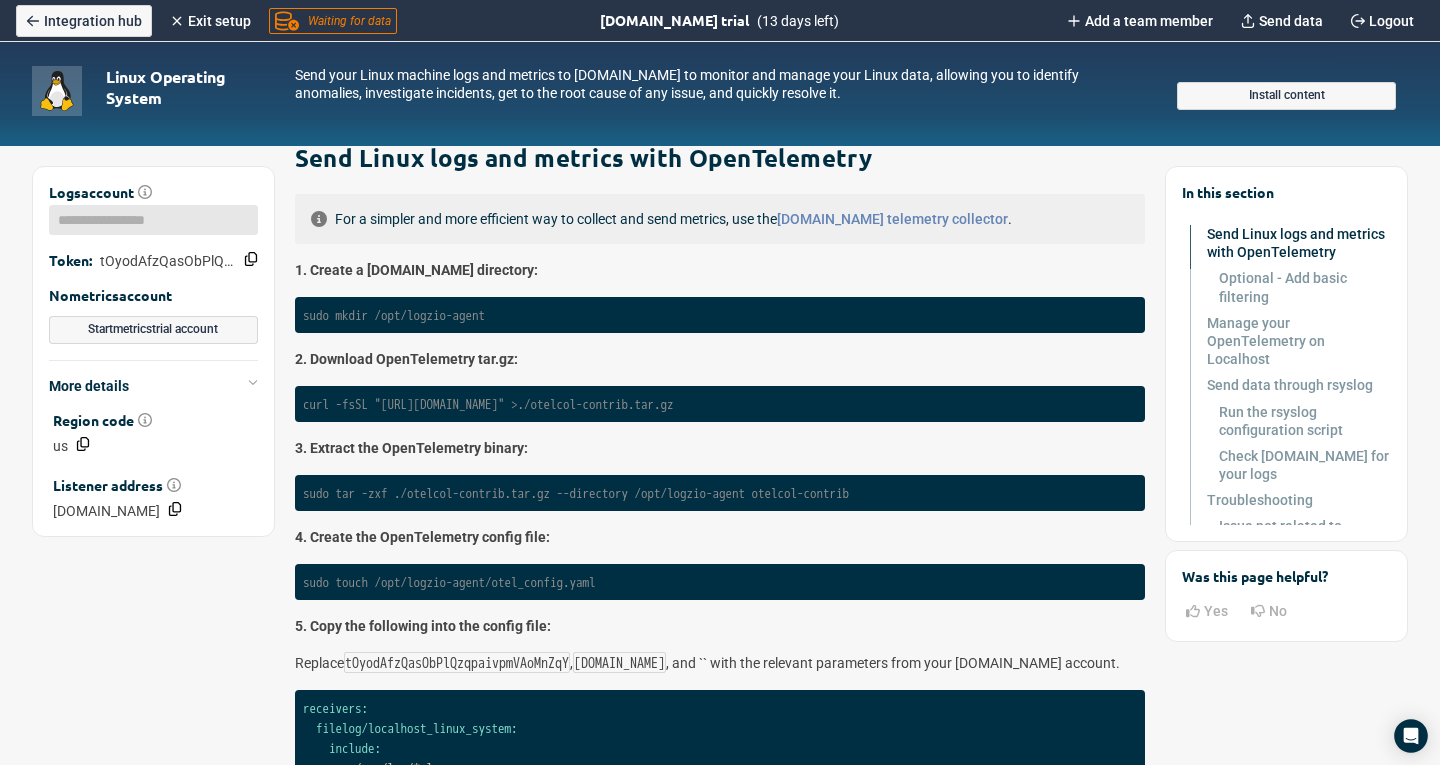 click on "curl -fsSL "https://github.com/open-telemetry/opentelemetry-collector-releases/releases/download/v0.111.0/otelcol-contrib_0.111.0_linux_amd64.tar.gz" >./otelcol-contrib.tar.gz" at bounding box center (488, 404) 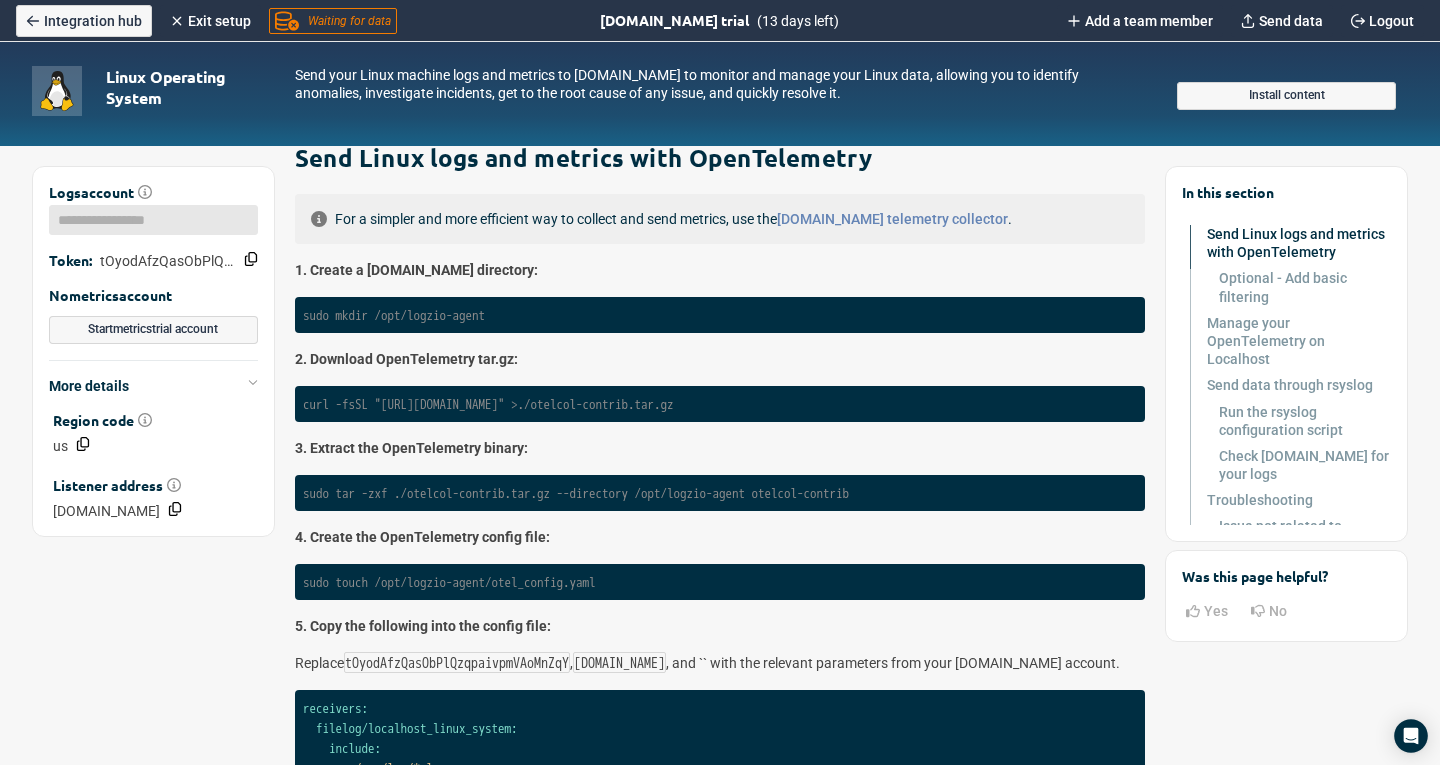 click on "curl -fsSL "https://github.com/open-telemetry/opentelemetry-collector-releases/releases/download/v0.111.0/otelcol-contrib_0.111.0_linux_amd64.tar.gz" >./otelcol-contrib.tar.gz" at bounding box center (488, 404) 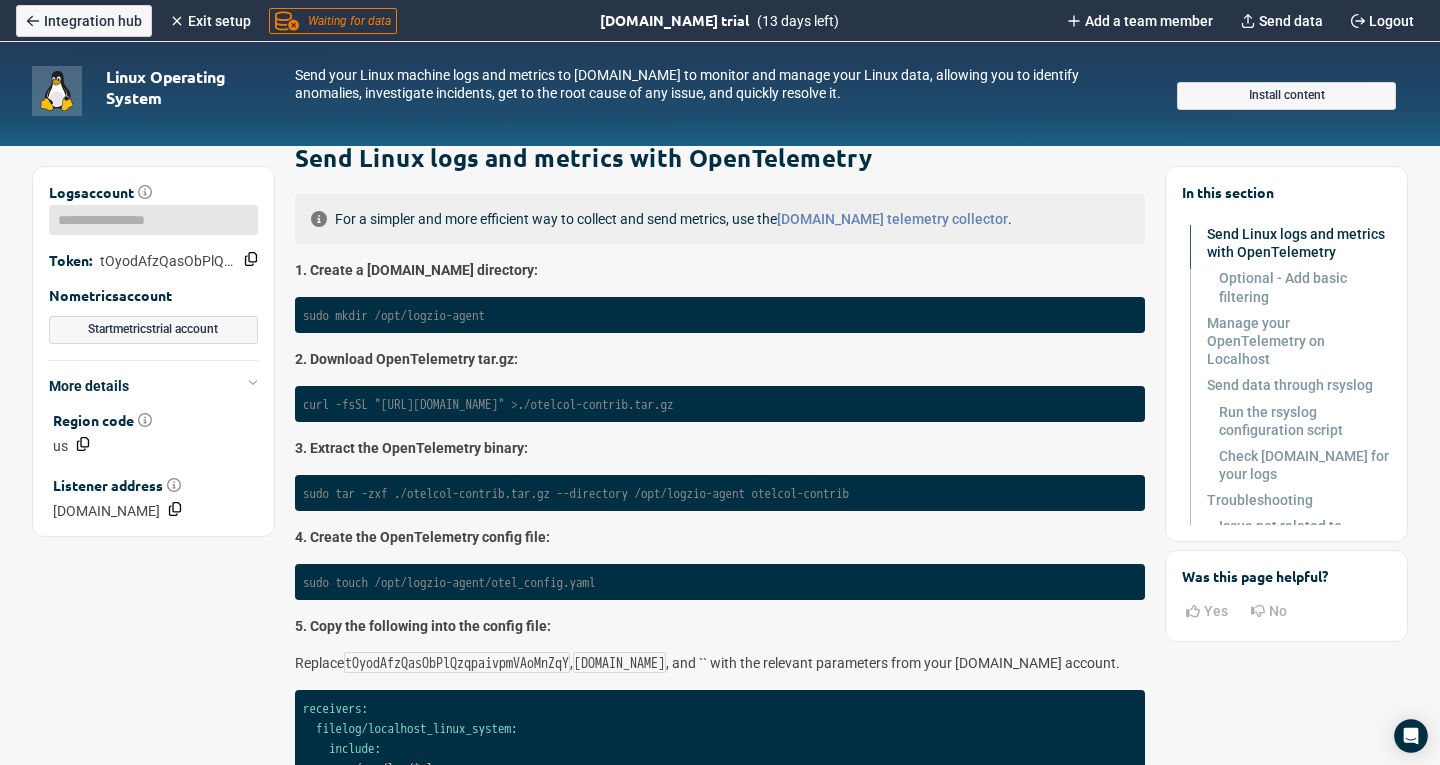 click on "sudo tar -zxf ./otelcol-contrib.tar.gz --directory /opt/logzio-agent otelcol-contrib" at bounding box center (576, 493) 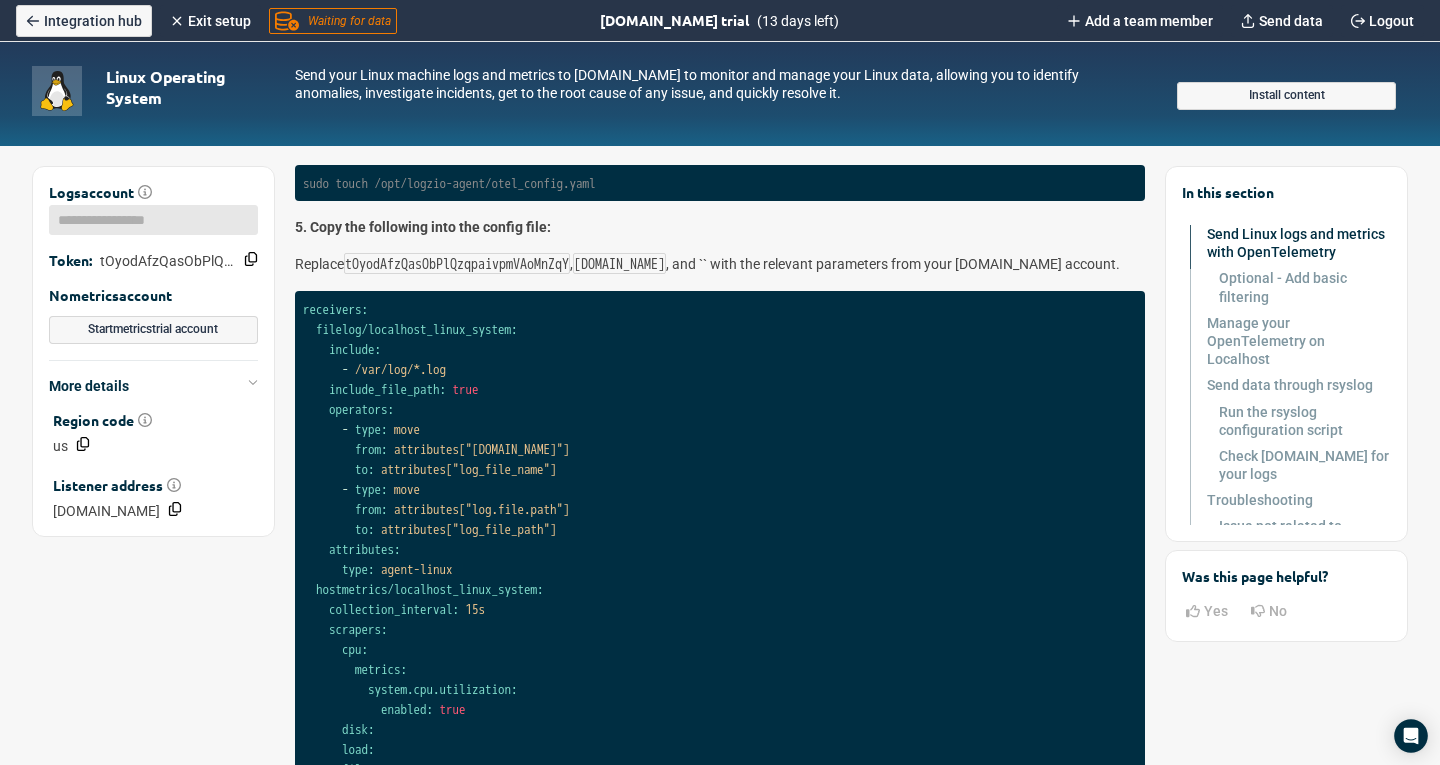 scroll, scrollTop: 500, scrollLeft: 0, axis: vertical 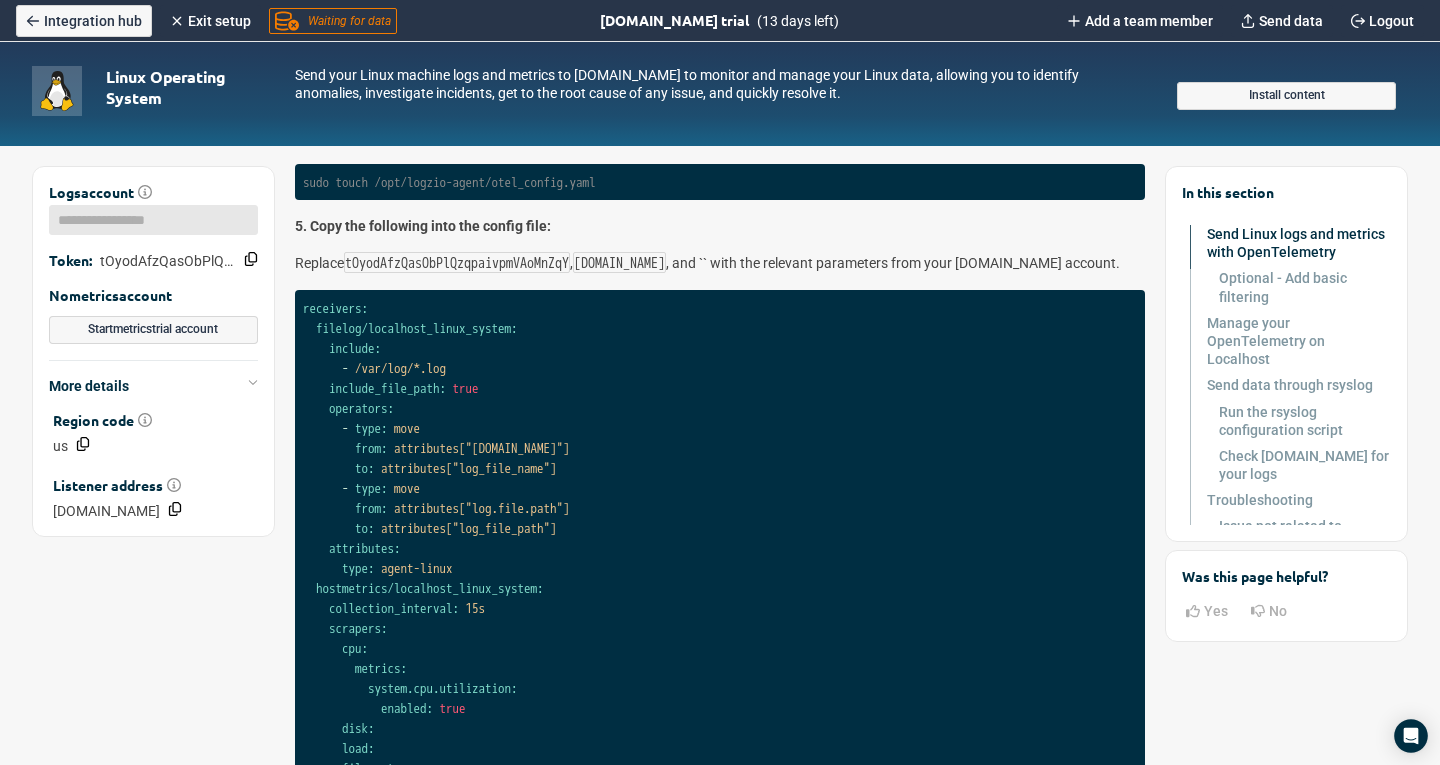 click on "receivers:
filelog/localhost_linux_system:
include:
-   /var/log/*.log
include_file_path:   true
operators:
-   type:   move
from:   attributes["log.file.name"]
to:   attributes["log_file_name"]
-   type:   move
from:   attributes["log.file.path"]
to:   attributes["log_file_path"]
attributes:
type:   agent-linux
hostmetrics/localhost_linux_system:
collection_interval:   15s
scrapers:
cpu:
metrics:
system.cpu.utilization:
enabled:   true
disk:
load:
filesystem:
memory:
metrics:
system.memory.utilization:
enabled:   true
network:
paging:
process:
mute_process_name_error:   true
mute_process_exe_error:   true
mute_process_io_error:   true
processors:
resourcedetection/system:
detectors:  [ "system" ]
system:
[" at bounding box center [720, 1098] 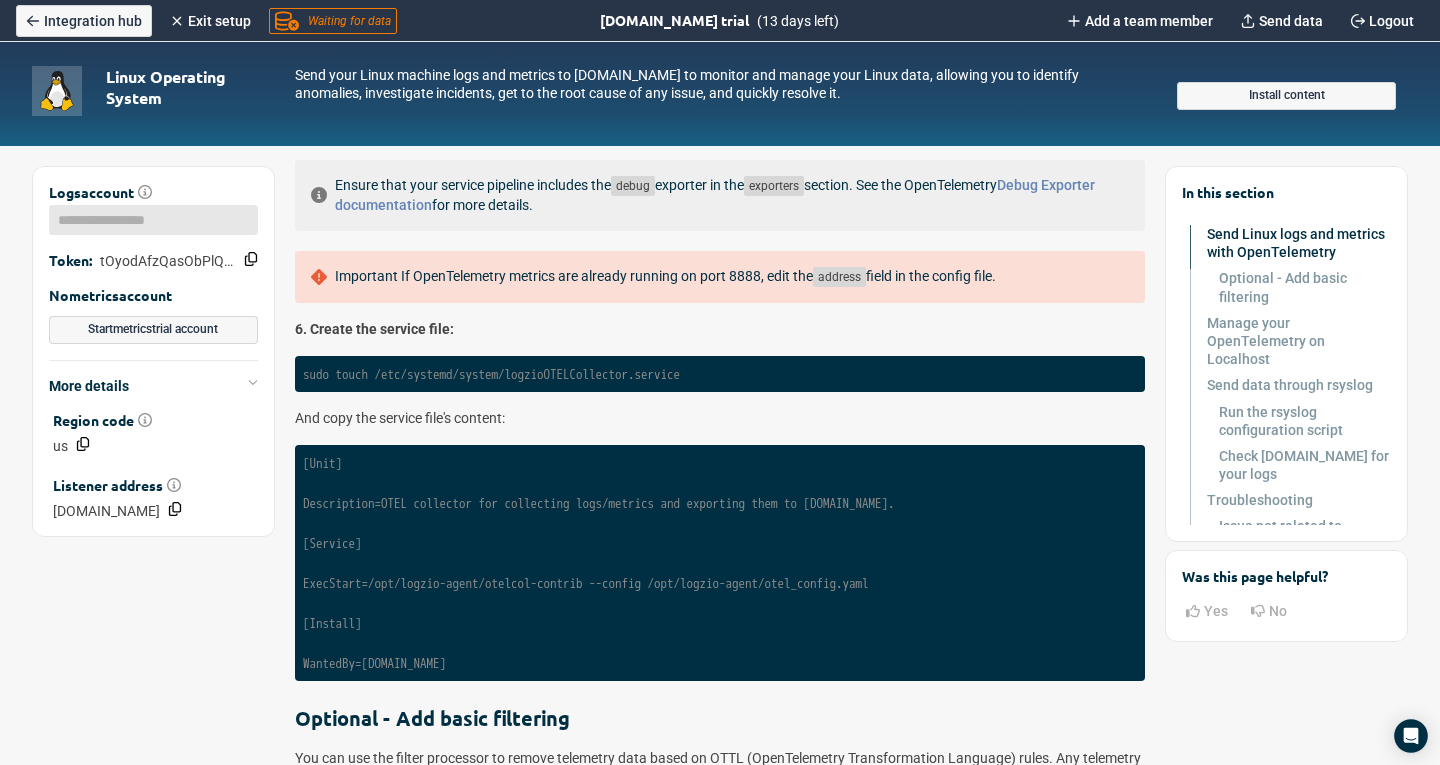 scroll, scrollTop: 2300, scrollLeft: 0, axis: vertical 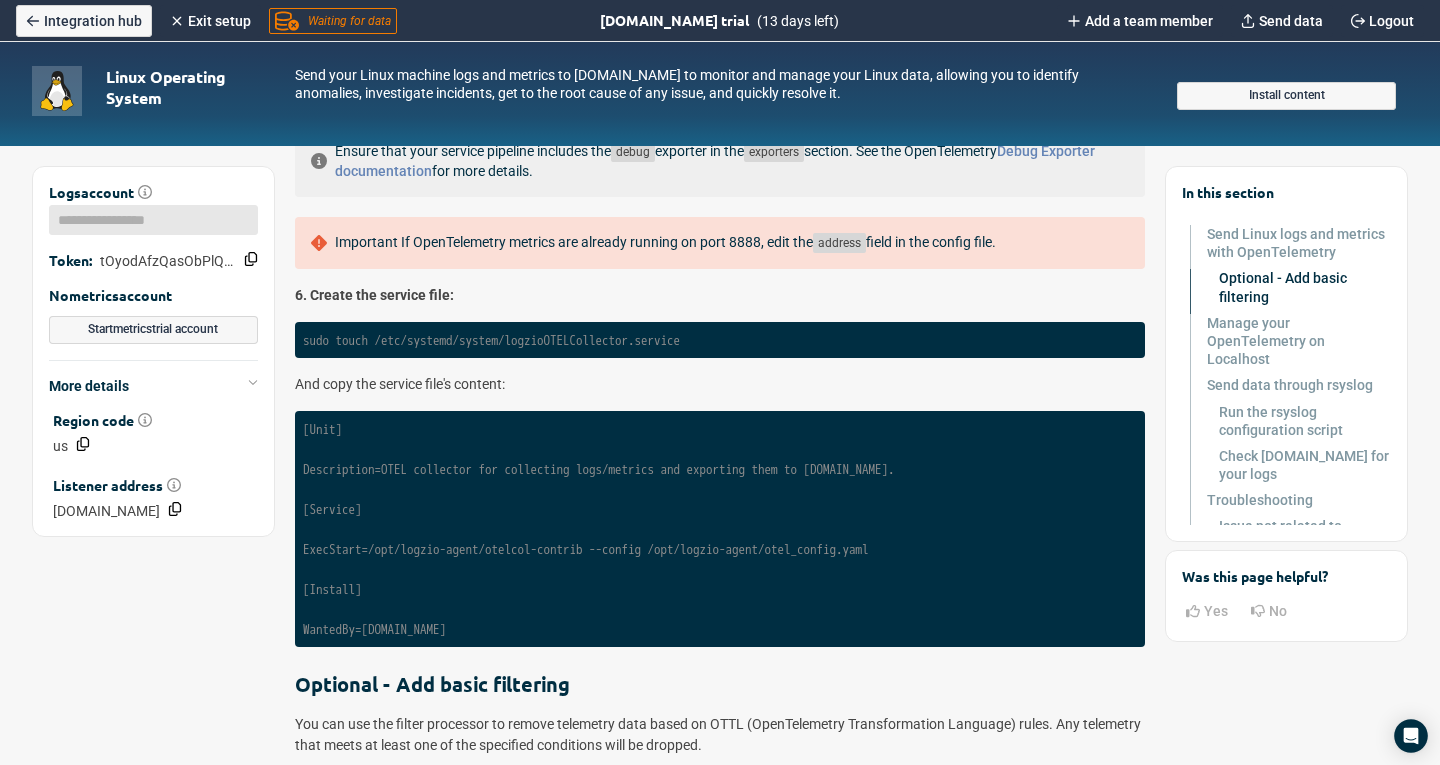 click on "sudo touch /etc/systemd/system/logzioOTELCollector.service" at bounding box center [491, 340] 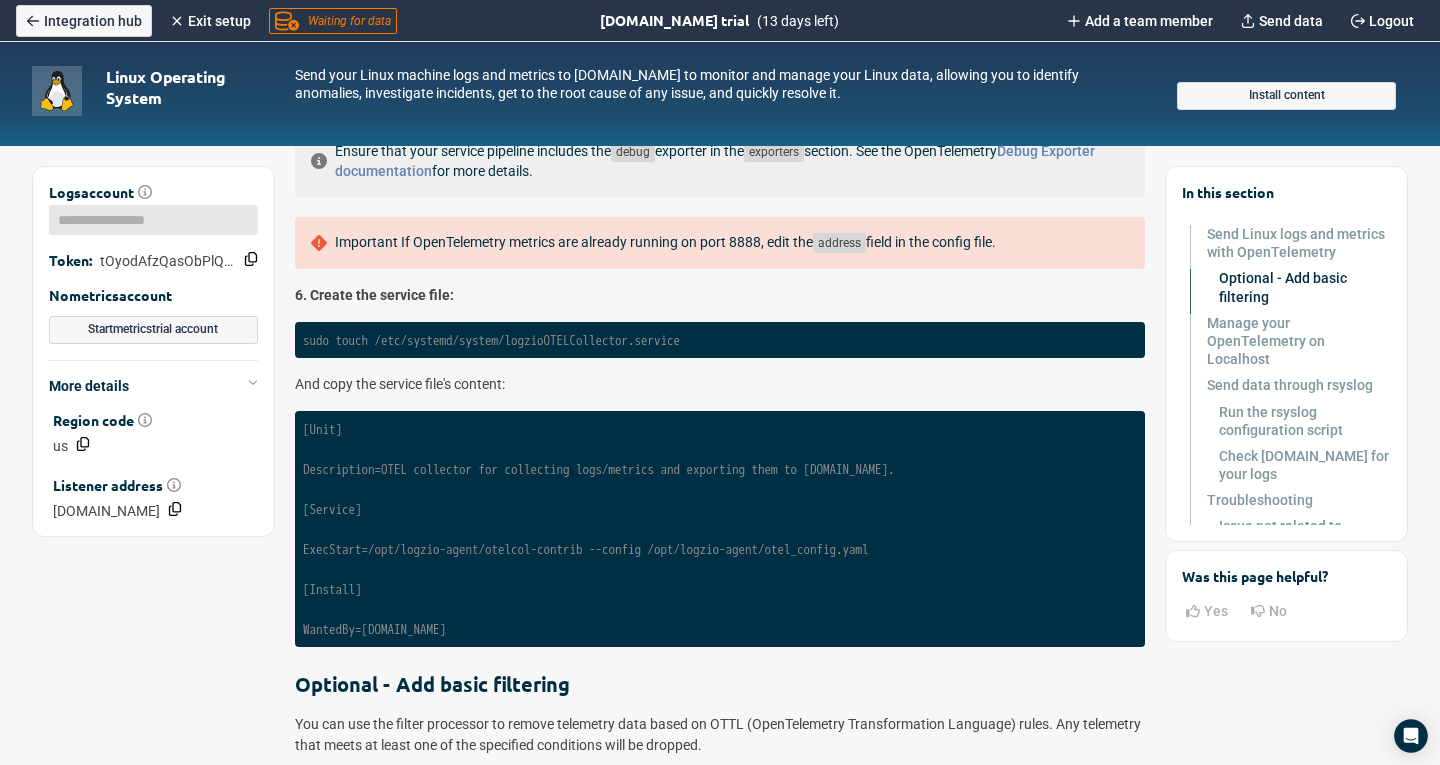 drag, startPoint x: 516, startPoint y: 634, endPoint x: 506, endPoint y: 626, distance: 12.806249 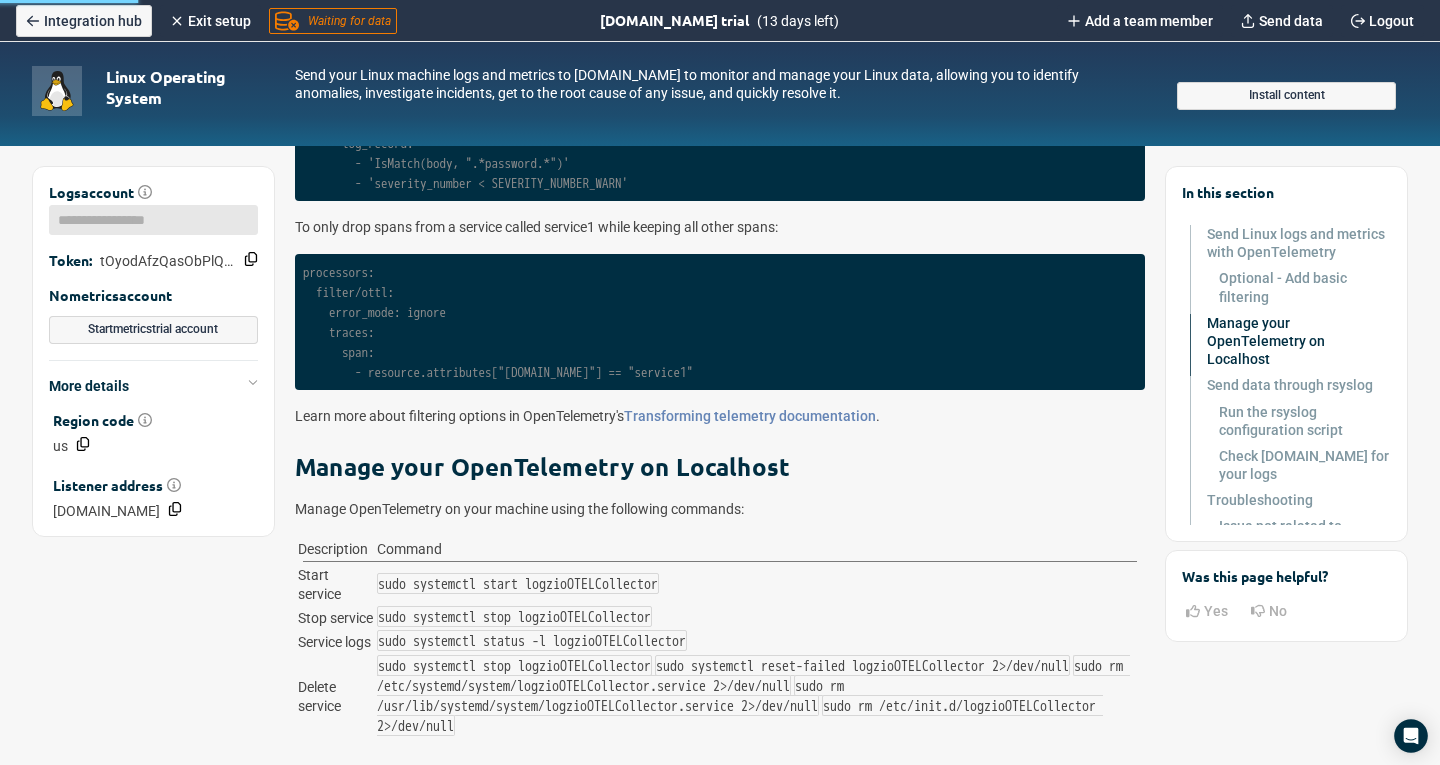 scroll, scrollTop: 3400, scrollLeft: 0, axis: vertical 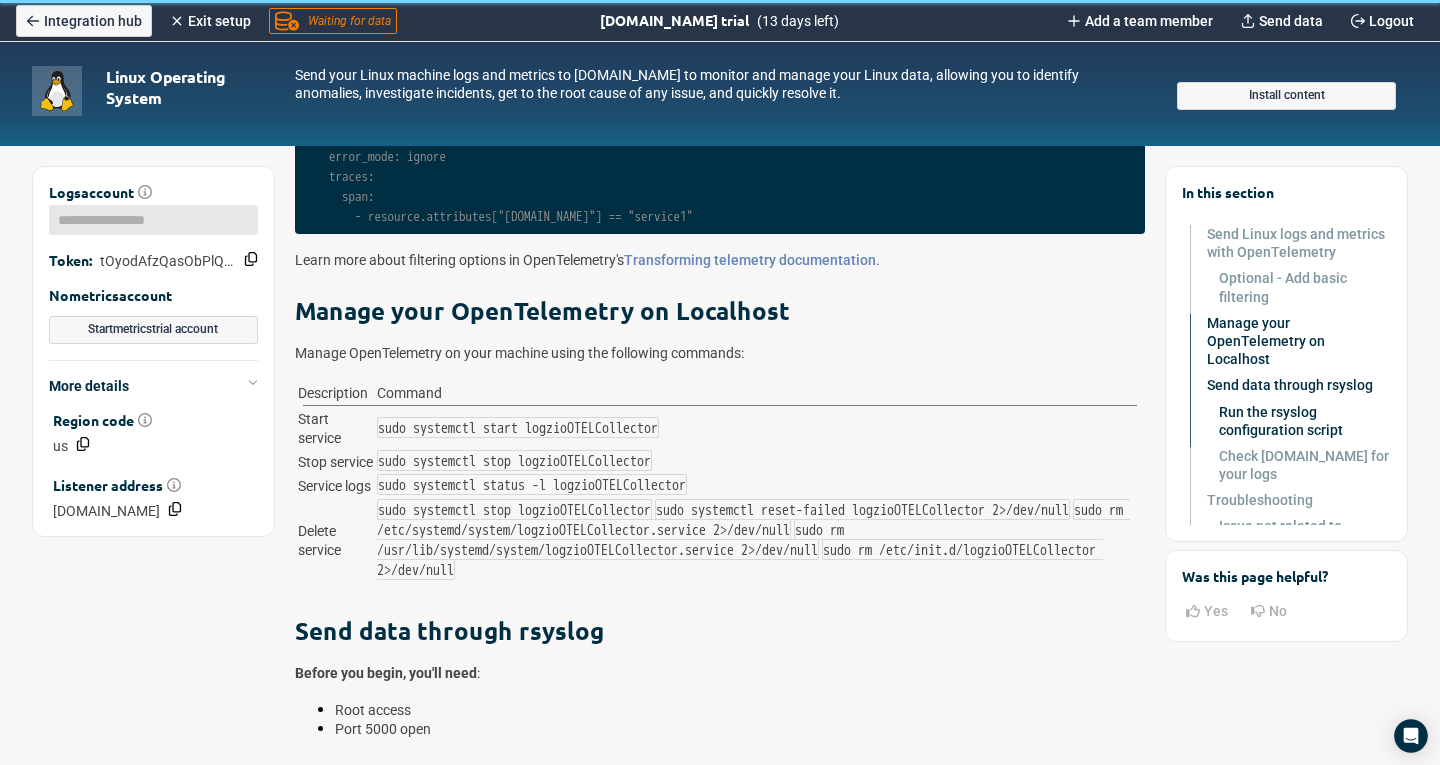 click on "sudo systemctl start logzioOTELCollector" at bounding box center [518, 428] 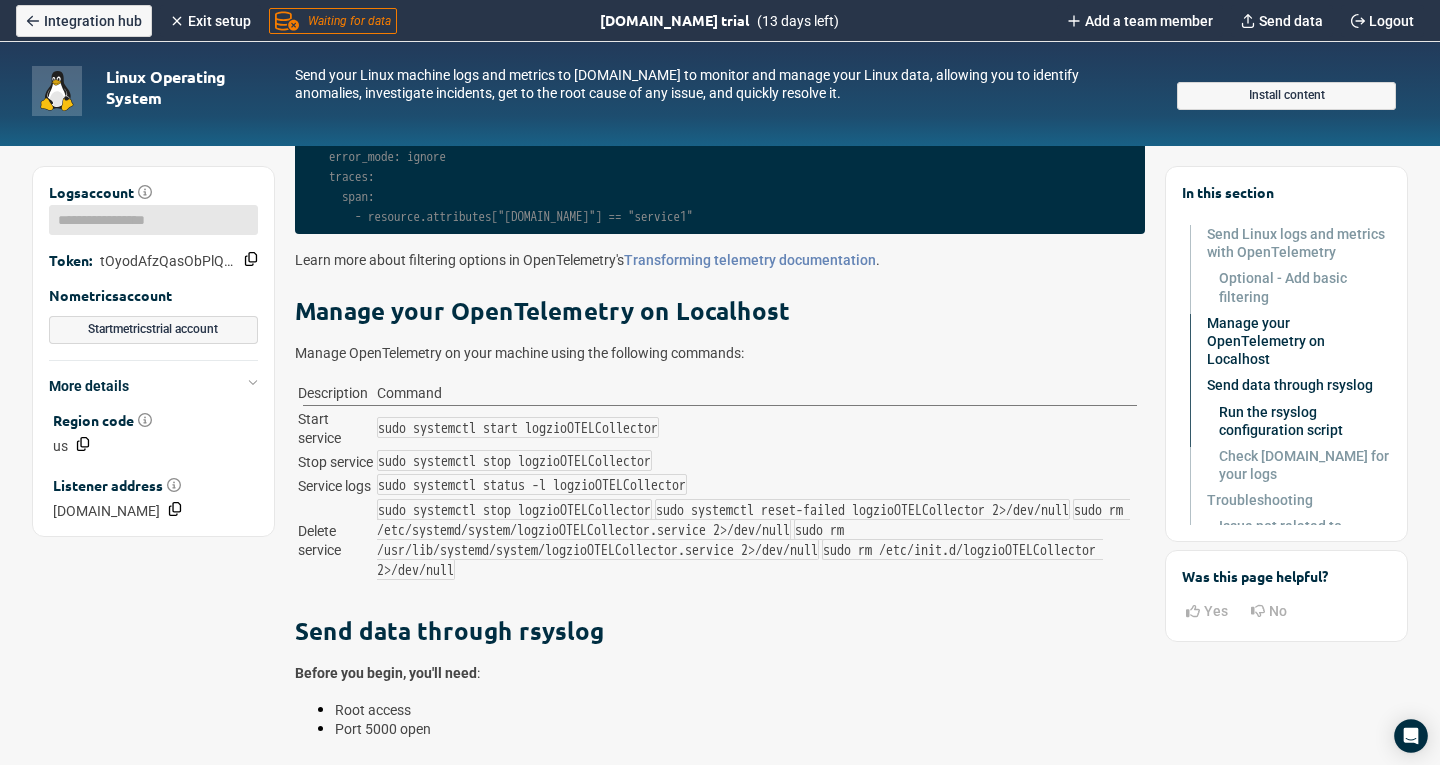 click on "sudo systemctl status -l logzioOTELCollector" at bounding box center (532, 485) 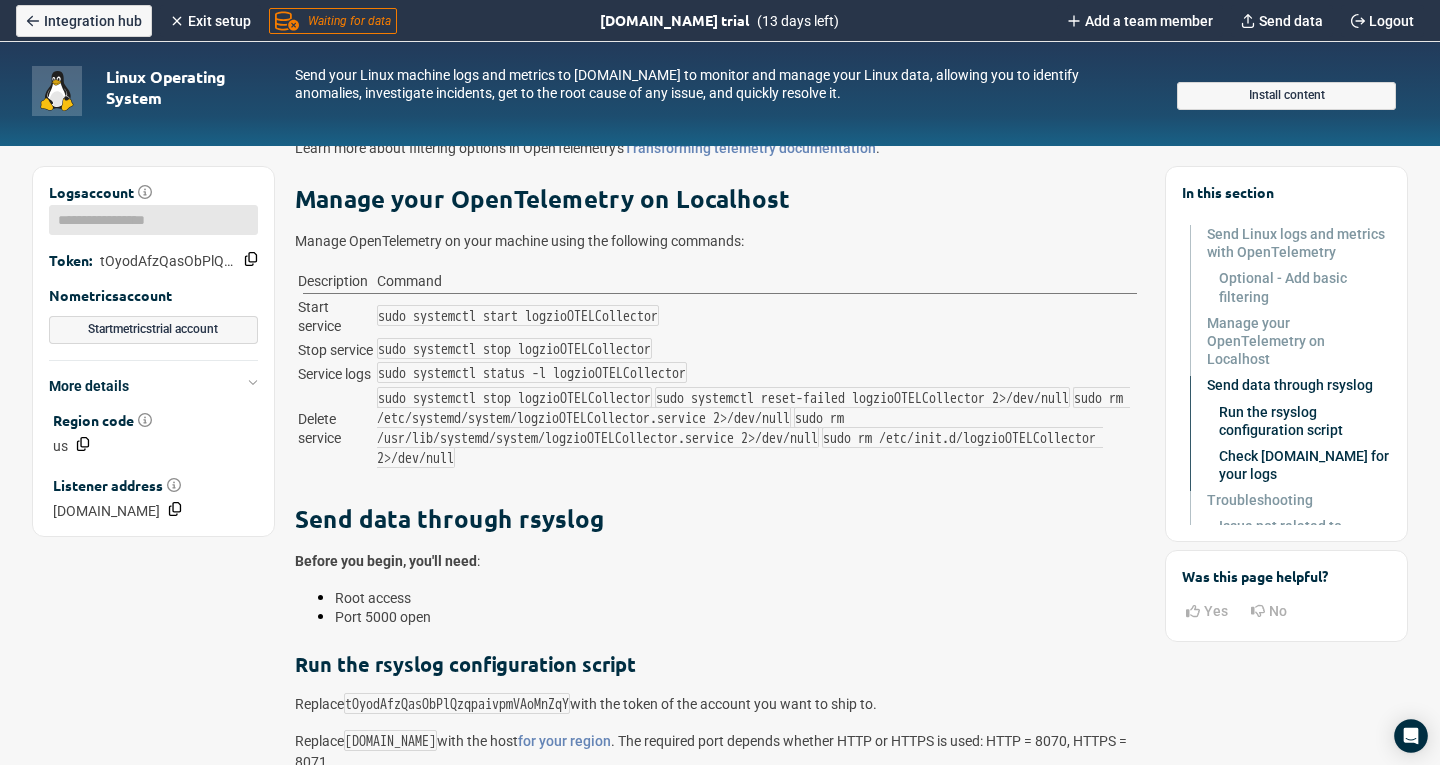 scroll, scrollTop: 3800, scrollLeft: 0, axis: vertical 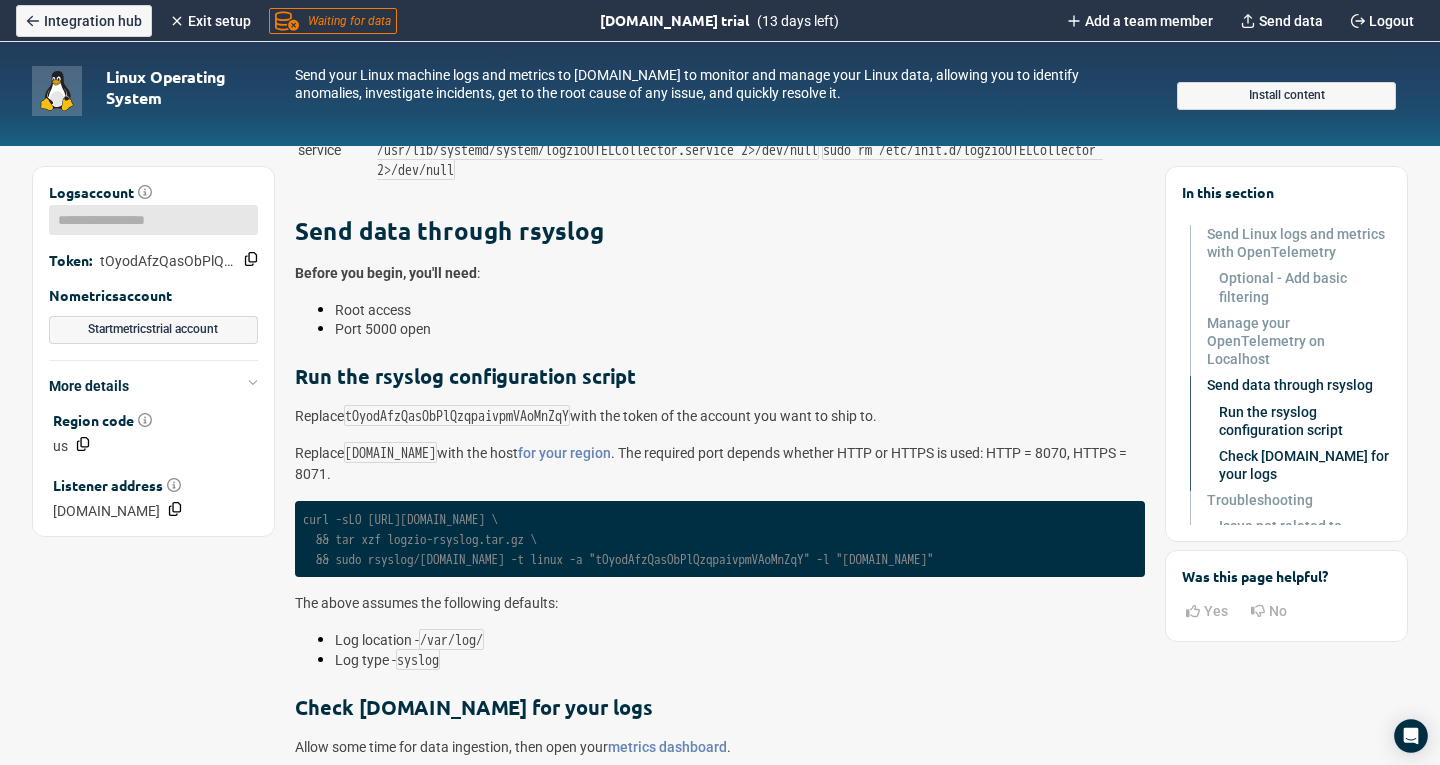 click on "curl -sLO https://github.com/logzio/logzio-shipper/raw/master/dist/logzio-rsyslog.tar.gz \
&& tar xzf logzio-rsyslog.tar.gz \
&& sudo rsyslog/install.sh -t linux -a "tOyodAfzQasObPlQzqpaivpmVAoMnZqY" -l "listener.logz.io"" at bounding box center [618, 539] 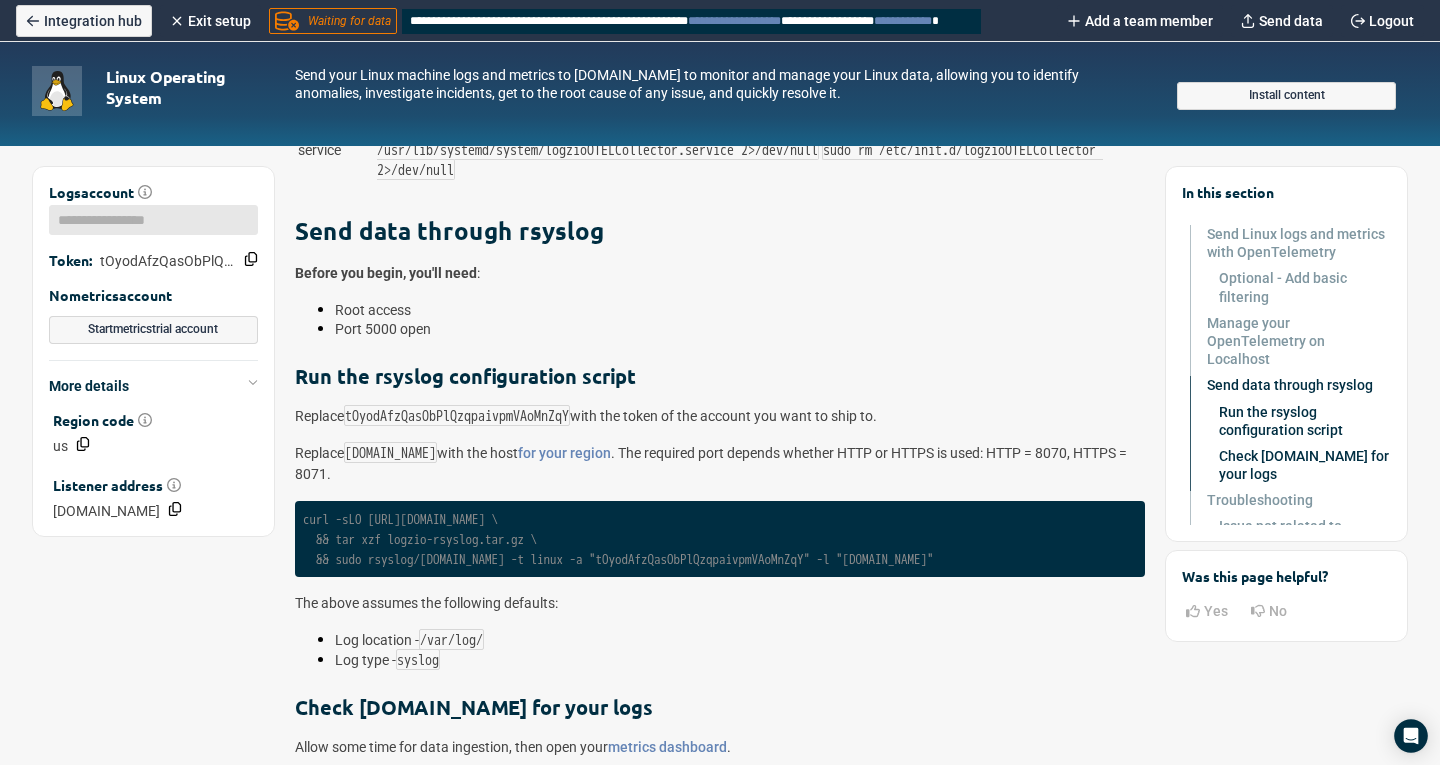 click on "Waiting for data" at bounding box center [349, 21] 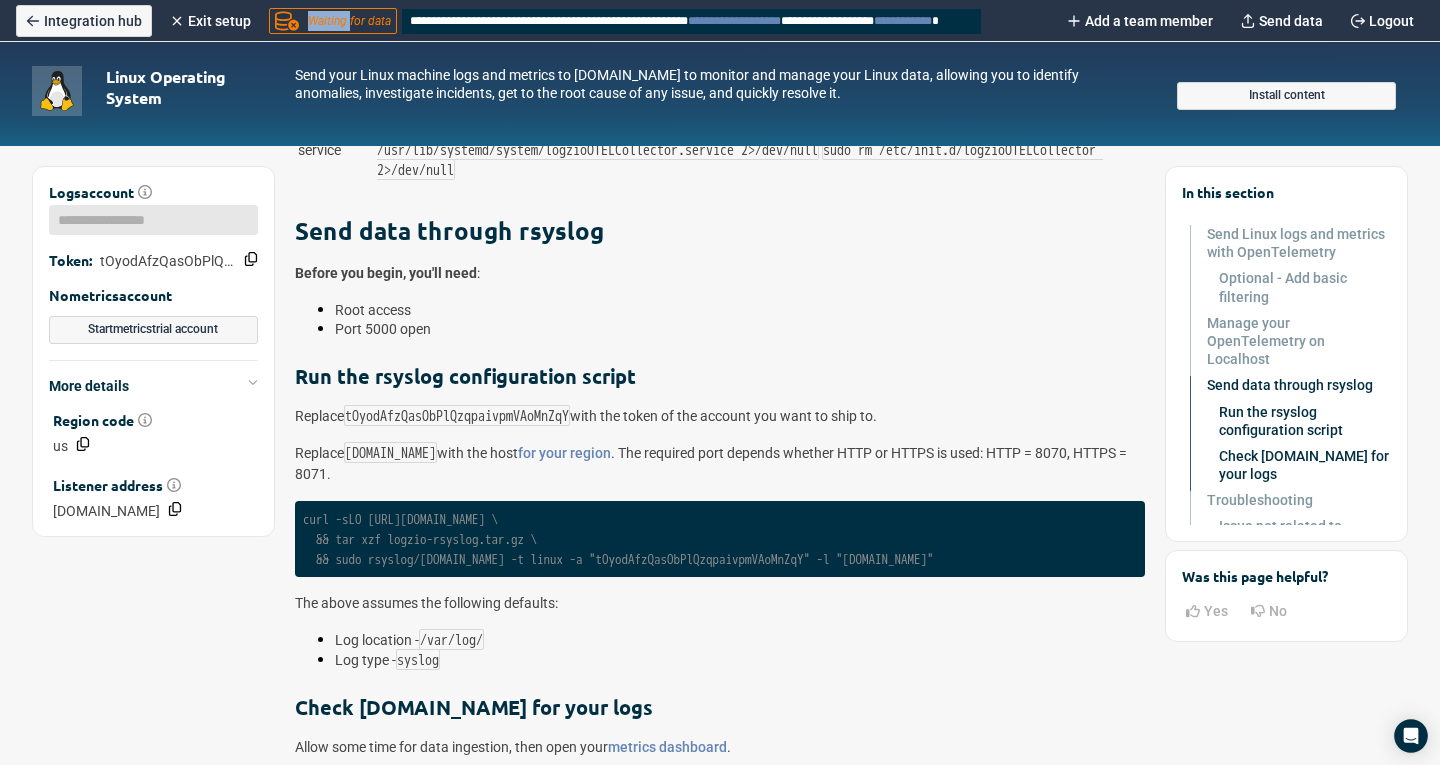click on "Waiting for data" at bounding box center (349, 21) 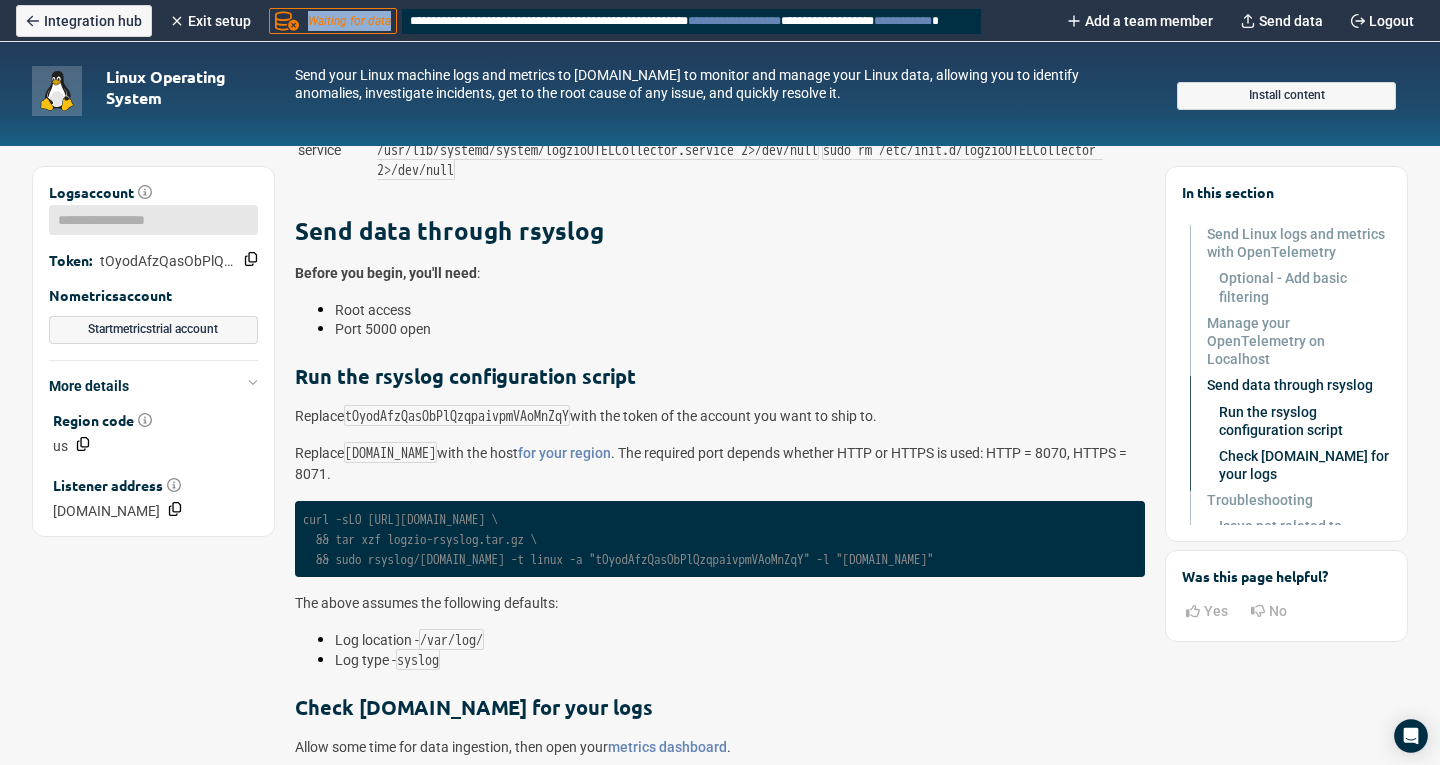 click on "Waiting for data" at bounding box center [349, 21] 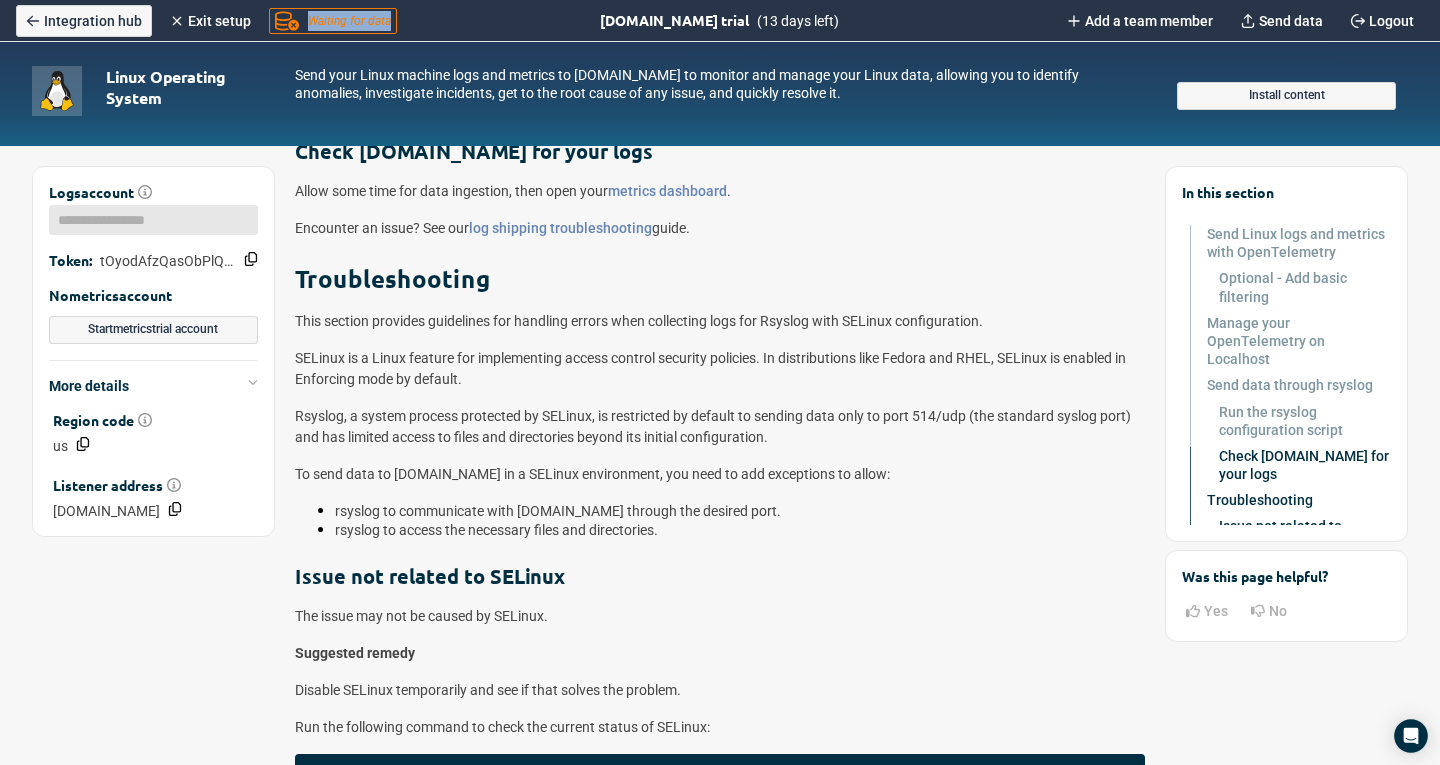 scroll, scrollTop: 4700, scrollLeft: 0, axis: vertical 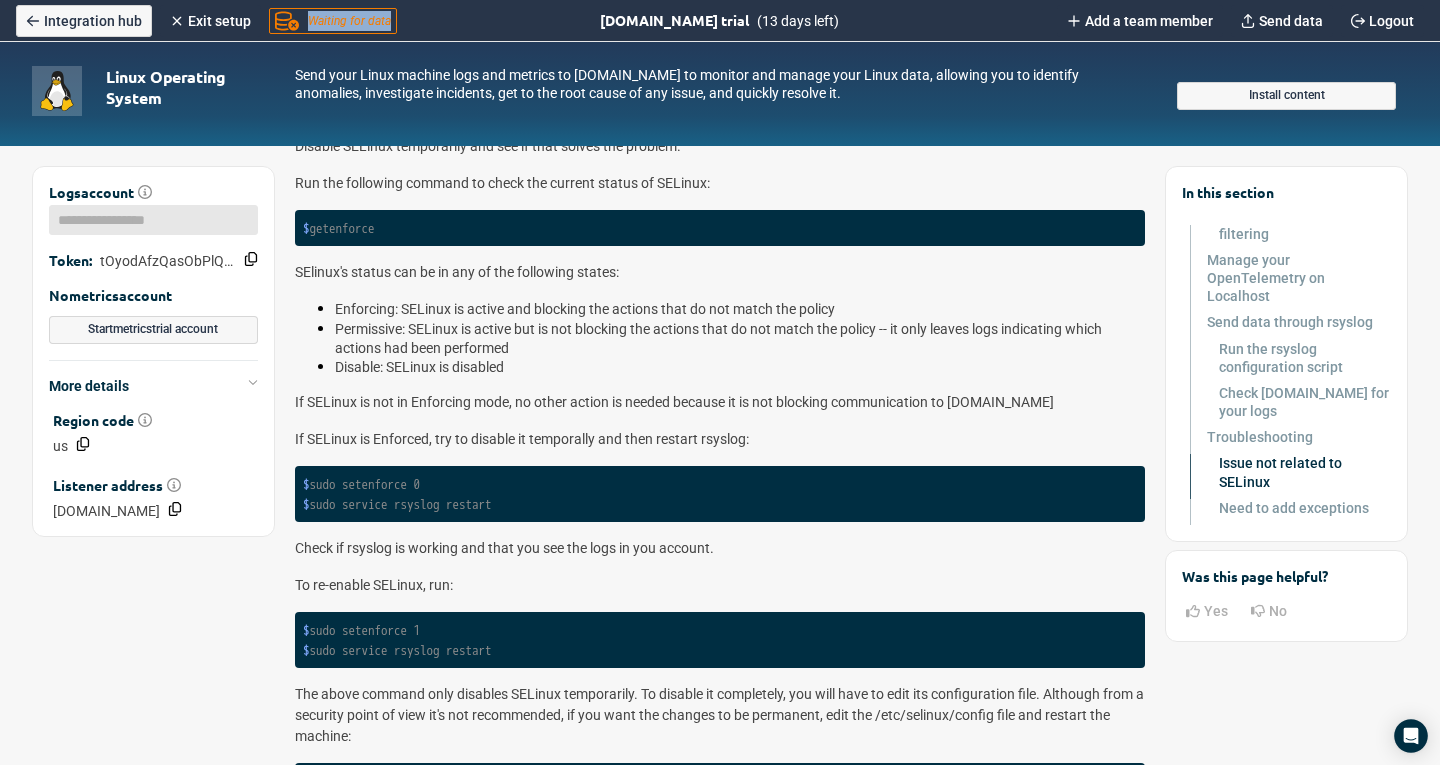 drag, startPoint x: 535, startPoint y: 473, endPoint x: 352, endPoint y: 476, distance: 183.02458 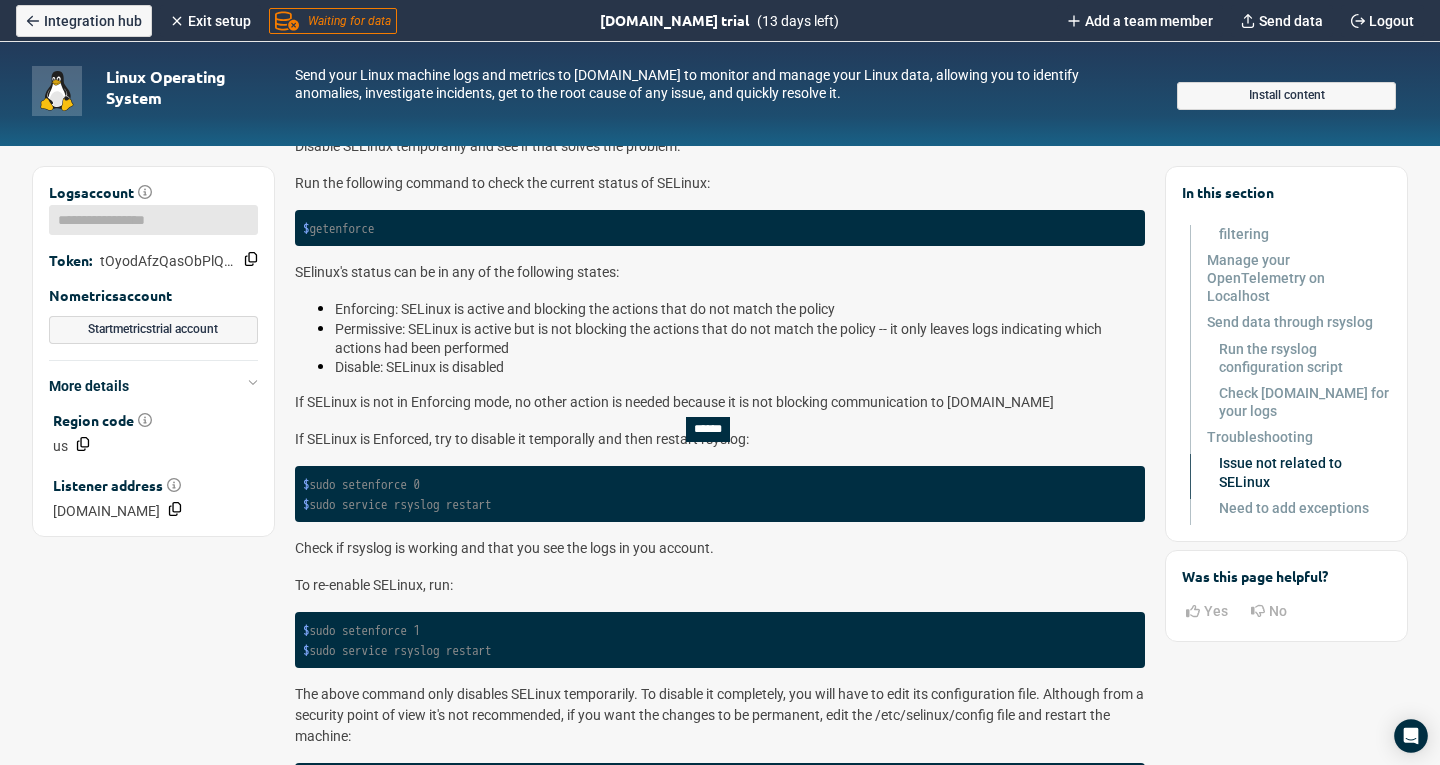 click on "Before you begin, you'll need : Root access Send Linux logs and metrics with OpenTelemetry
For a simpler and more efficient way to collect and send metrics, use the  Logz.io telemetry collector .
1. Create a Logz.io directory: sudo mkdir /opt/logzio-agent  Click to expand (NaN lines) 2. Download OpenTelemetry tar.gz: curl -fsSL "https://github.com/open-telemetry/opentelemetry-collector-releases/releases/download/v0.111.0/otelcol-contrib_0.111.0_linux_amd64.tar.gz" >./otelcol-contrib.tar.gz  Click to expand (NaN lines) 3. Extract the OpenTelemetry binary: sudo tar -zxf ./otelcol-contrib.tar.gz --directory /opt/logzio-agent otelcol-contrib  Click to expand (NaN lines) 4. Create the OpenTelemetry config file: sudo touch /opt/logzio-agent/otel_config.yaml  Click to expand (NaN lines) 5. Copy the following into the config file: Replace  tOyodAfzQasObPlQzqpaivpmVAoMnZqY ,  listener.logz.io , and `` with the relevant parameters from your Logz.io account. receivers:
filelog/localhost_linux_system:" at bounding box center (720, -1548) 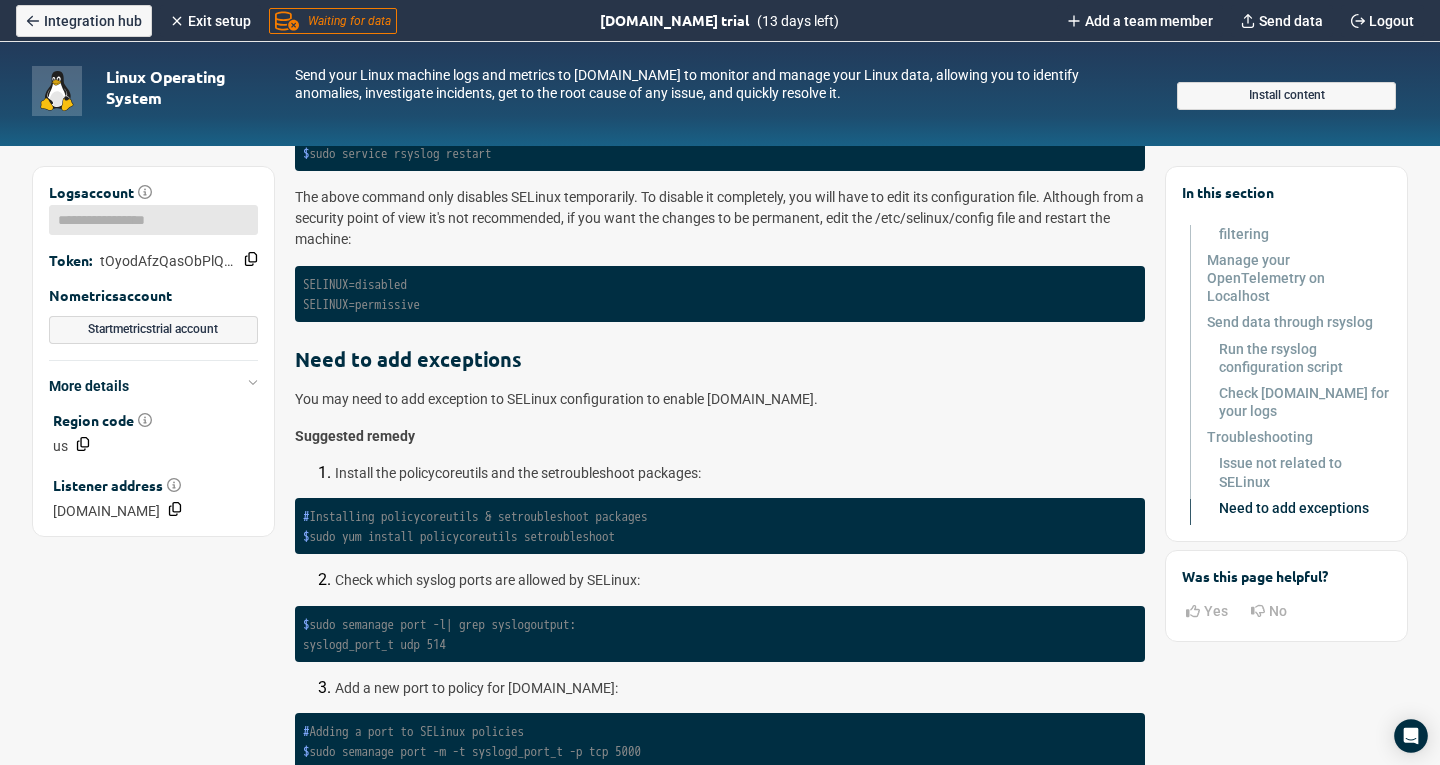 scroll, scrollTop: 5400, scrollLeft: 0, axis: vertical 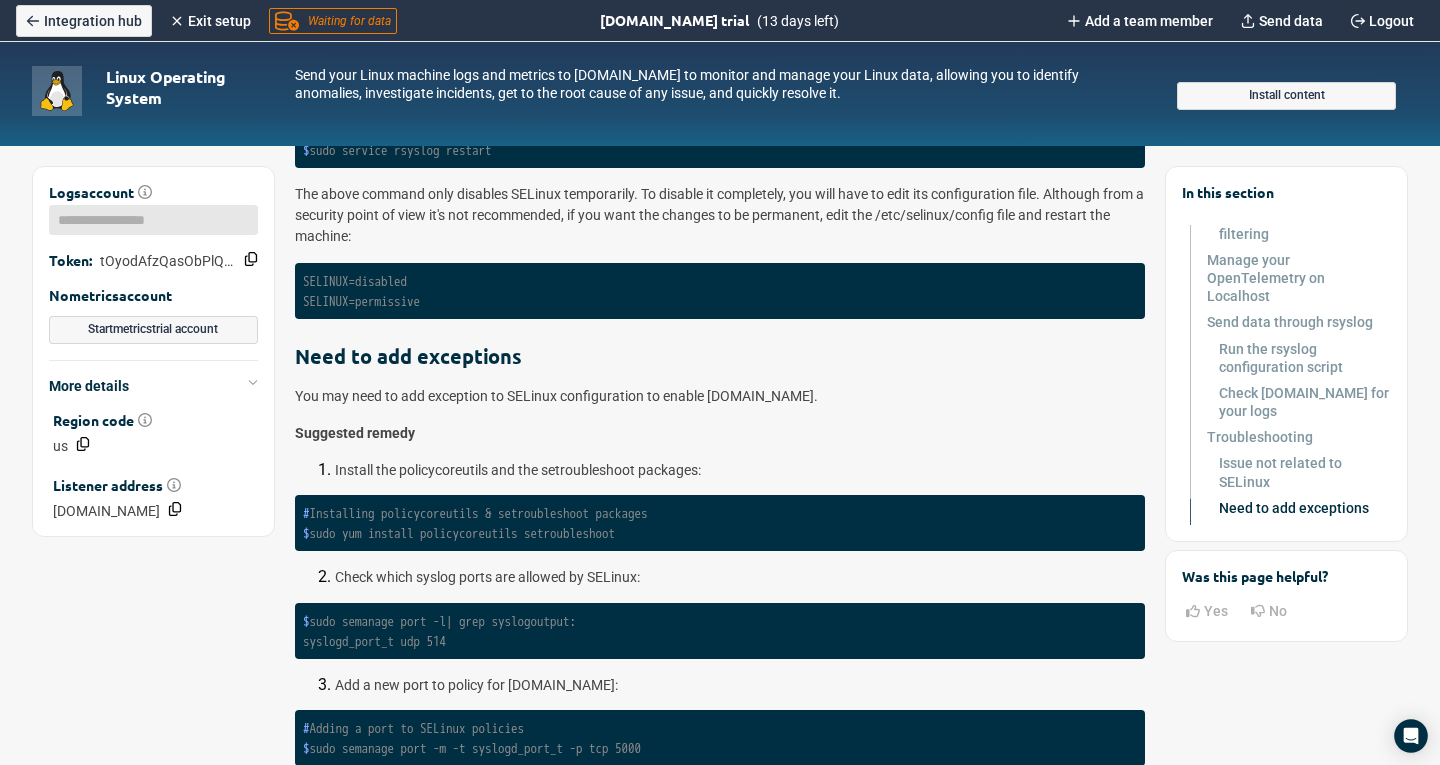 drag, startPoint x: 678, startPoint y: 511, endPoint x: 313, endPoint y: 513, distance: 365.0055 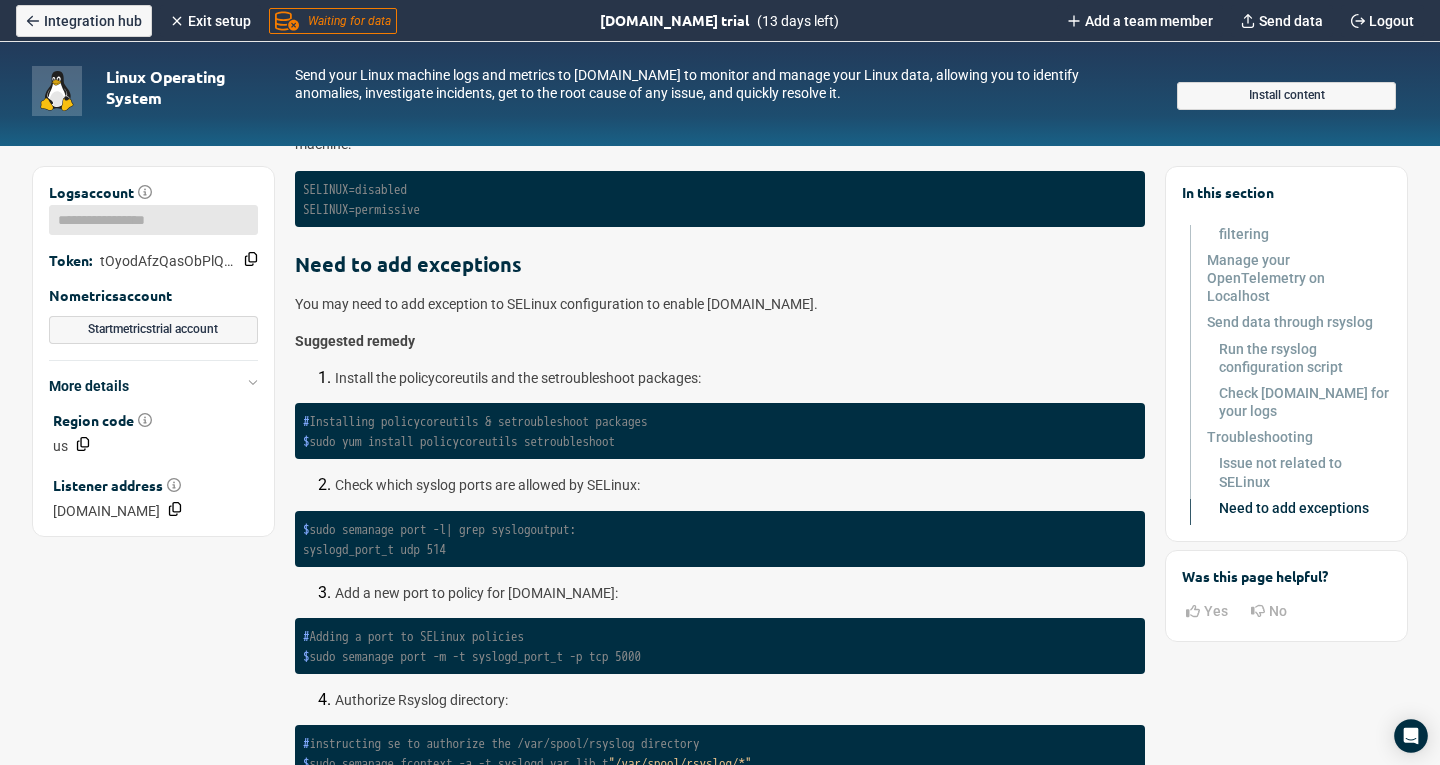 scroll, scrollTop: 5500, scrollLeft: 0, axis: vertical 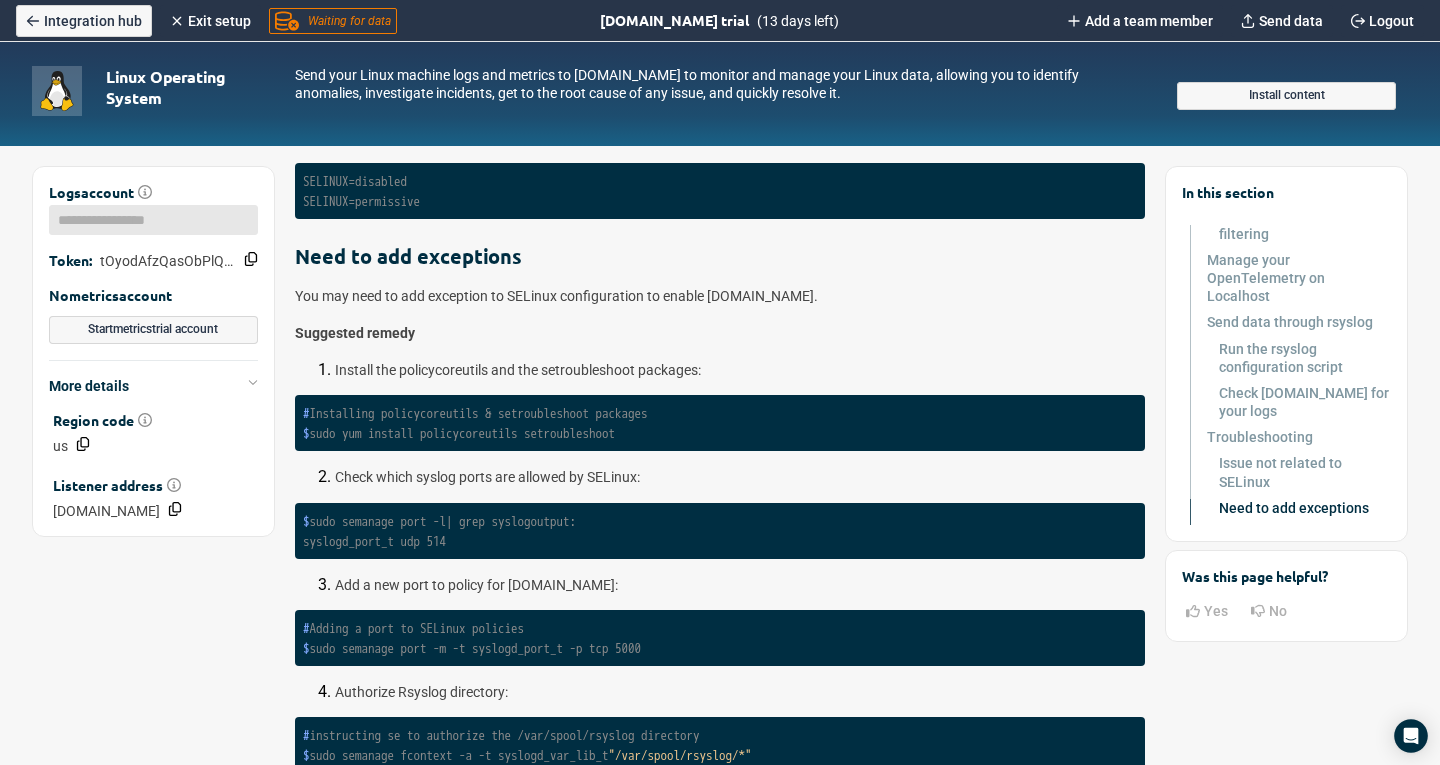 drag, startPoint x: 577, startPoint y: 495, endPoint x: 309, endPoint y: 487, distance: 268.1194 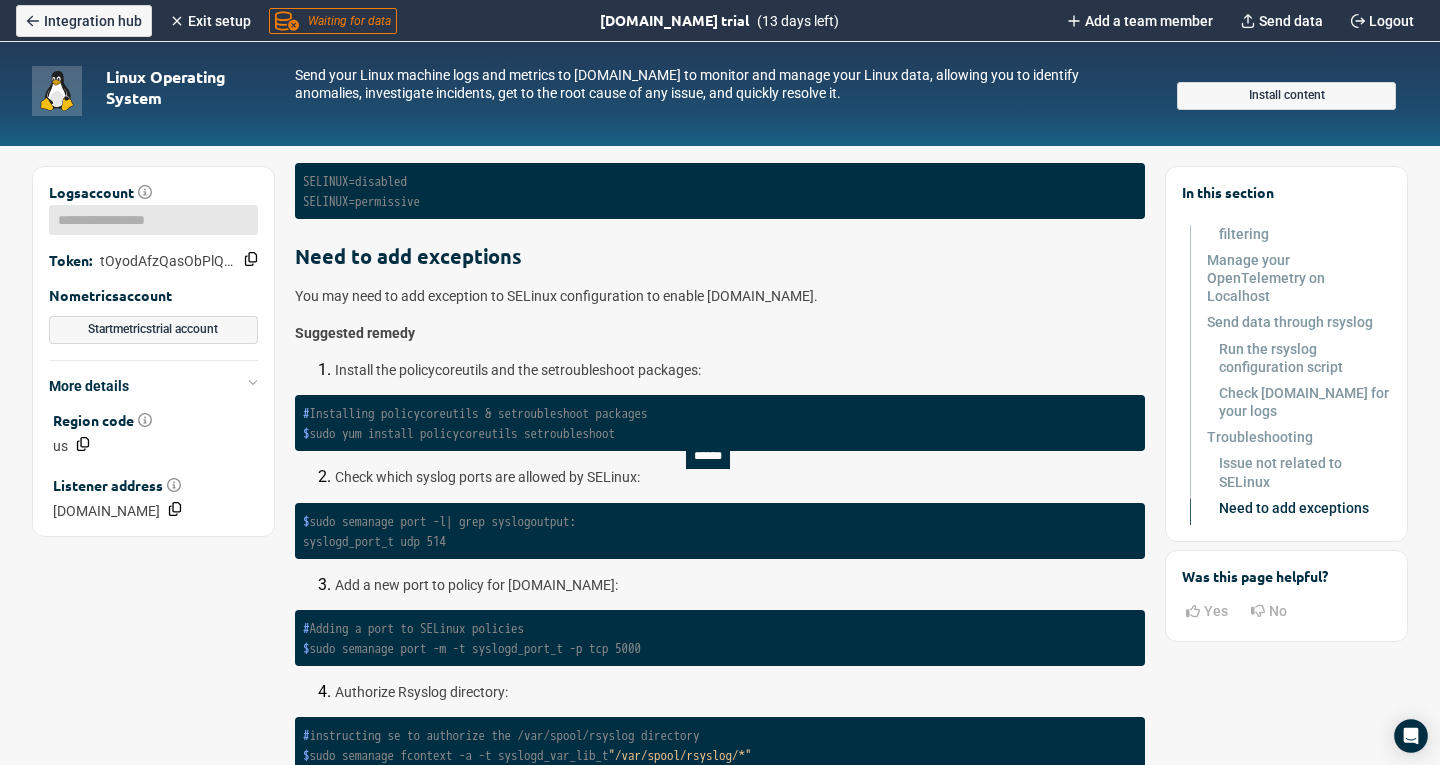 click on "sudo semanage port -l| grep syslog" at bounding box center [419, 521] 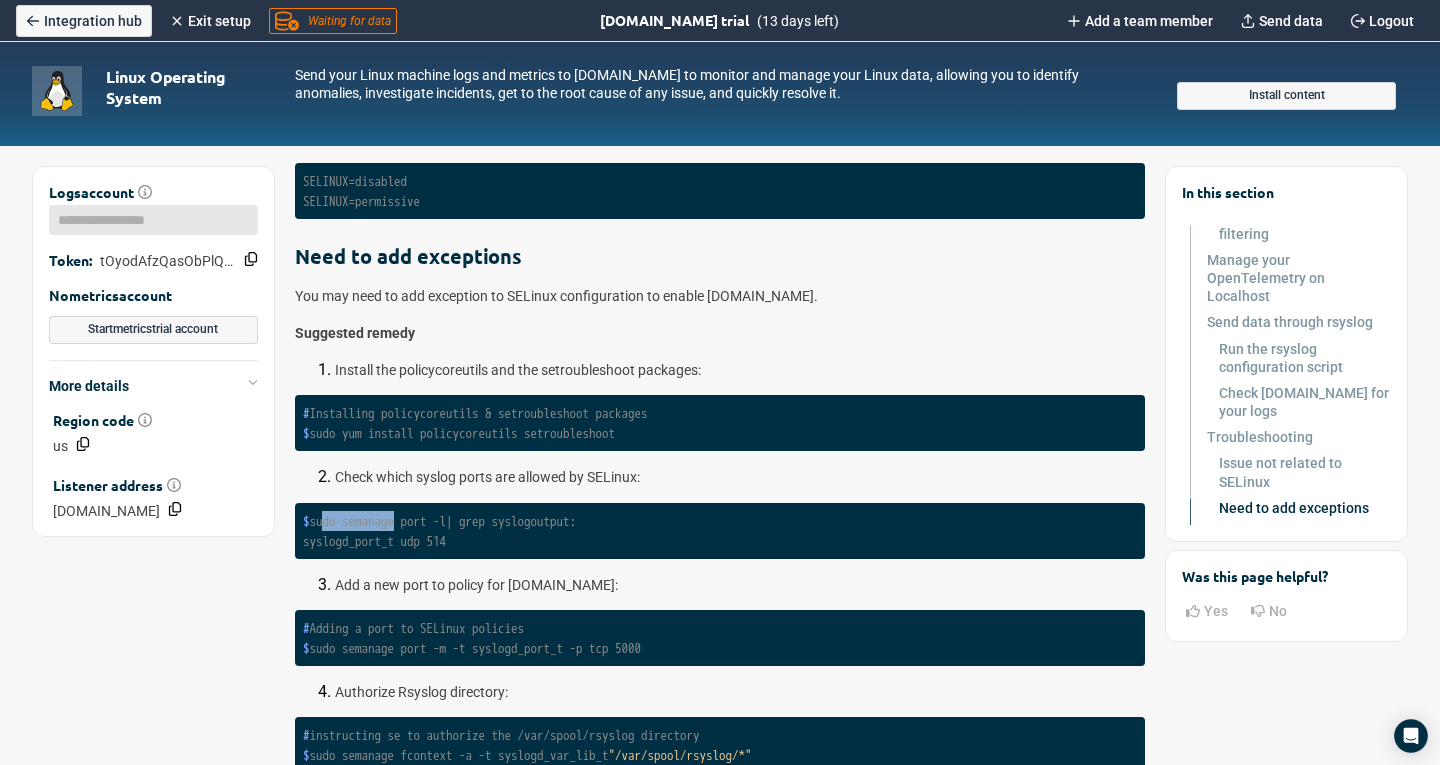 drag, startPoint x: 322, startPoint y: 491, endPoint x: 400, endPoint y: 484, distance: 78.31347 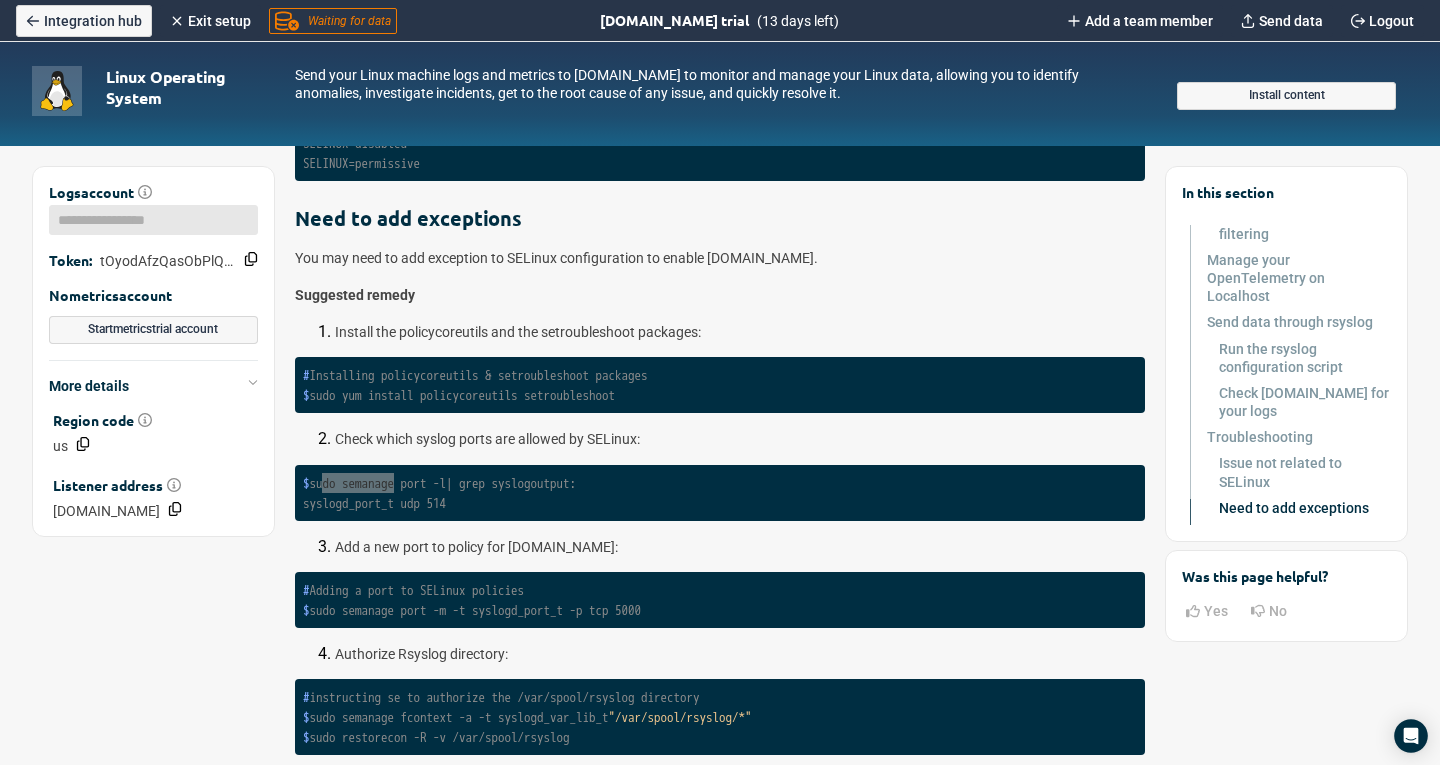 scroll, scrollTop: 5600, scrollLeft: 0, axis: vertical 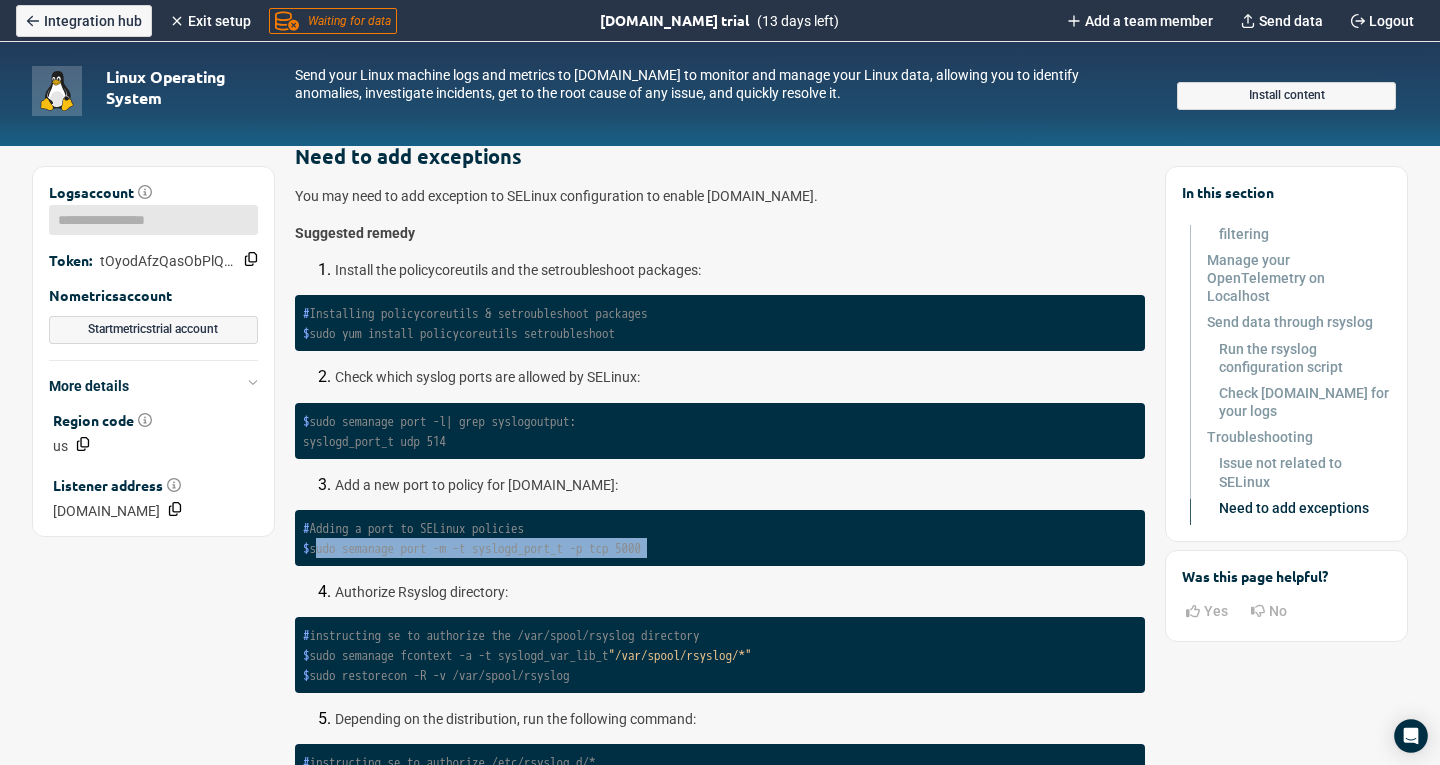 drag, startPoint x: 705, startPoint y: 555, endPoint x: 310, endPoint y: 553, distance: 395.00507 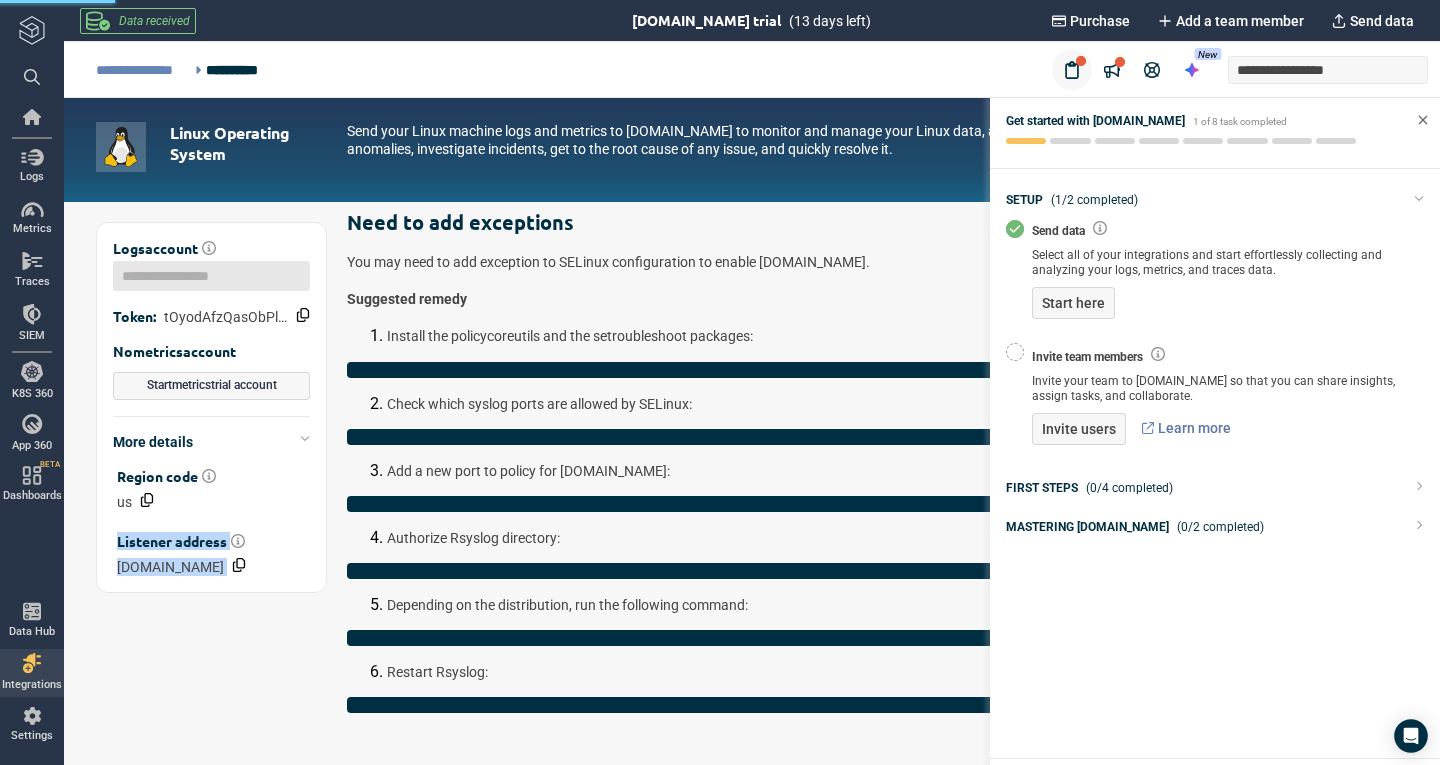 scroll, scrollTop: 5640, scrollLeft: 0, axis: vertical 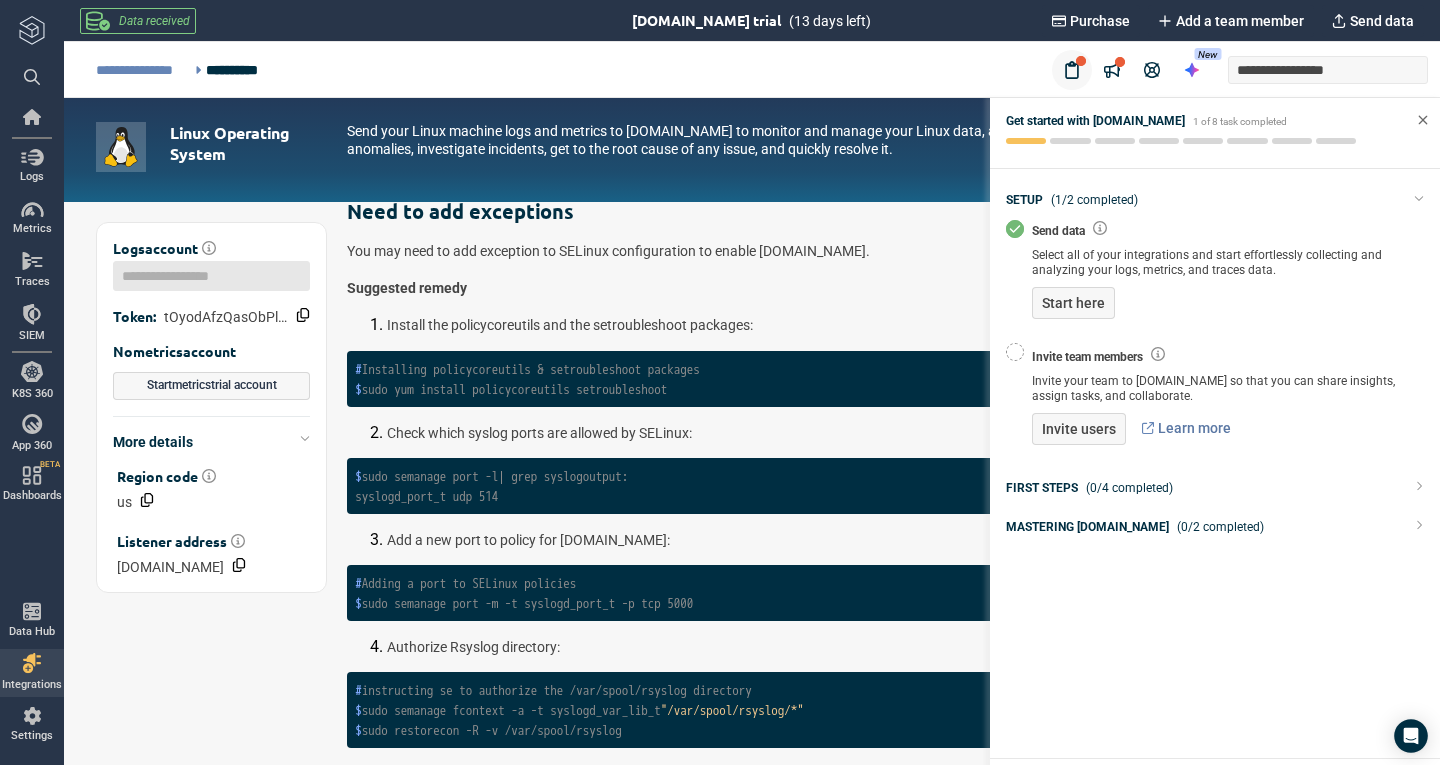 click on "Before you begin, you'll need : Root access Send Linux logs and metrics with OpenTelemetry
For a simpler and more efficient way to collect and send metrics, use the  Logz.io telemetry collector .
1. Create a Logz.io directory: sudo mkdir /opt/logzio-agent  Click to expand (NaN lines) 2. Download OpenTelemetry tar.gz: curl -fsSL "https://github.com/open-telemetry/opentelemetry-collector-releases/releases/download/v0.111.0/otelcol-contrib_0.111.0_linux_amd64.tar.gz" >./otelcol-contrib.tar.gz  Click to expand (NaN lines) 3. Extract the OpenTelemetry binary: sudo tar -zxf ./otelcol-contrib.tar.gz --directory /opt/logzio-agent otelcol-contrib  Click to expand (NaN lines) 4. Create the OpenTelemetry config file: sudo touch /opt/logzio-agent/otel_config.yaml  Click to expand (NaN lines) 5. Copy the following into the config file: Replace  tOyodAfzQasObPlQzqpaivpmVAoMnZqY ,  listener.logz.io , and `` with the relevant parameters from your Logz.io account. receivers:
filelog/localhost_linux_system:" at bounding box center (751, -2212) 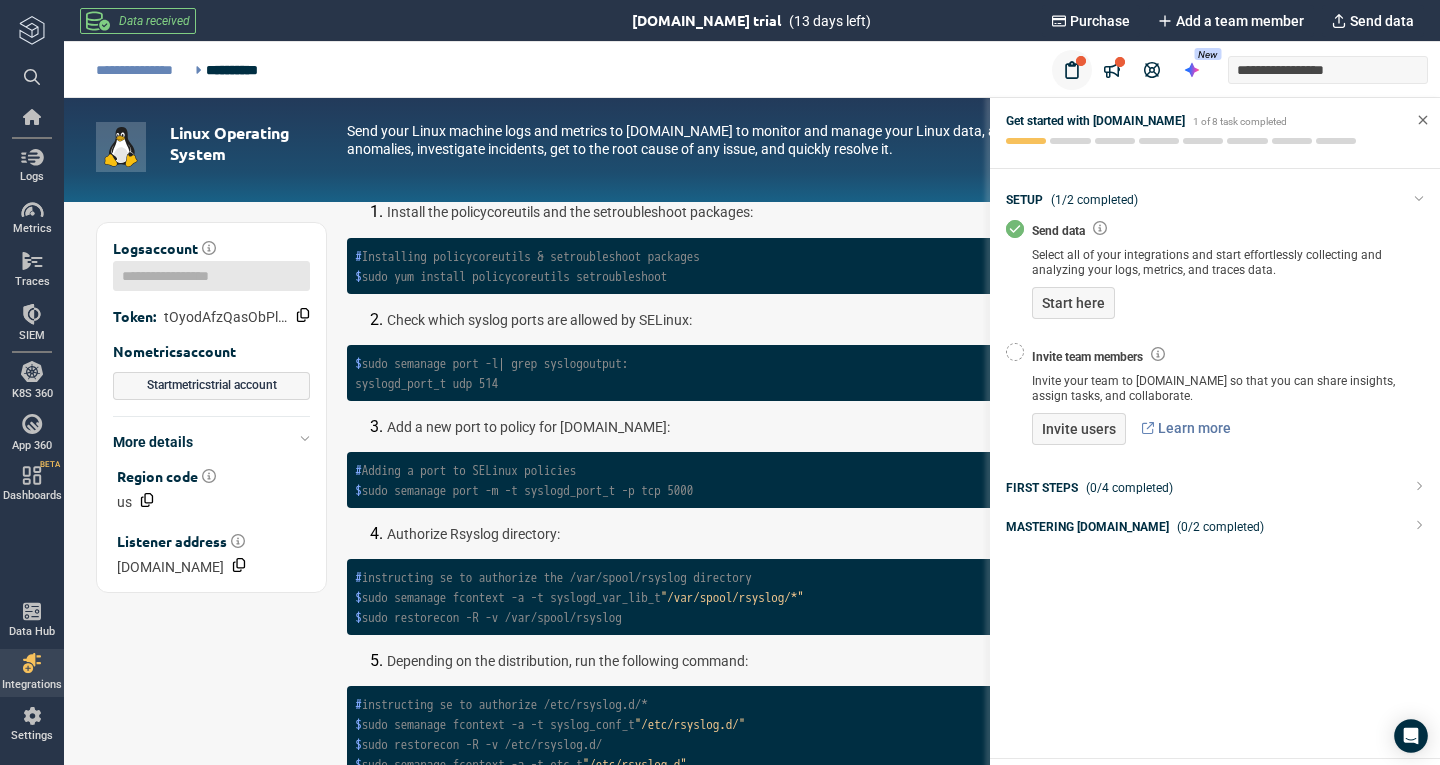 scroll, scrollTop: 5840, scrollLeft: 0, axis: vertical 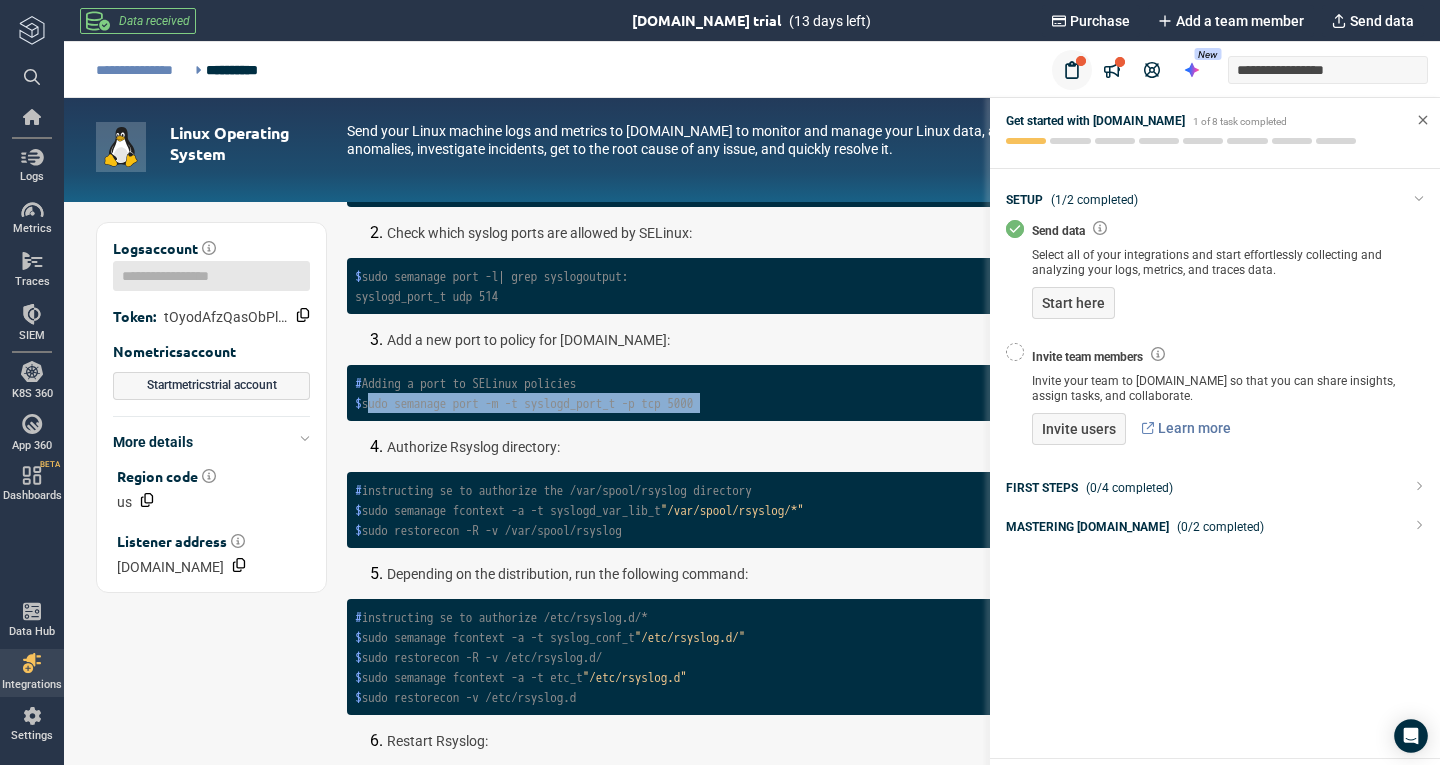 drag, startPoint x: 743, startPoint y: 411, endPoint x: 368, endPoint y: 410, distance: 375.00134 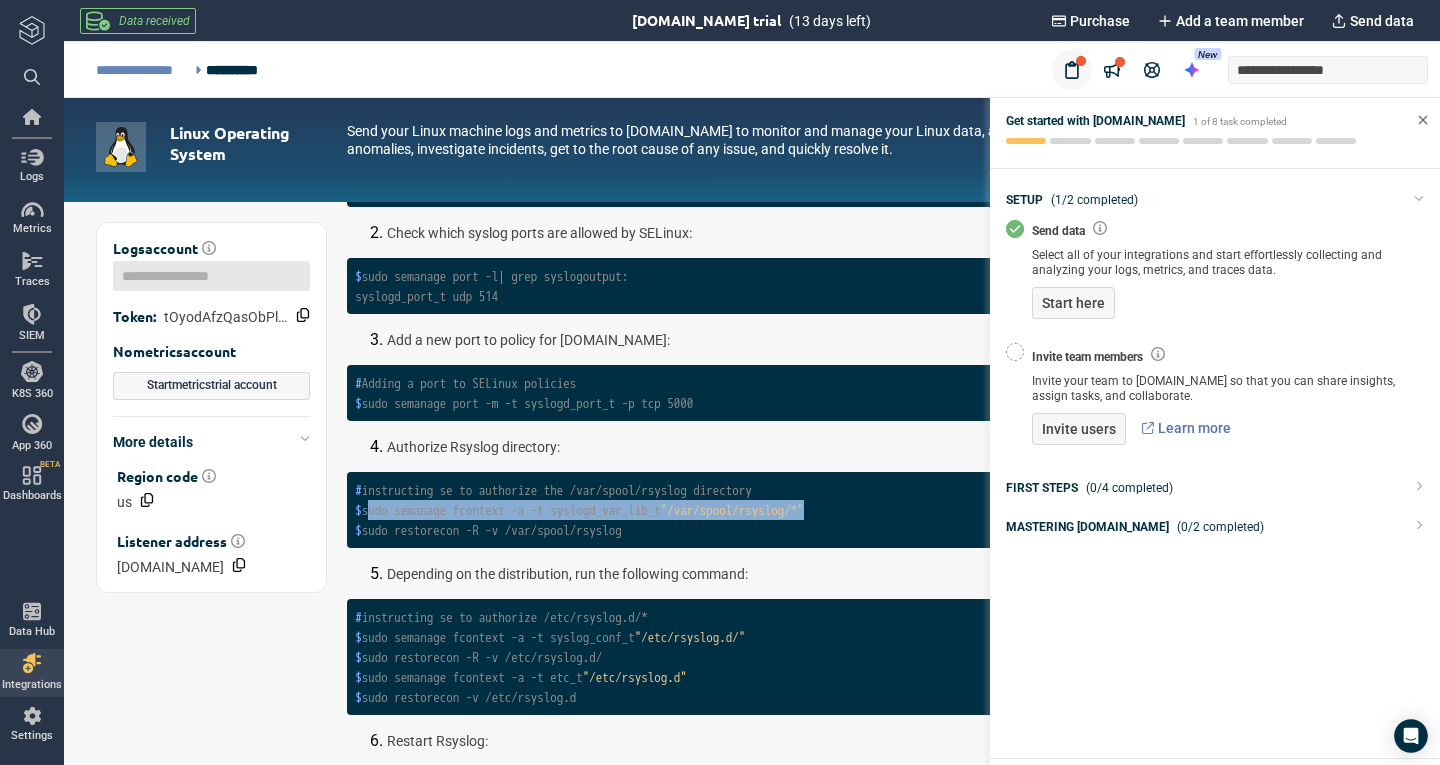 drag, startPoint x: 867, startPoint y: 515, endPoint x: 368, endPoint y: 513, distance: 499.004 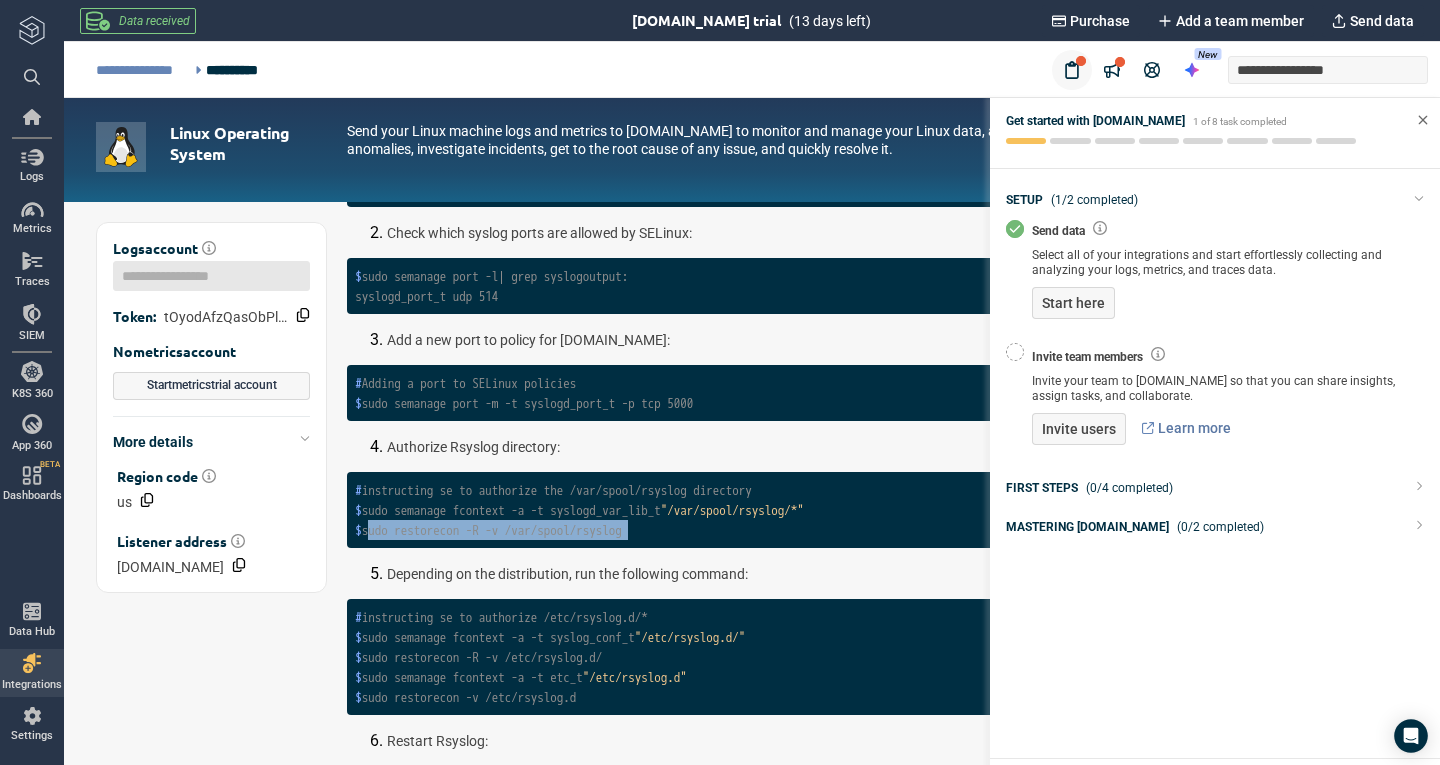 drag, startPoint x: 661, startPoint y: 536, endPoint x: 364, endPoint y: 538, distance: 297.00674 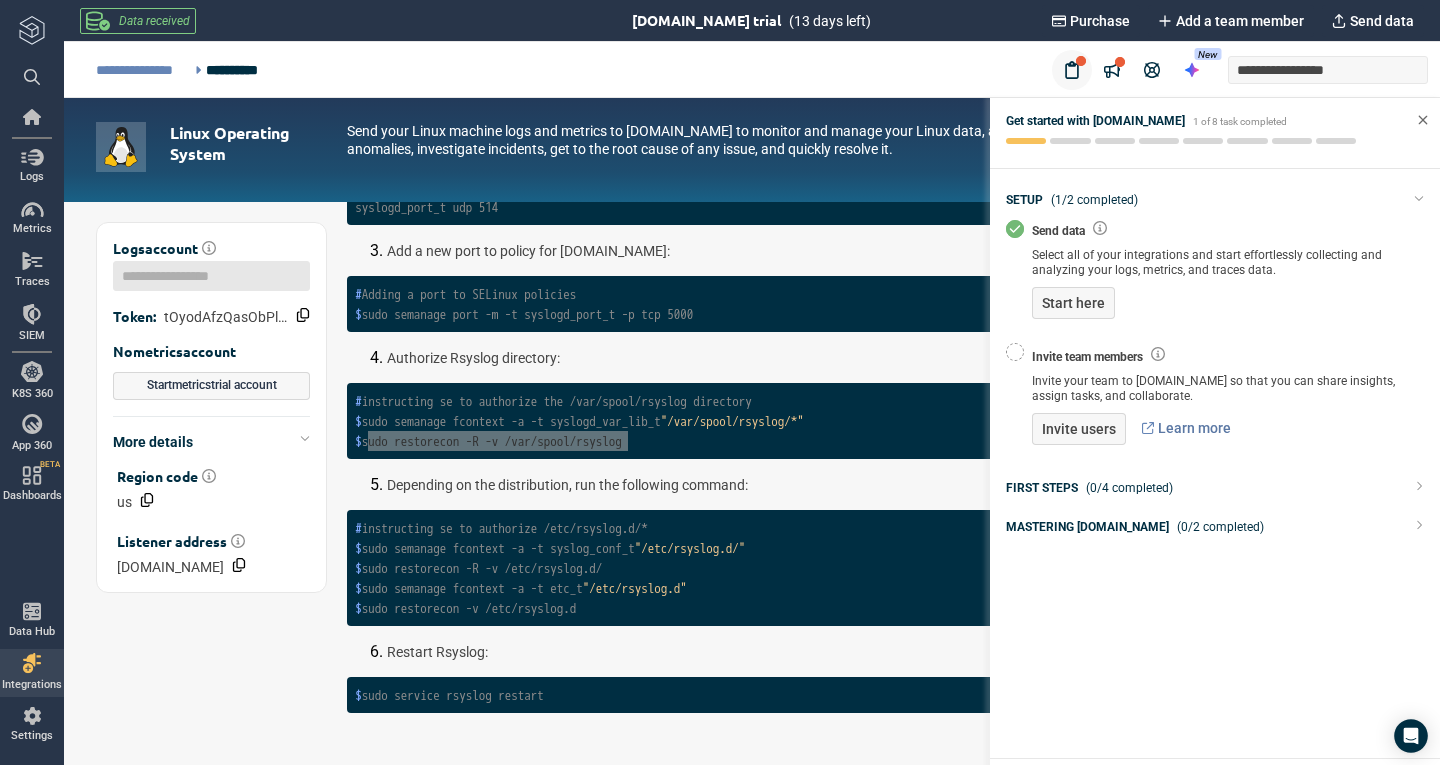 scroll, scrollTop: 5984, scrollLeft: 0, axis: vertical 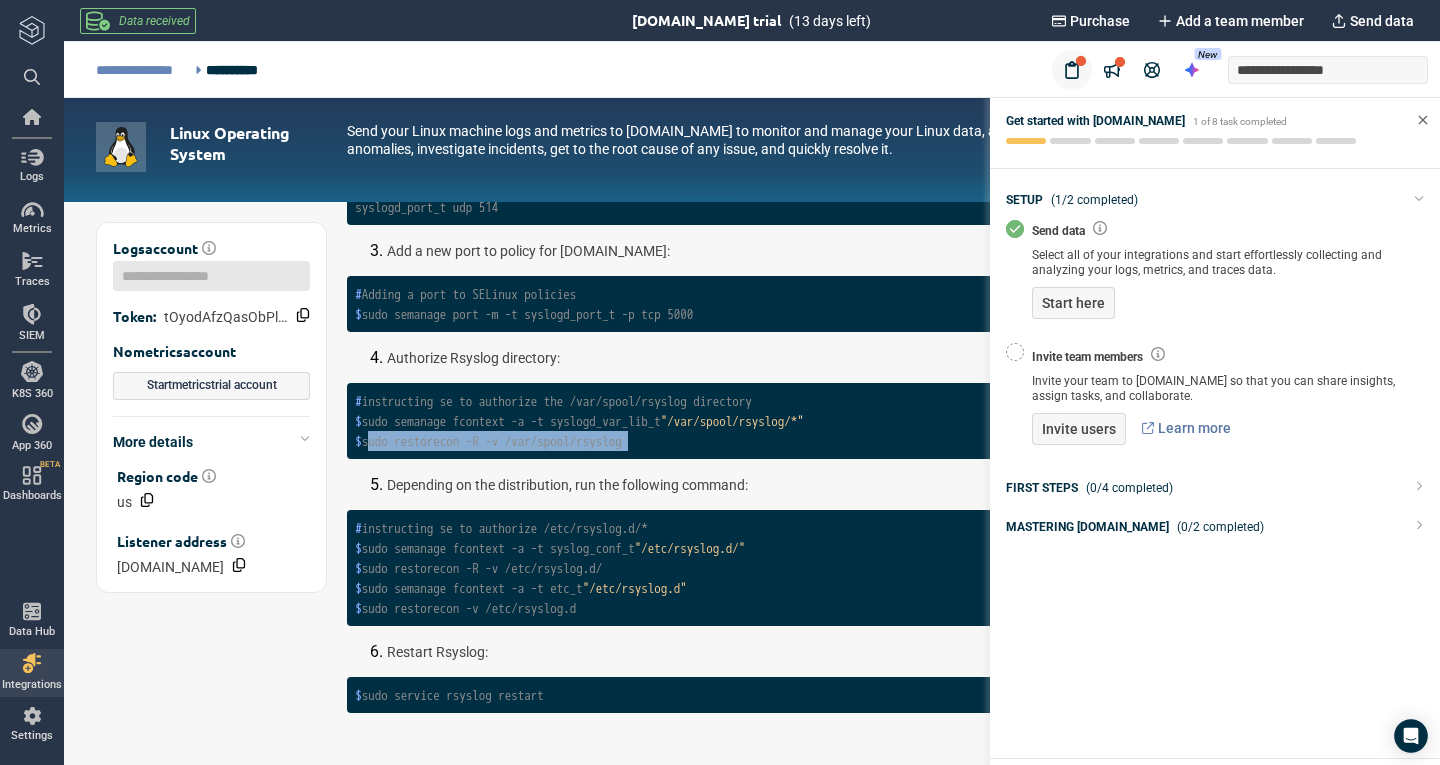 drag, startPoint x: 575, startPoint y: 697, endPoint x: 401, endPoint y: 692, distance: 174.07182 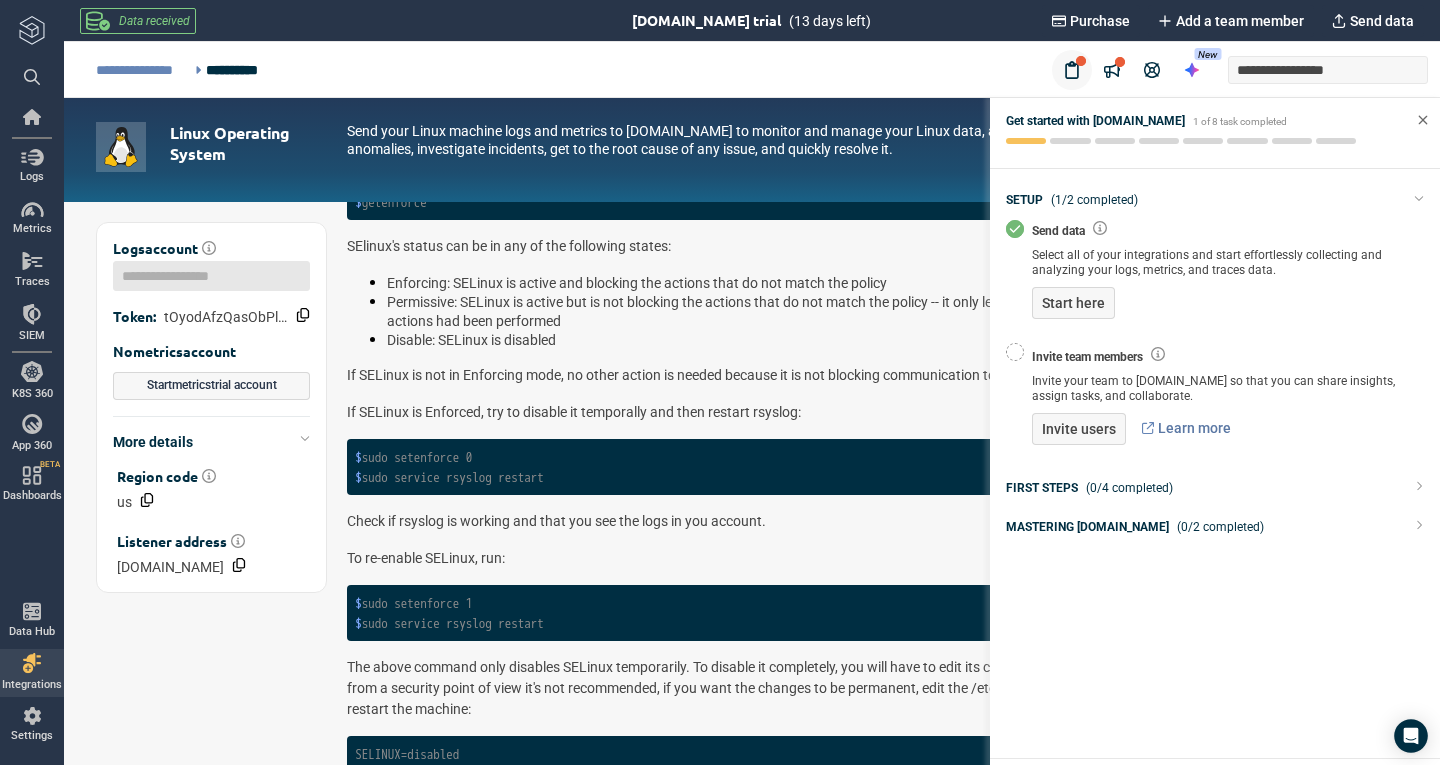 scroll, scrollTop: 4984, scrollLeft: 0, axis: vertical 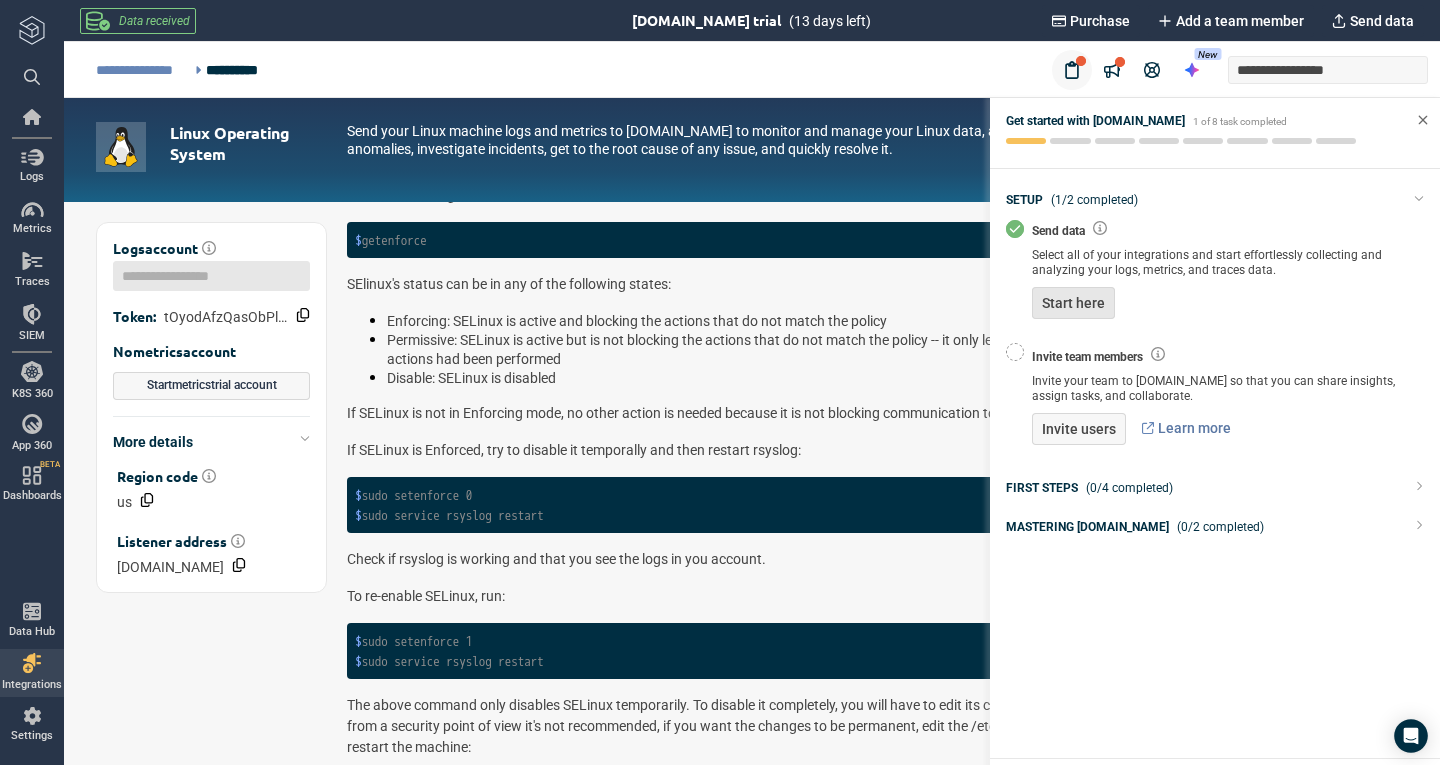 click on "Start here" at bounding box center (1073, 303) 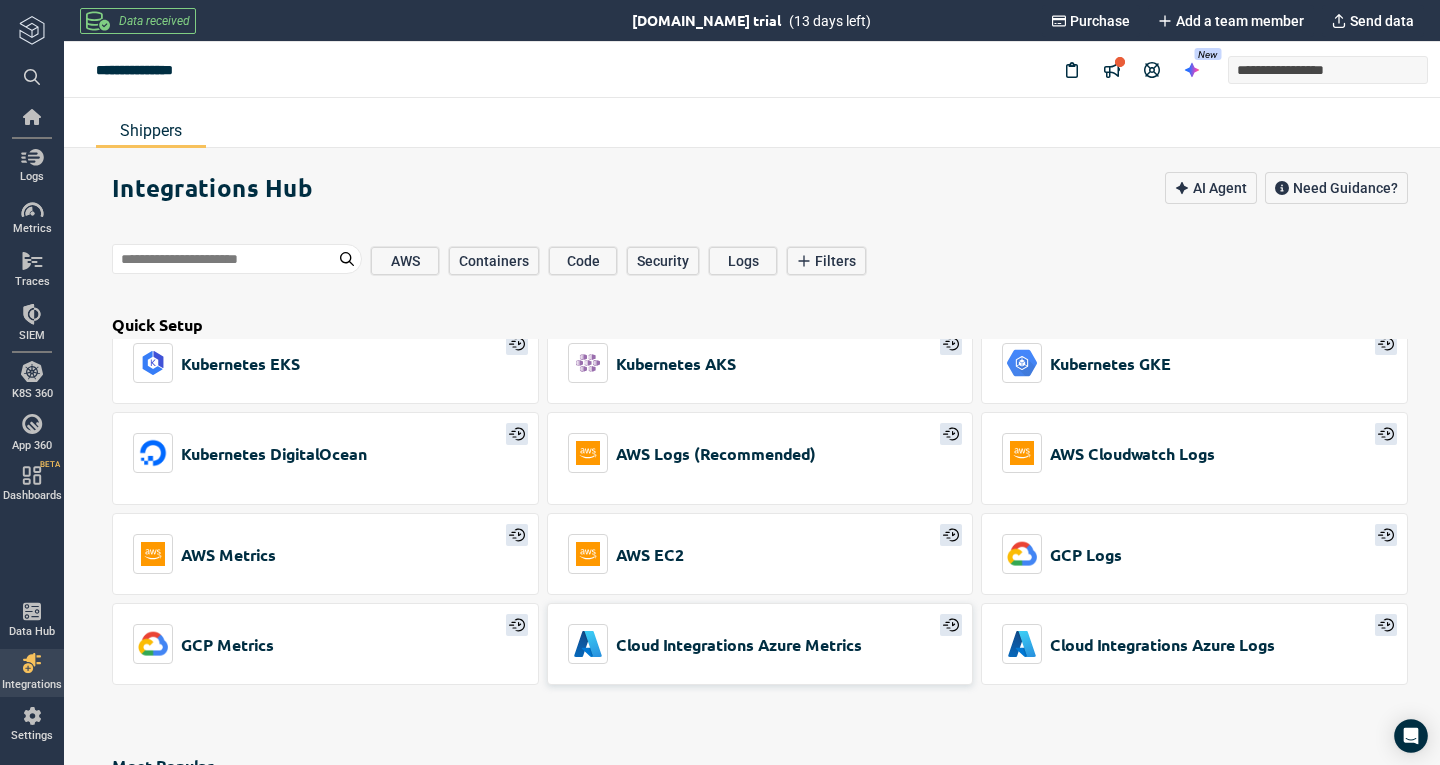 scroll, scrollTop: 0, scrollLeft: 0, axis: both 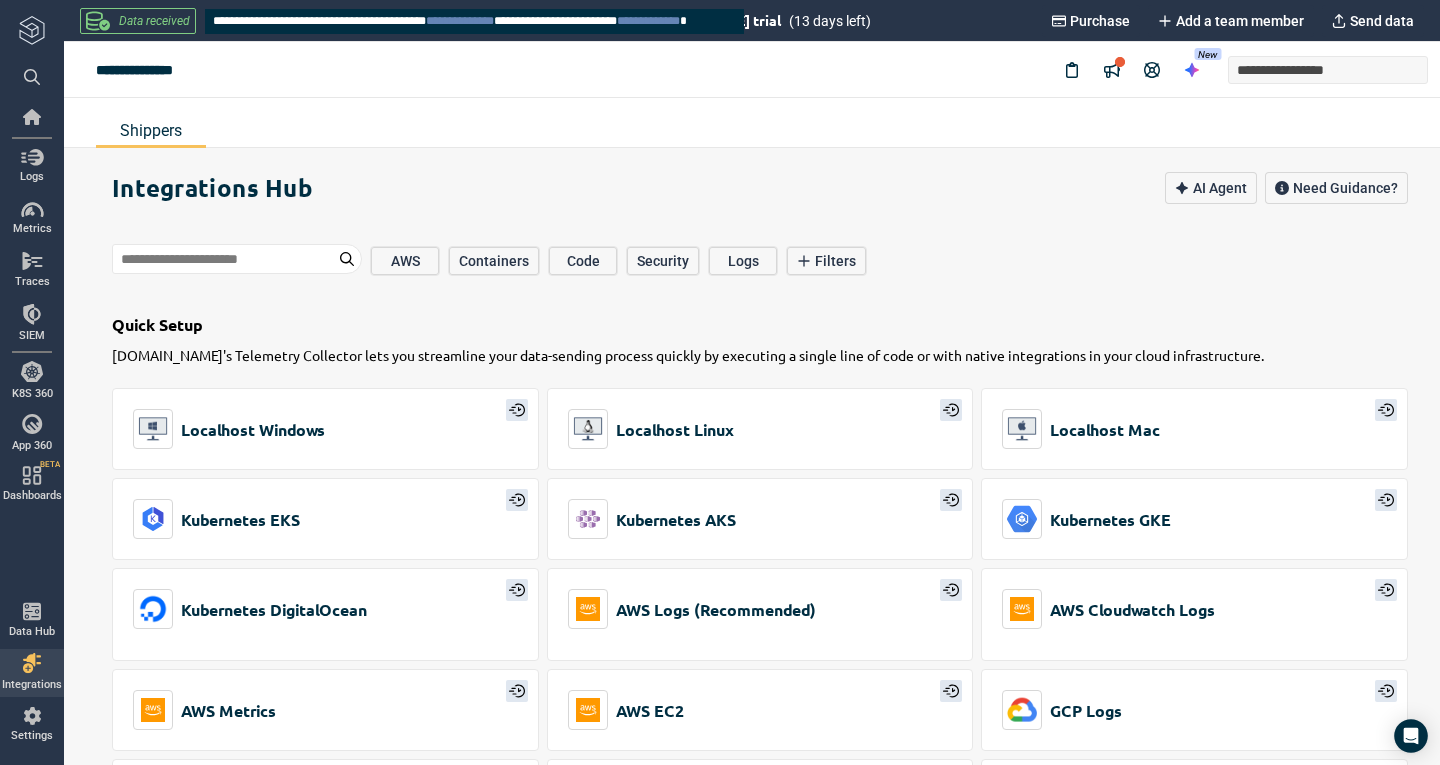 click on "Data received" at bounding box center [154, 21] 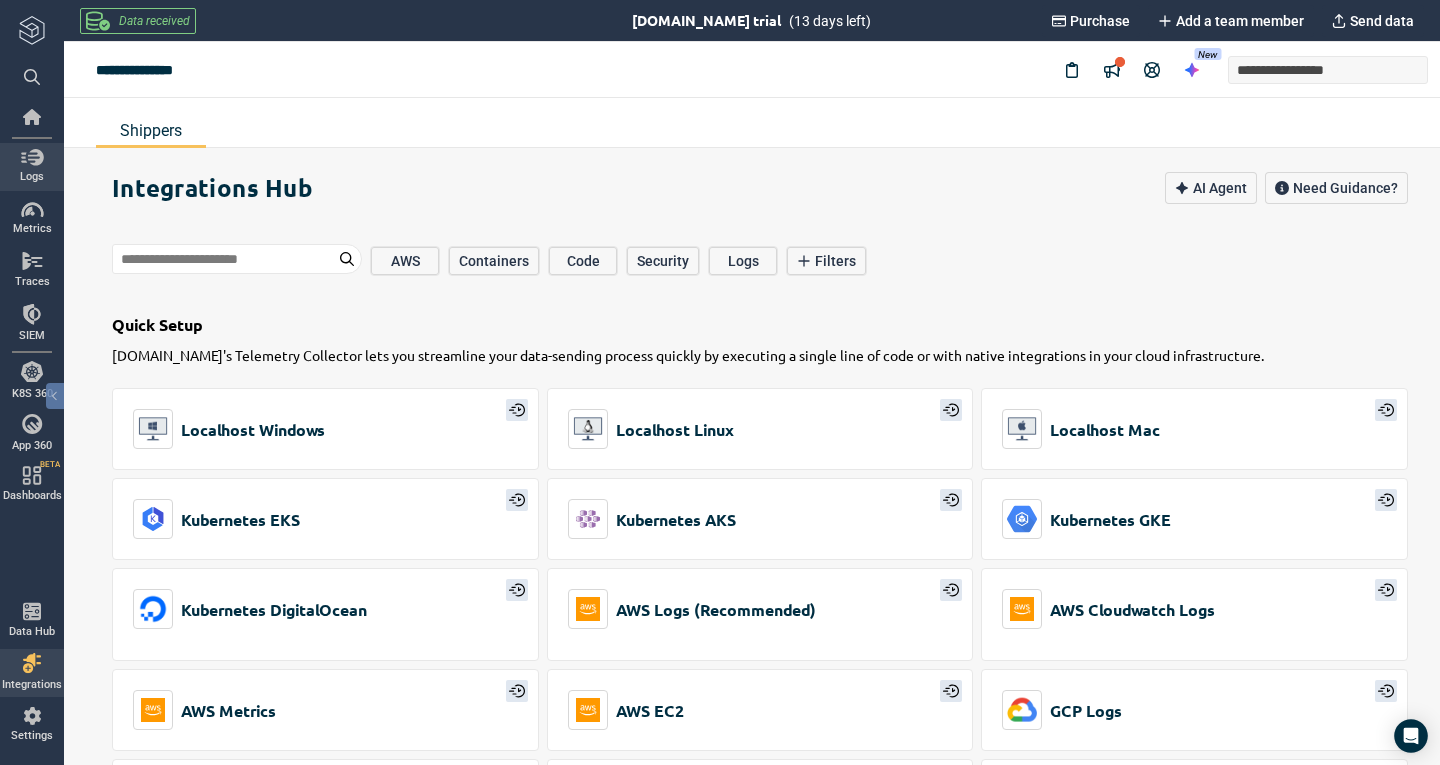 click on "Logs Metrics Traces SIEM K8S 360 App 360 Dashboards BETA Data Hub Integrations Settings" at bounding box center (32, 382) 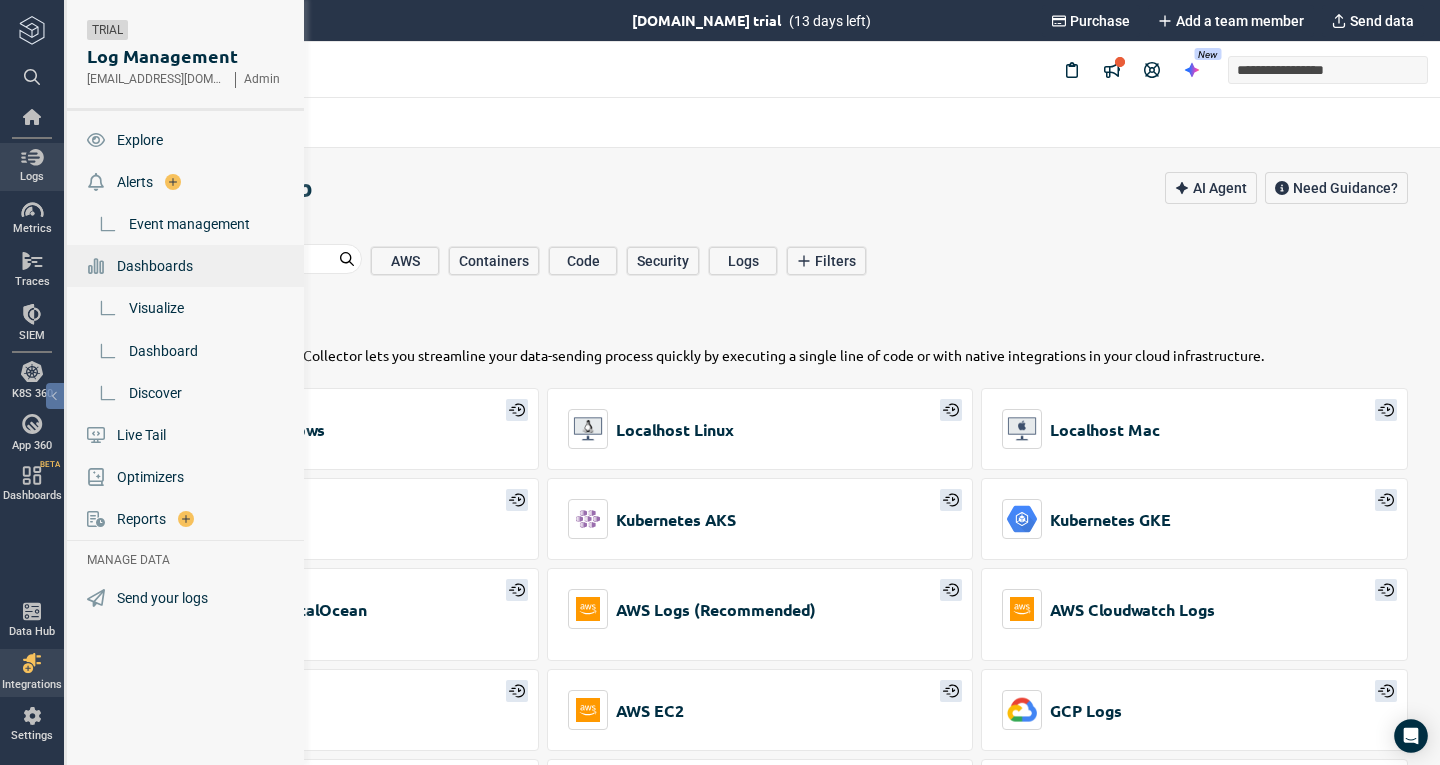 click on "Dashboards" at bounding box center [155, 266] 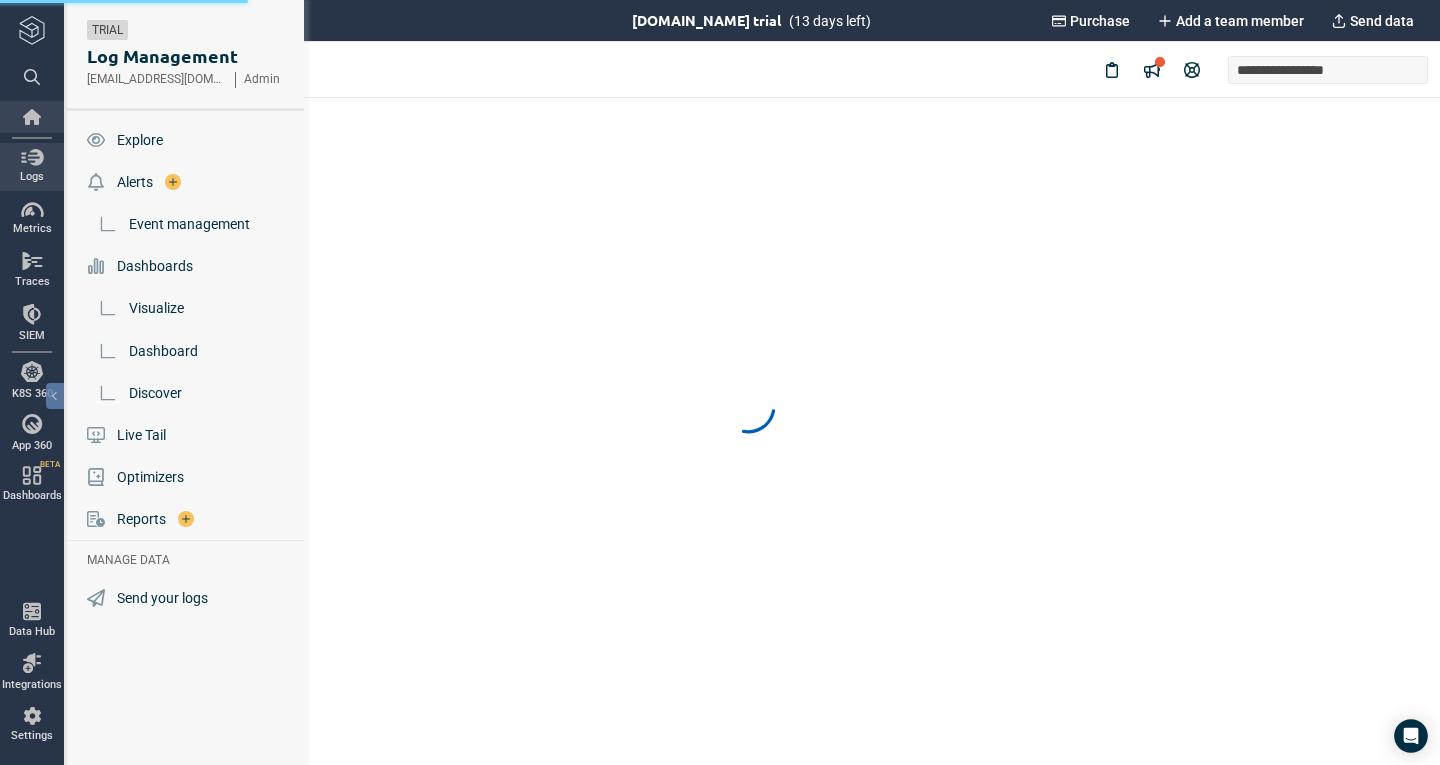 scroll, scrollTop: 0, scrollLeft: 0, axis: both 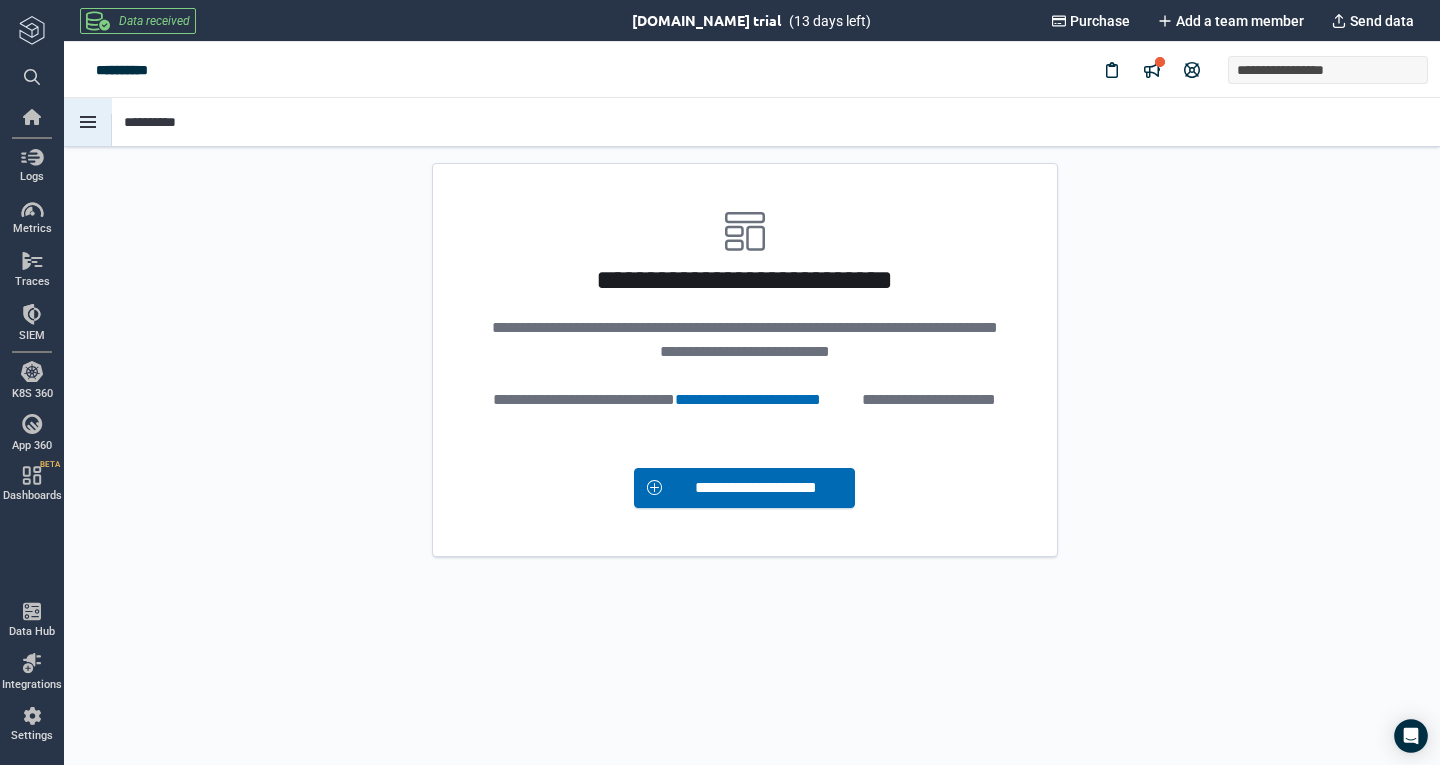 click at bounding box center (88, 122) 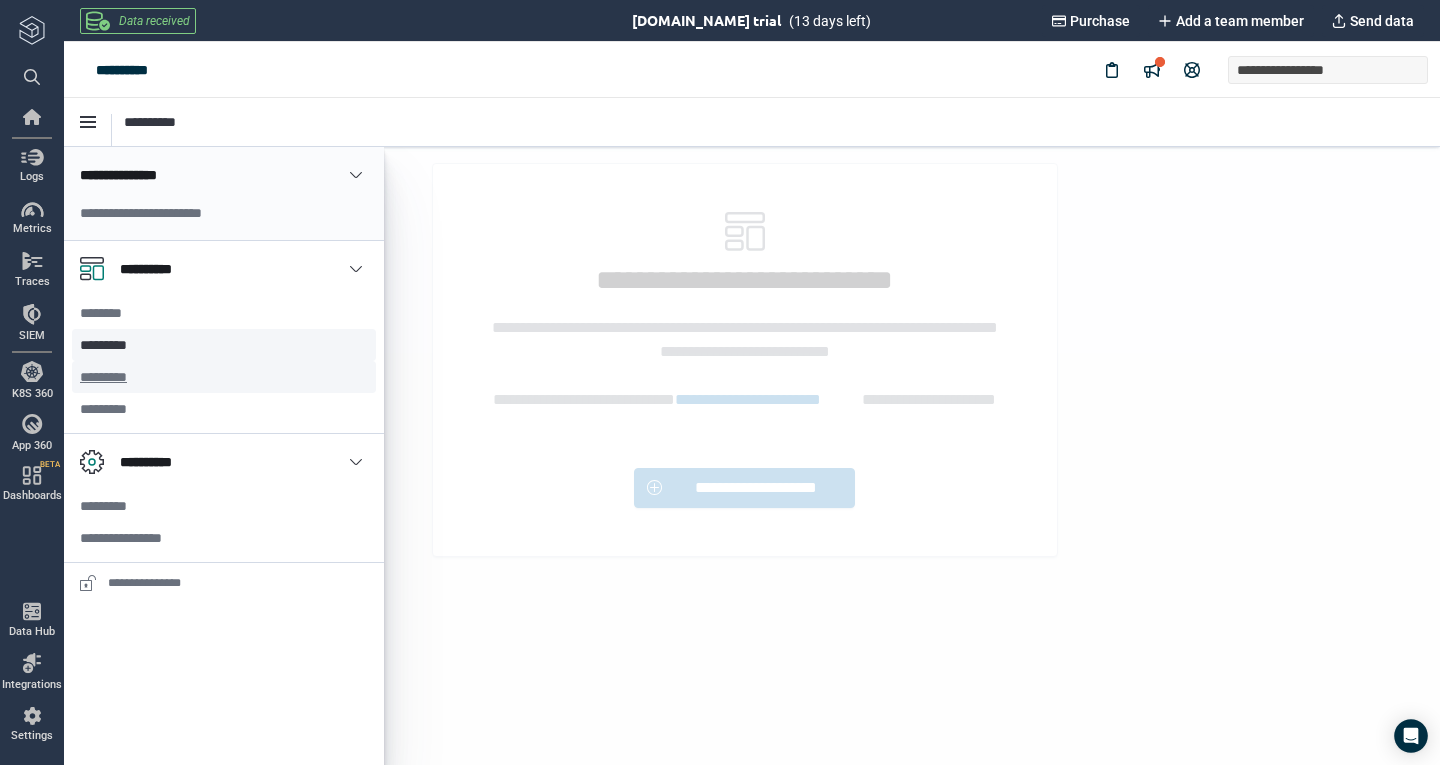 click on "*********" at bounding box center (110, 377) 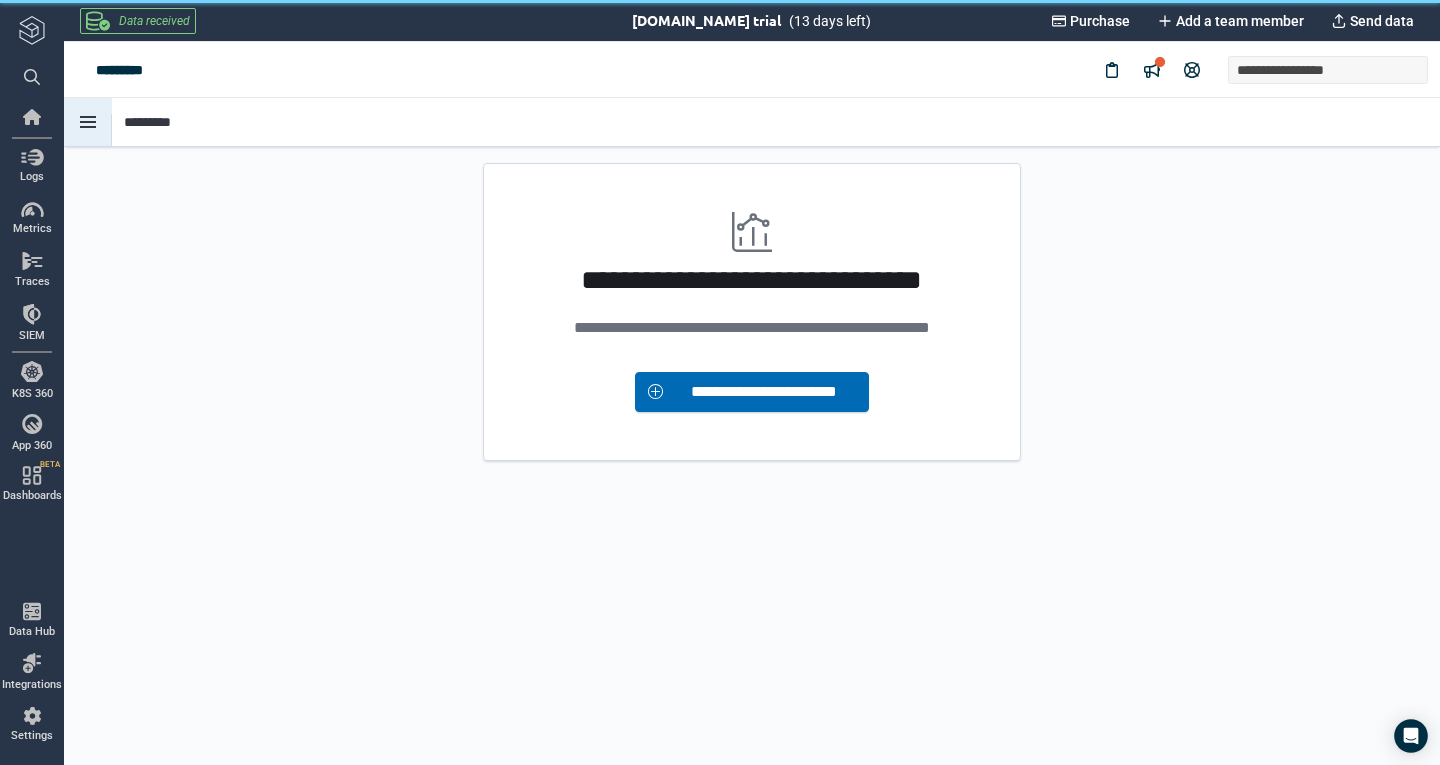 click 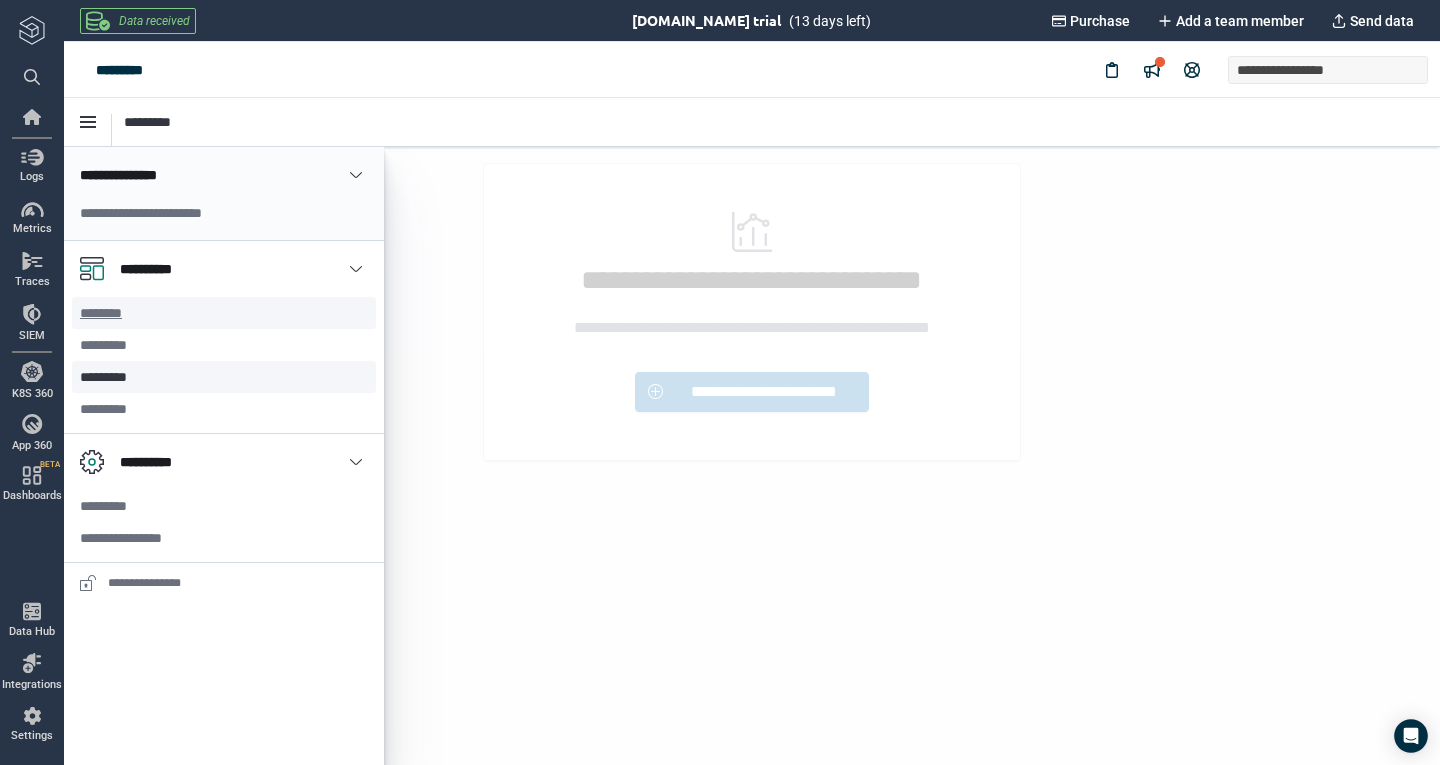 click on "********" at bounding box center (224, 313) 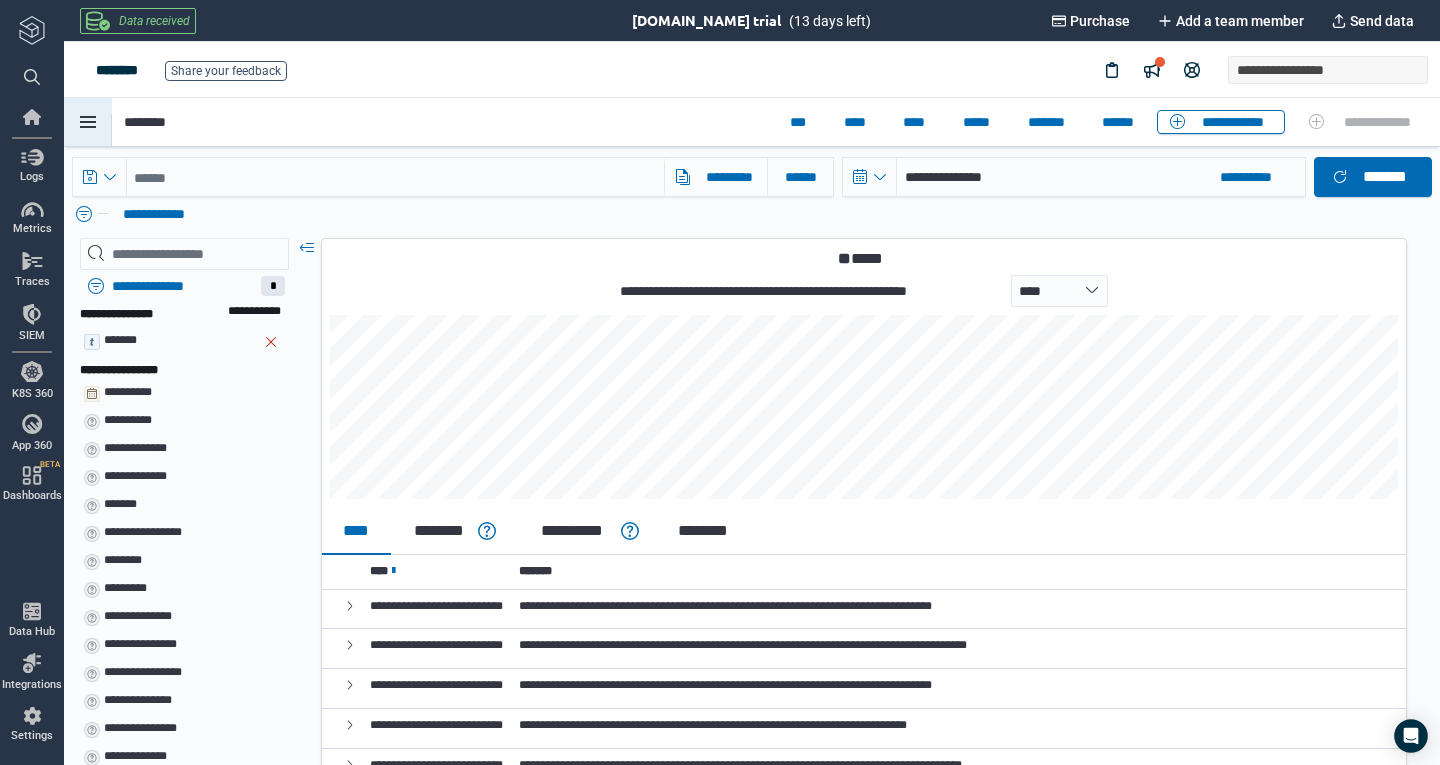 scroll, scrollTop: 0, scrollLeft: 0, axis: both 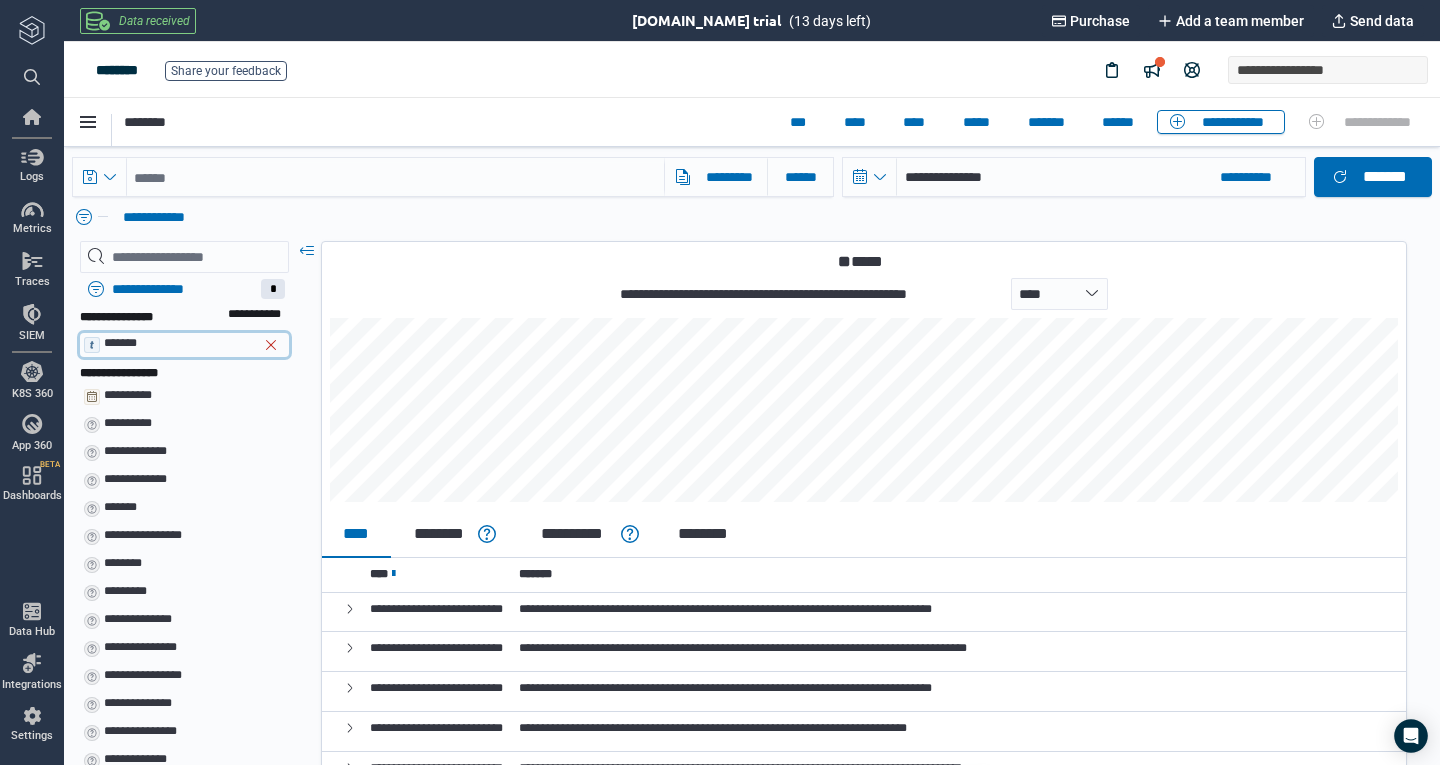 click on "*******" at bounding box center [178, 343] 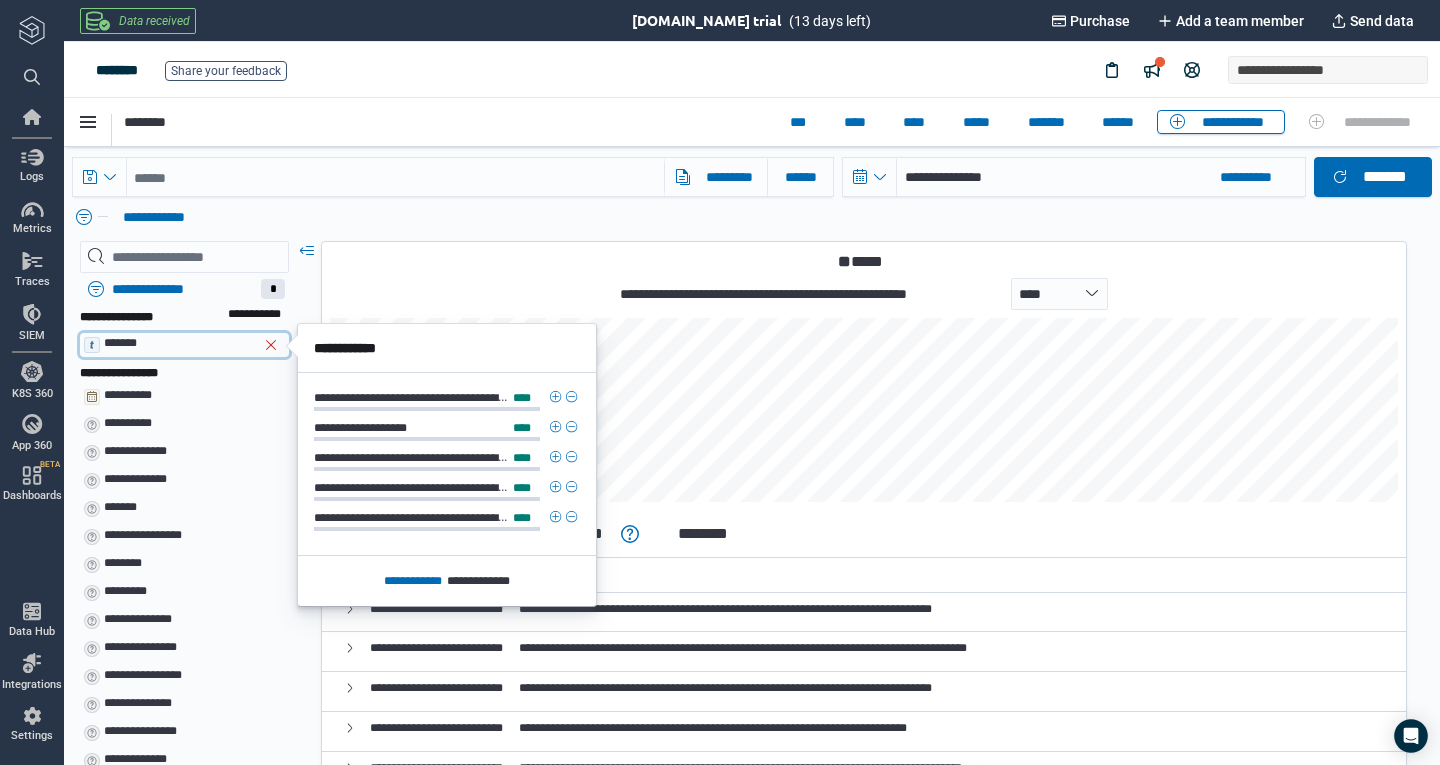 click on "**********" at bounding box center (411, 398) 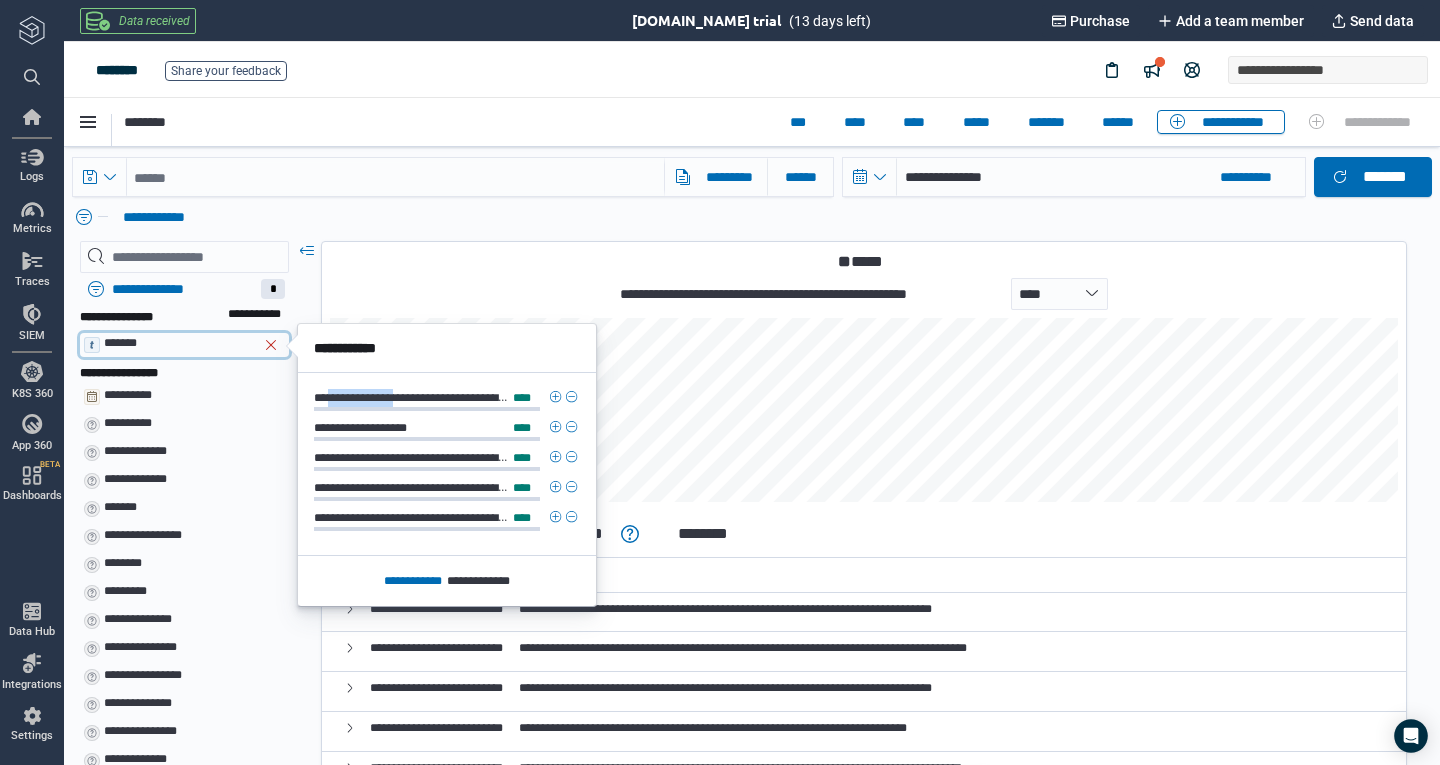 click on "**********" at bounding box center (411, 398) 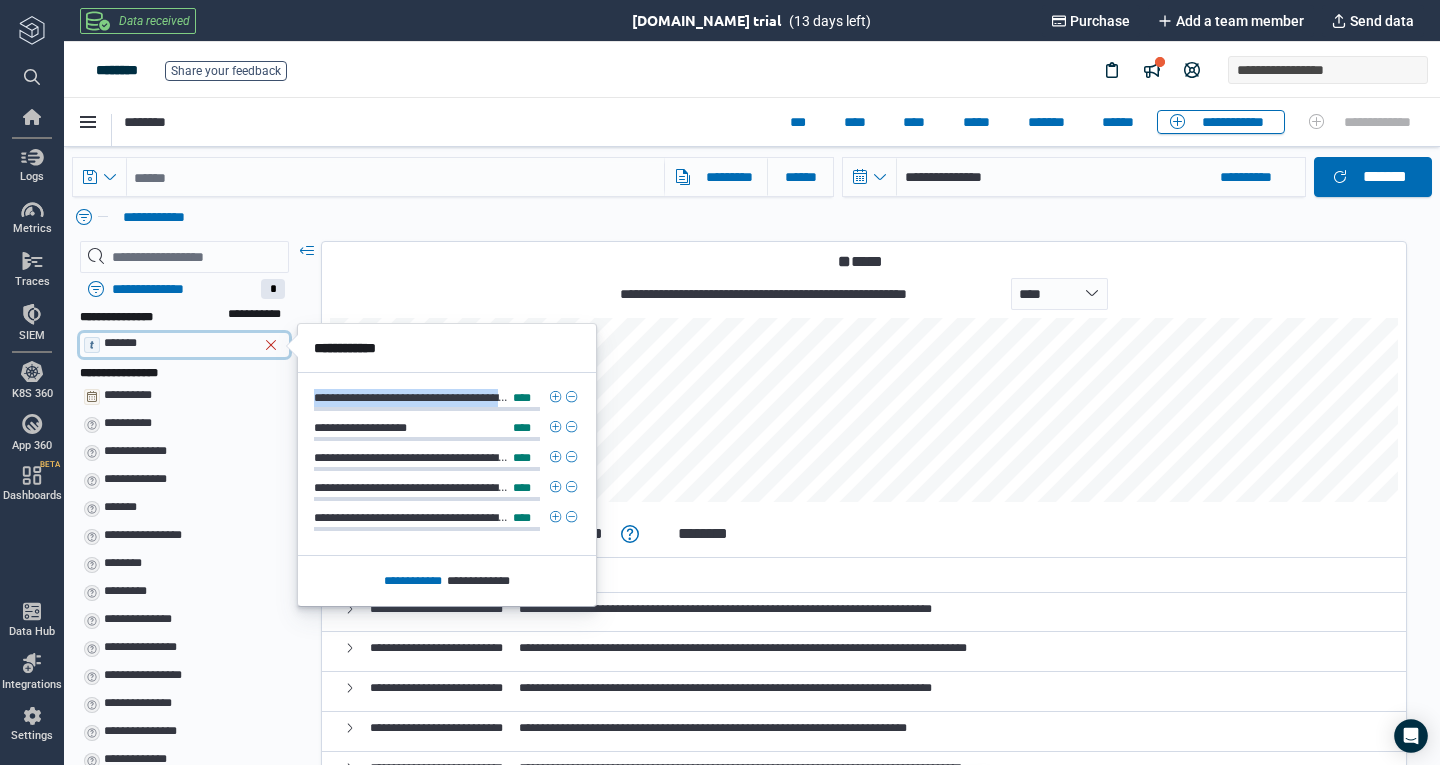 click on "**********" at bounding box center (411, 398) 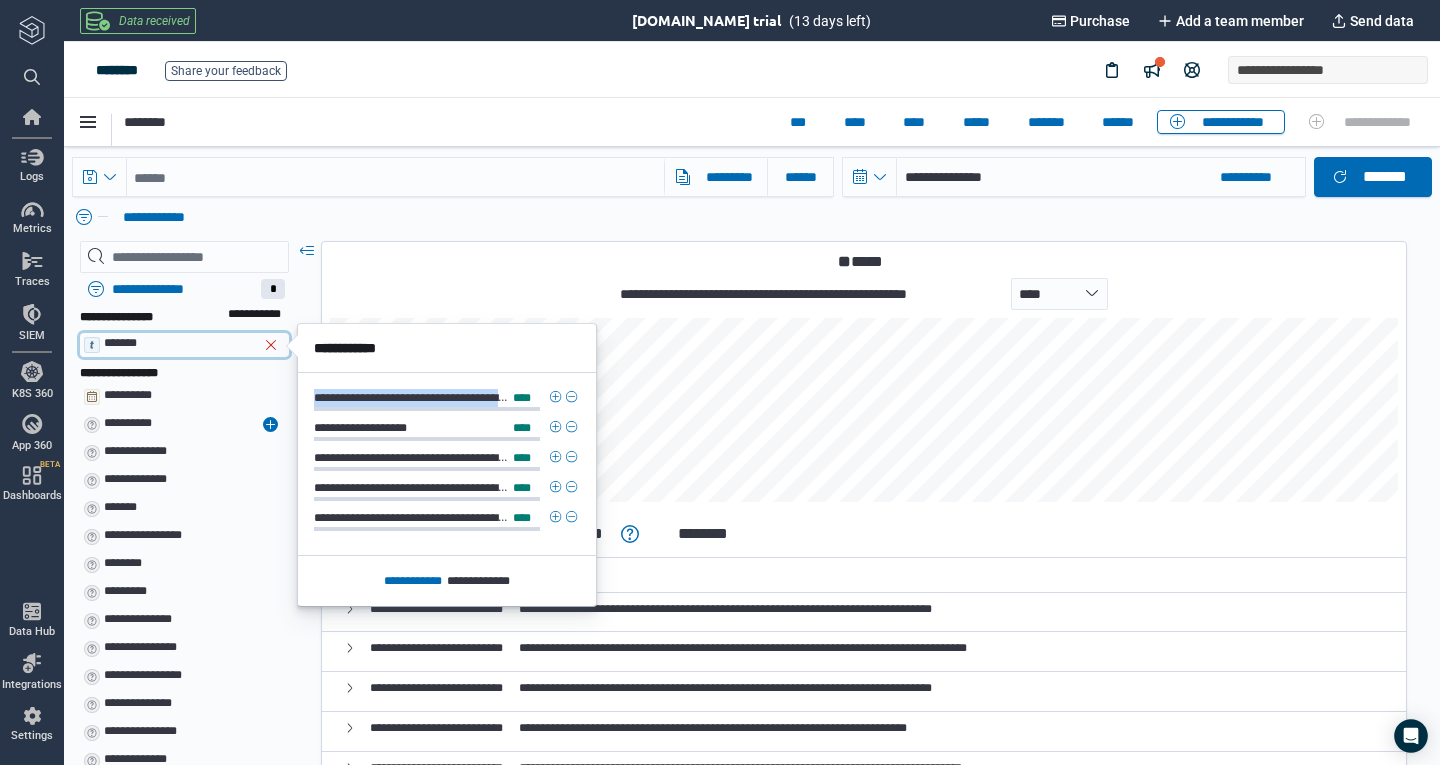 click on "**********" at bounding box center [168, 425] 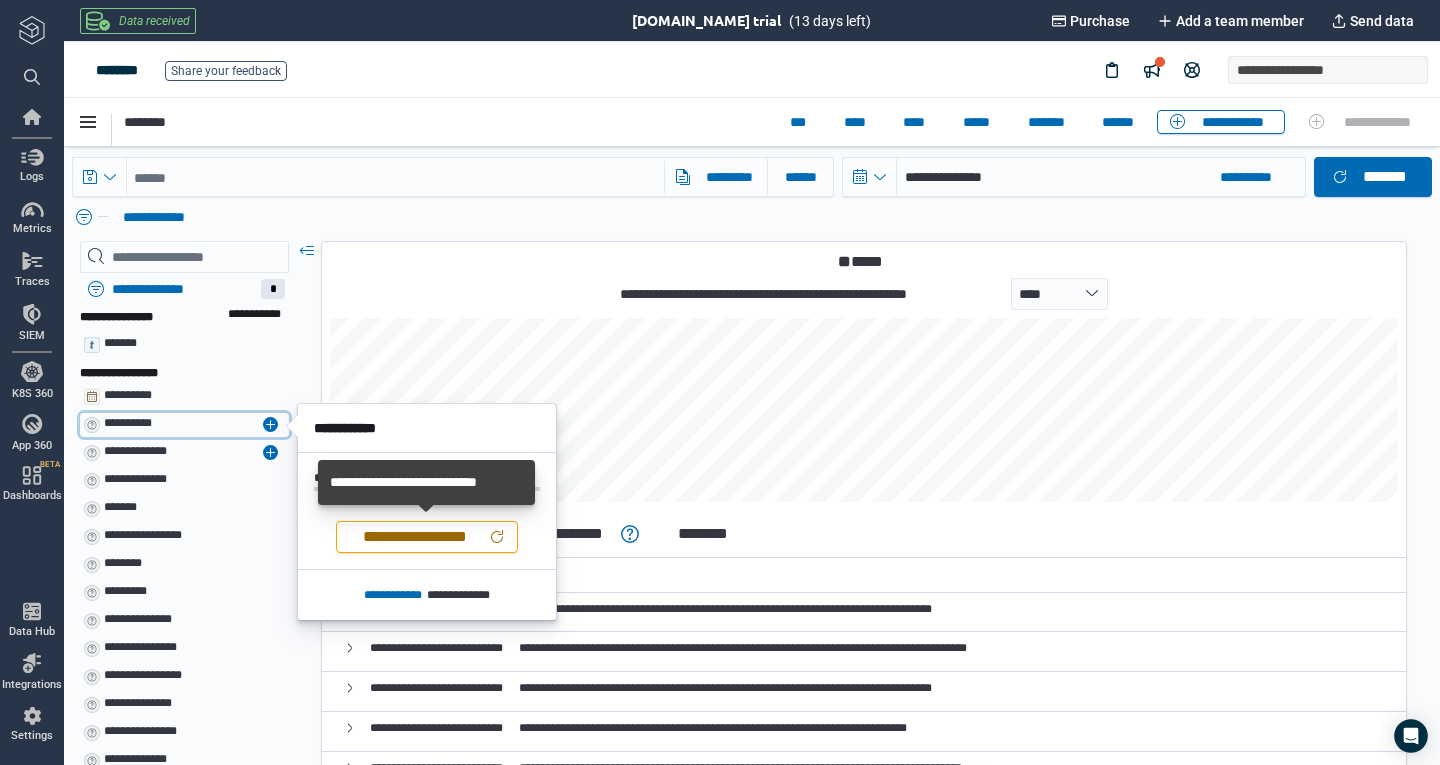 click on "**********" at bounding box center [135, 451] 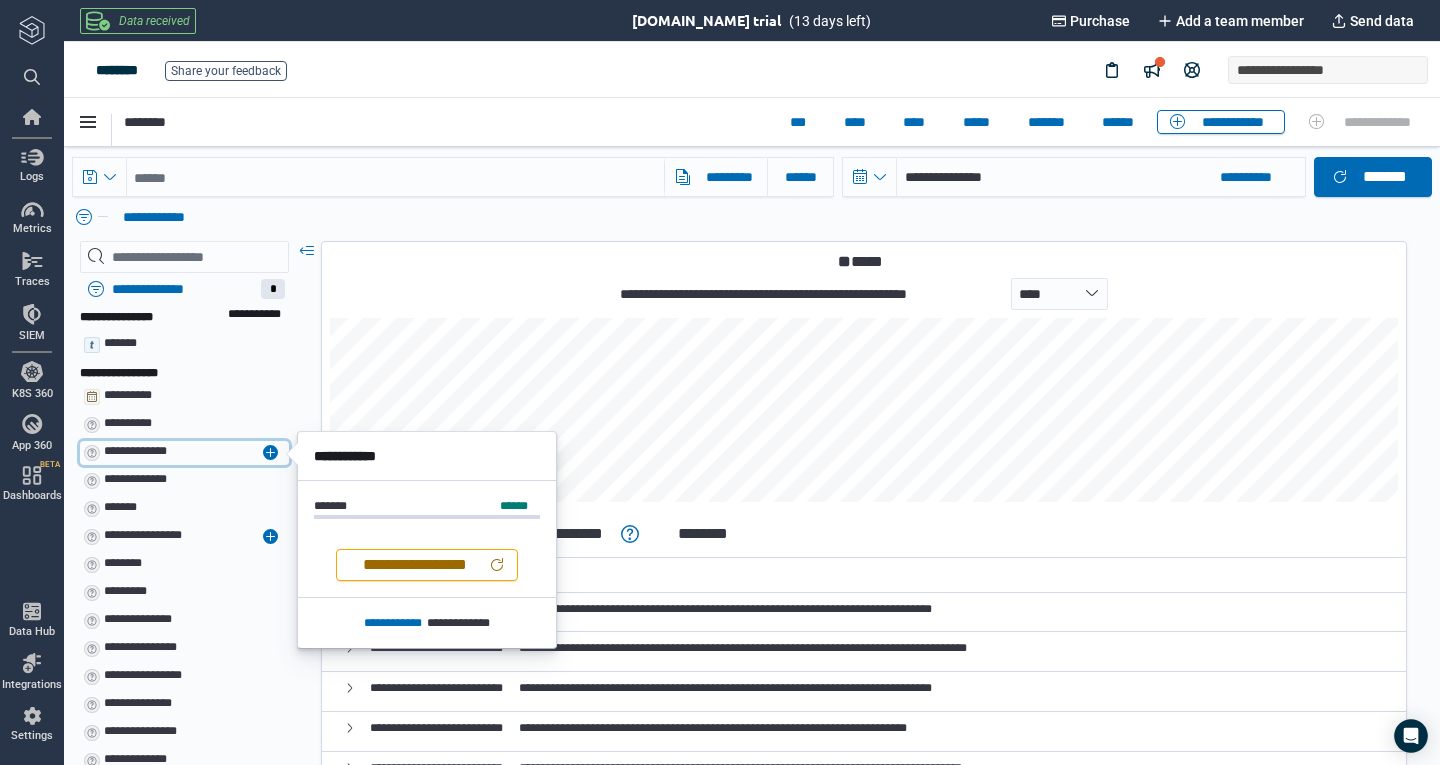 click on "**********" at bounding box center [143, 535] 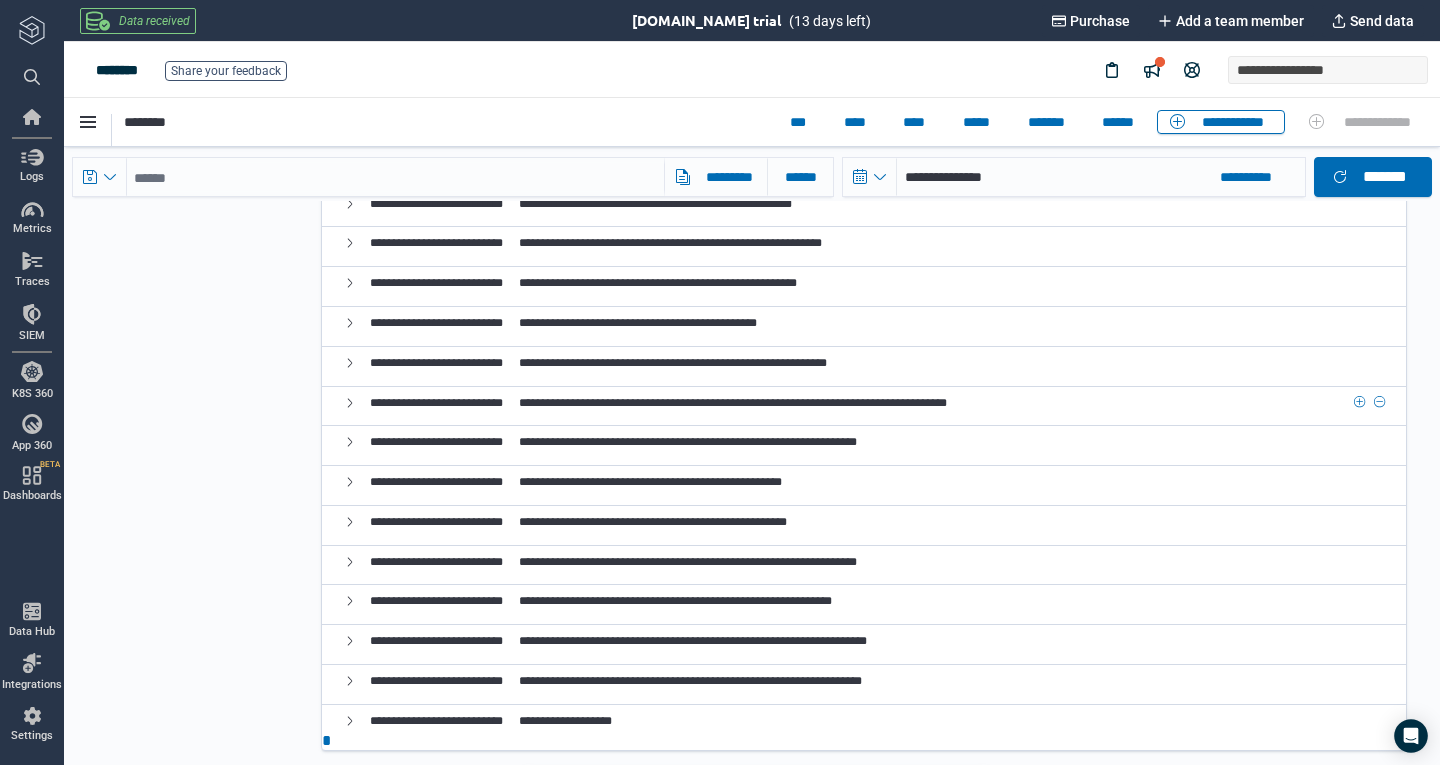 scroll, scrollTop: 1173, scrollLeft: 0, axis: vertical 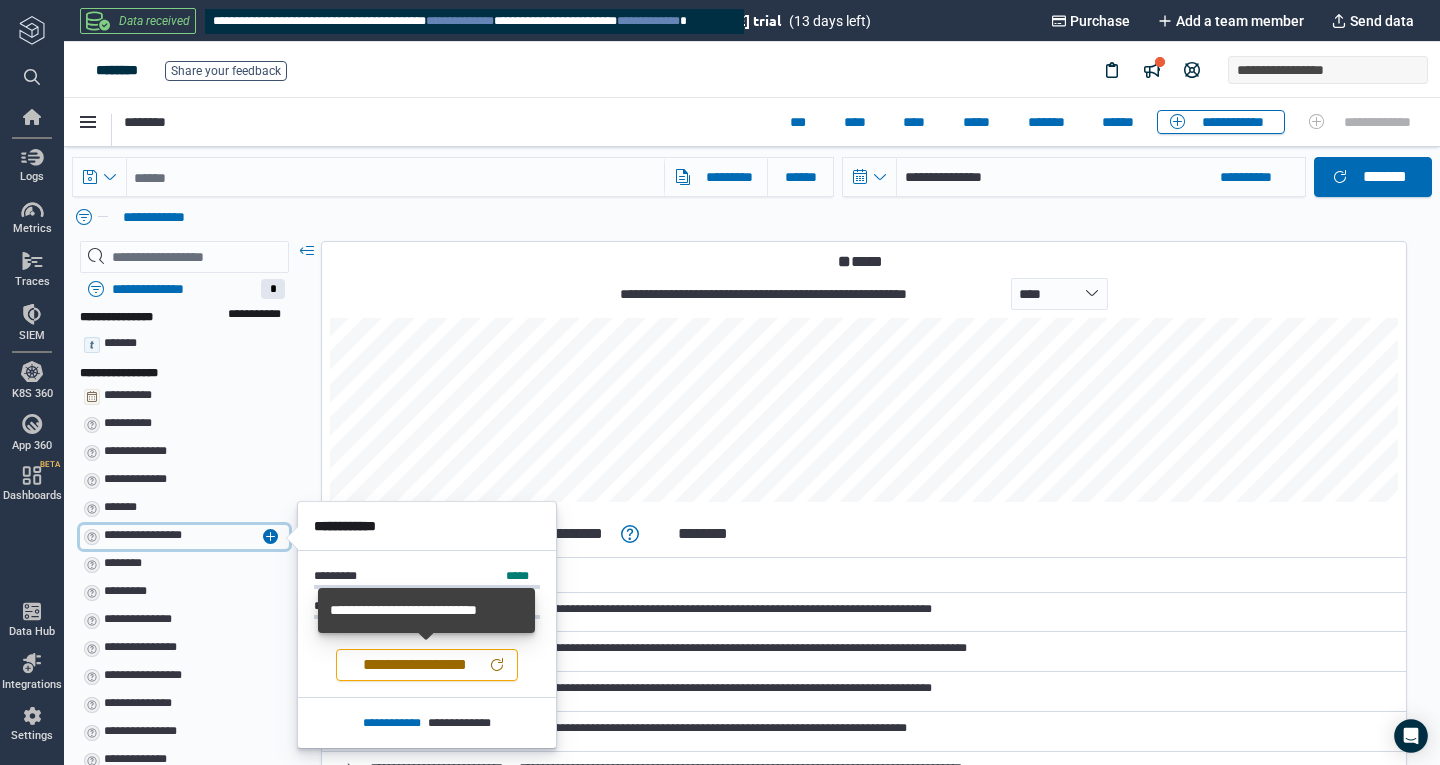 click on "Data received" at bounding box center (154, 21) 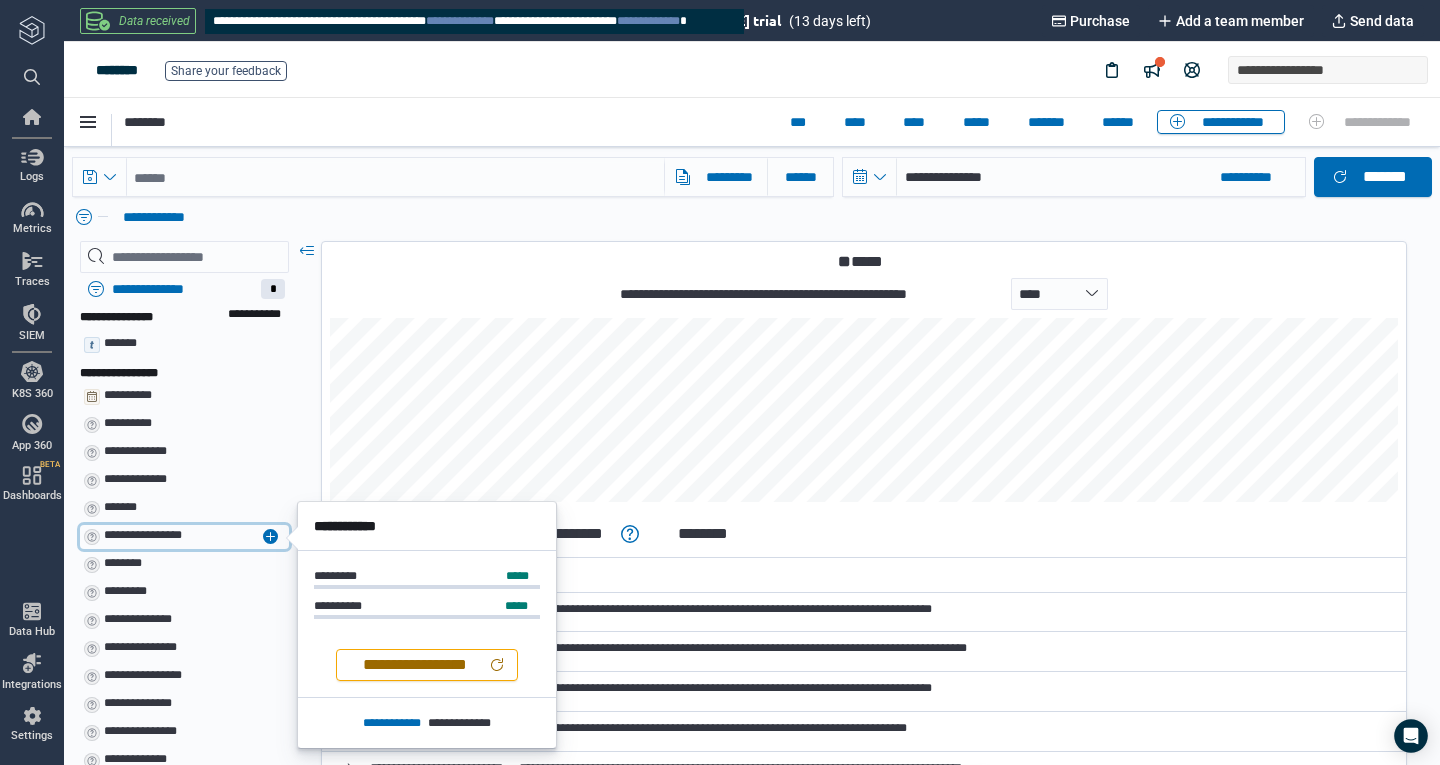 click on "Data received" at bounding box center [154, 21] 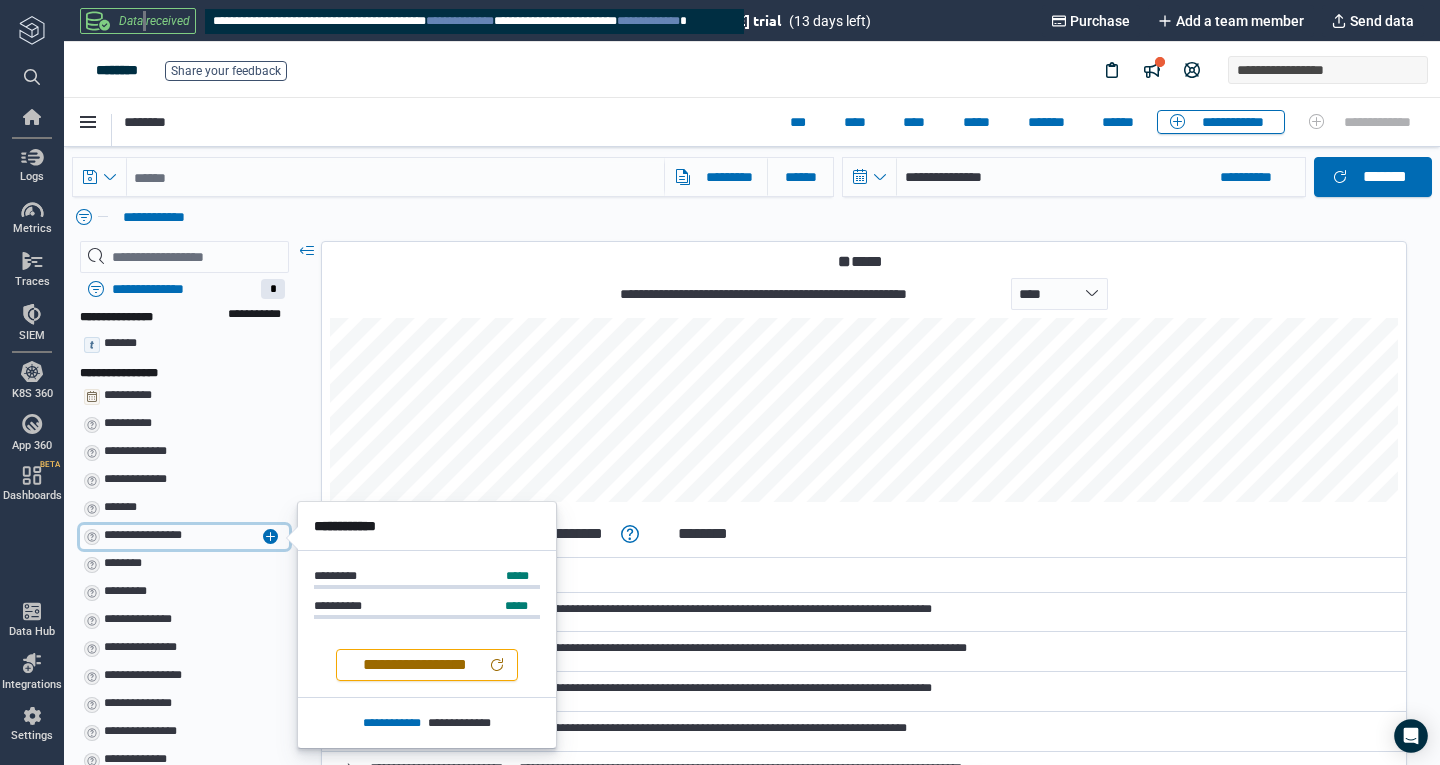 click on "Data received" at bounding box center [154, 21] 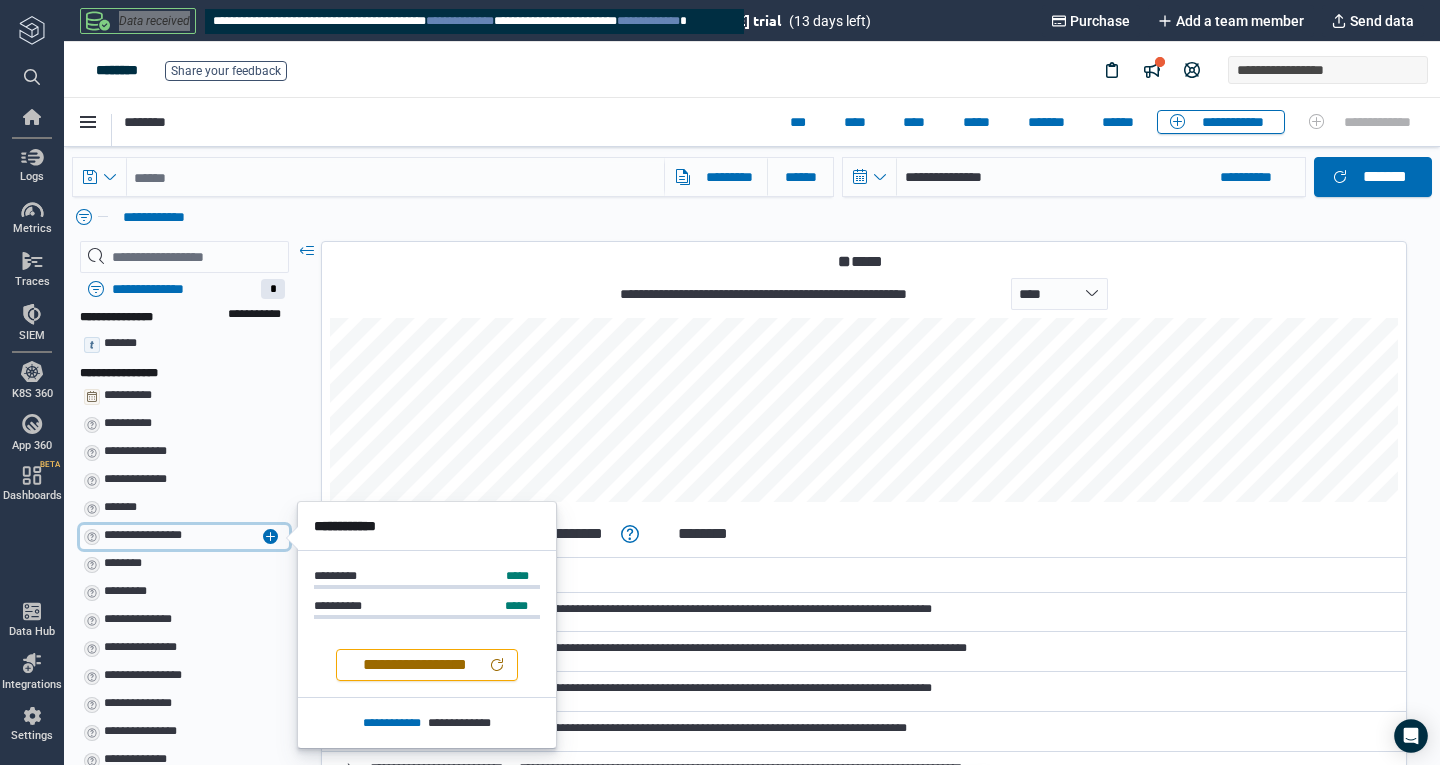 click on "Data received" at bounding box center [154, 21] 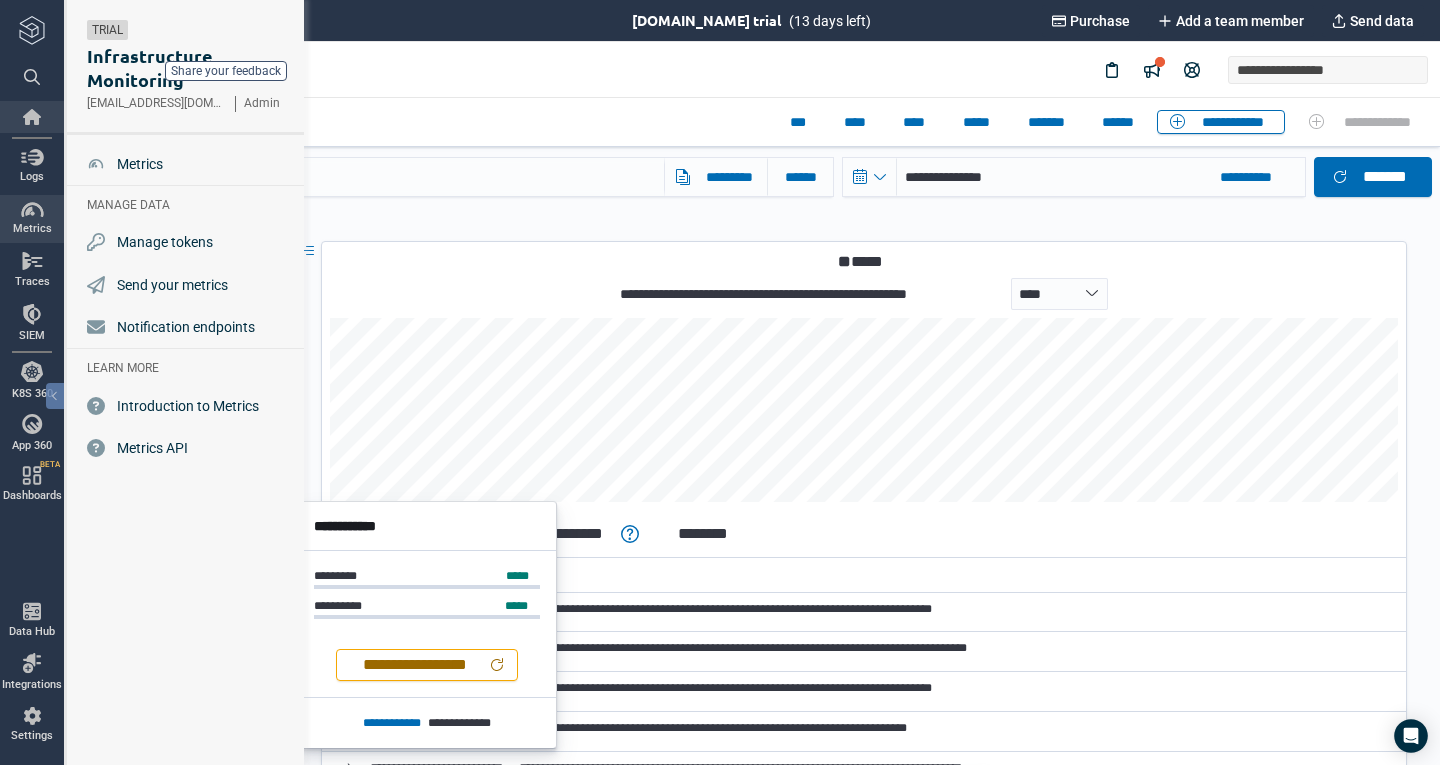 click at bounding box center [32, 117] 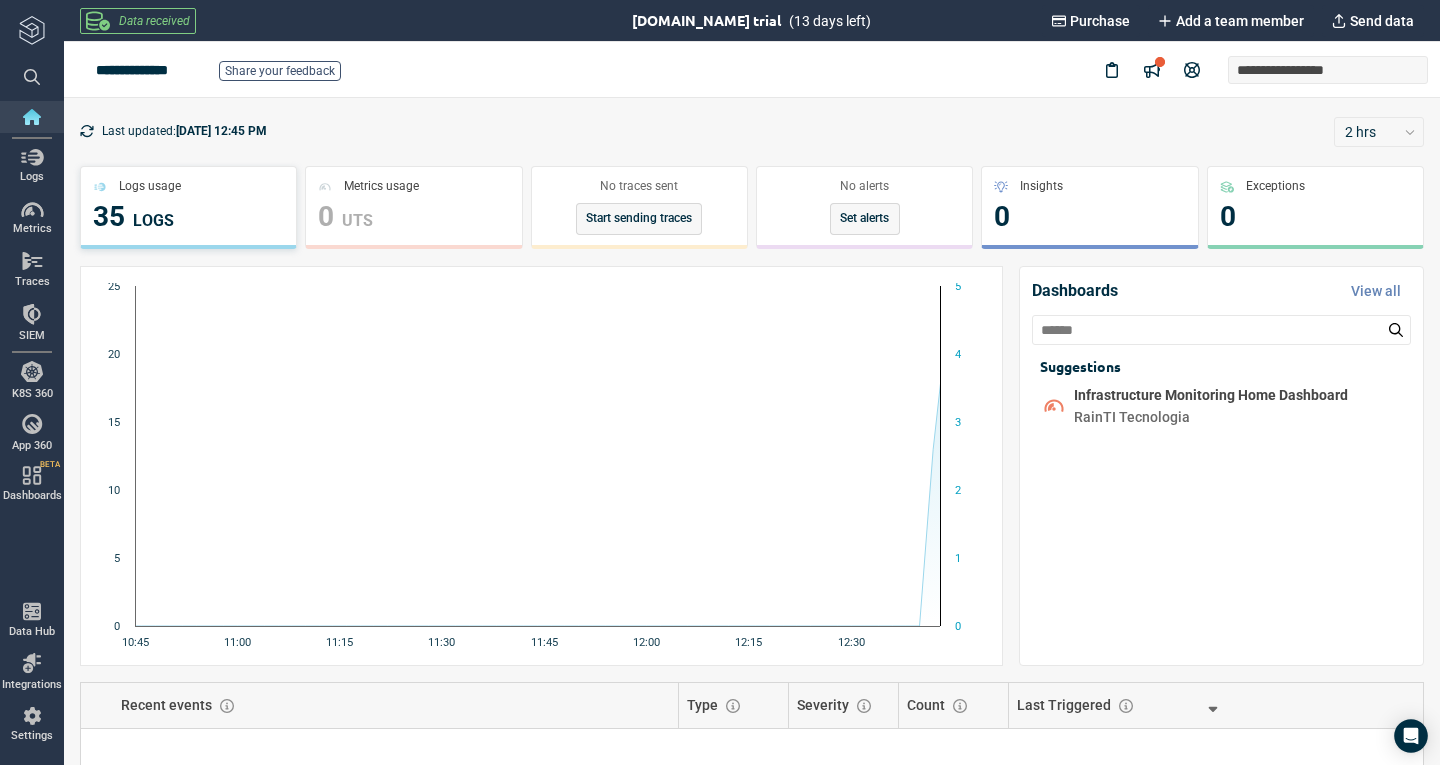click on "Logs usage" at bounding box center [150, 187] 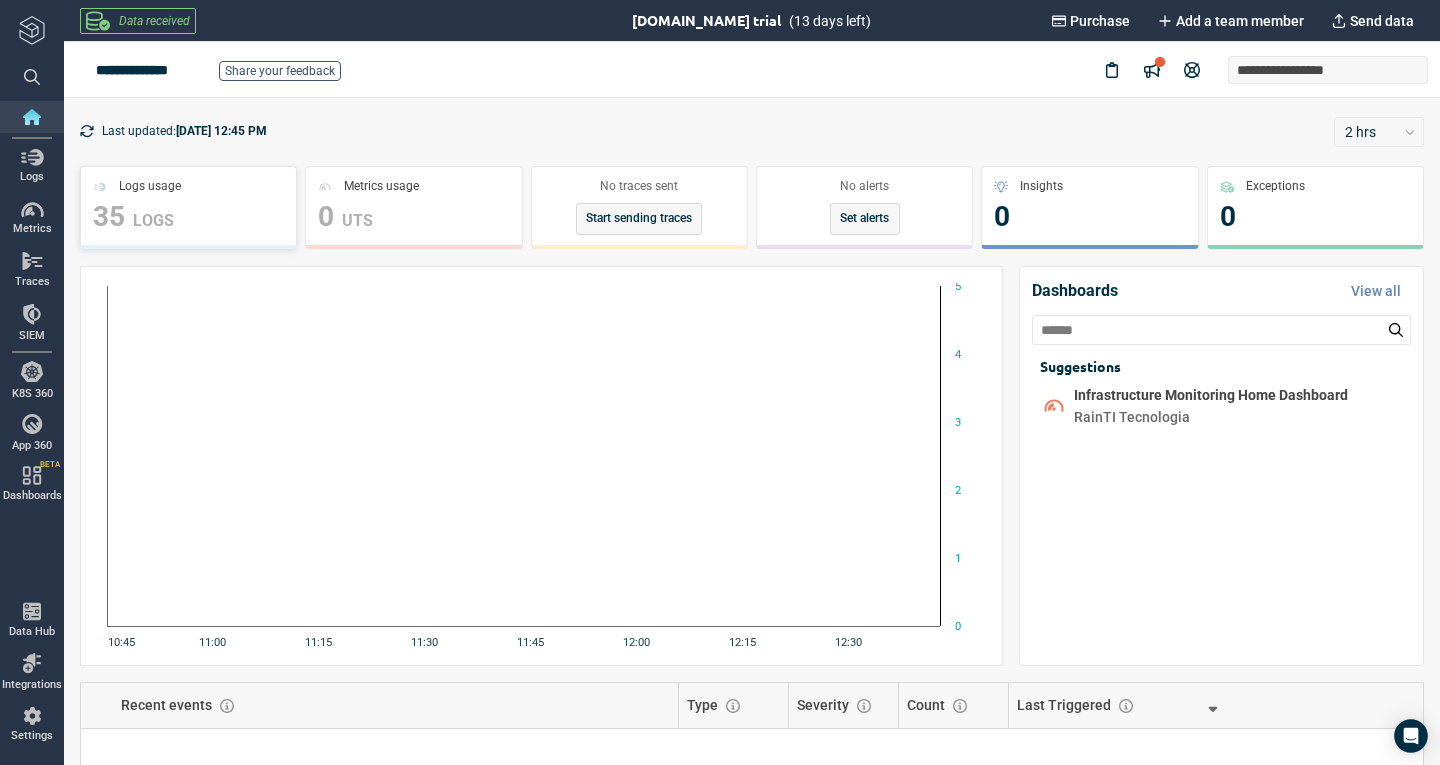 click on "35 LOGS" at bounding box center [188, 217] 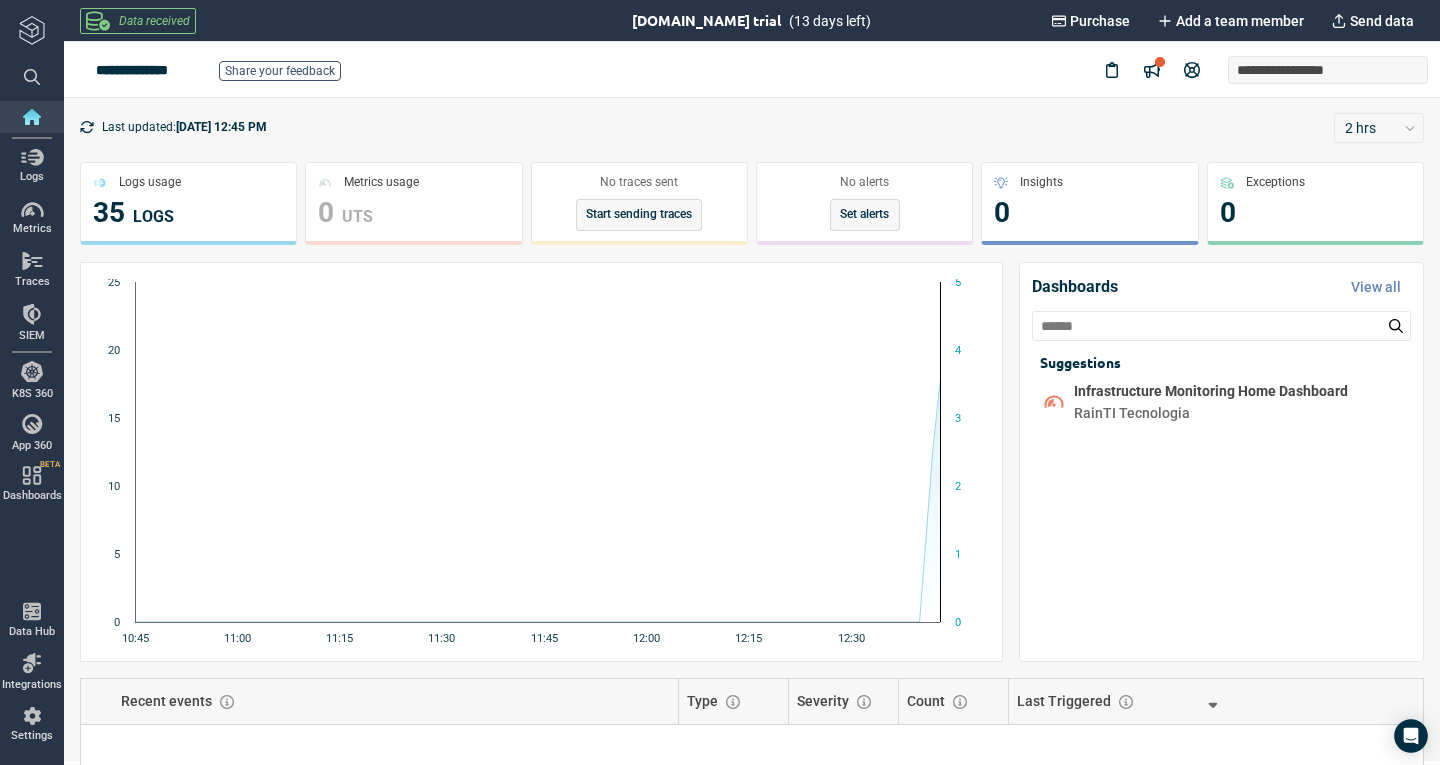 scroll, scrollTop: 0, scrollLeft: 0, axis: both 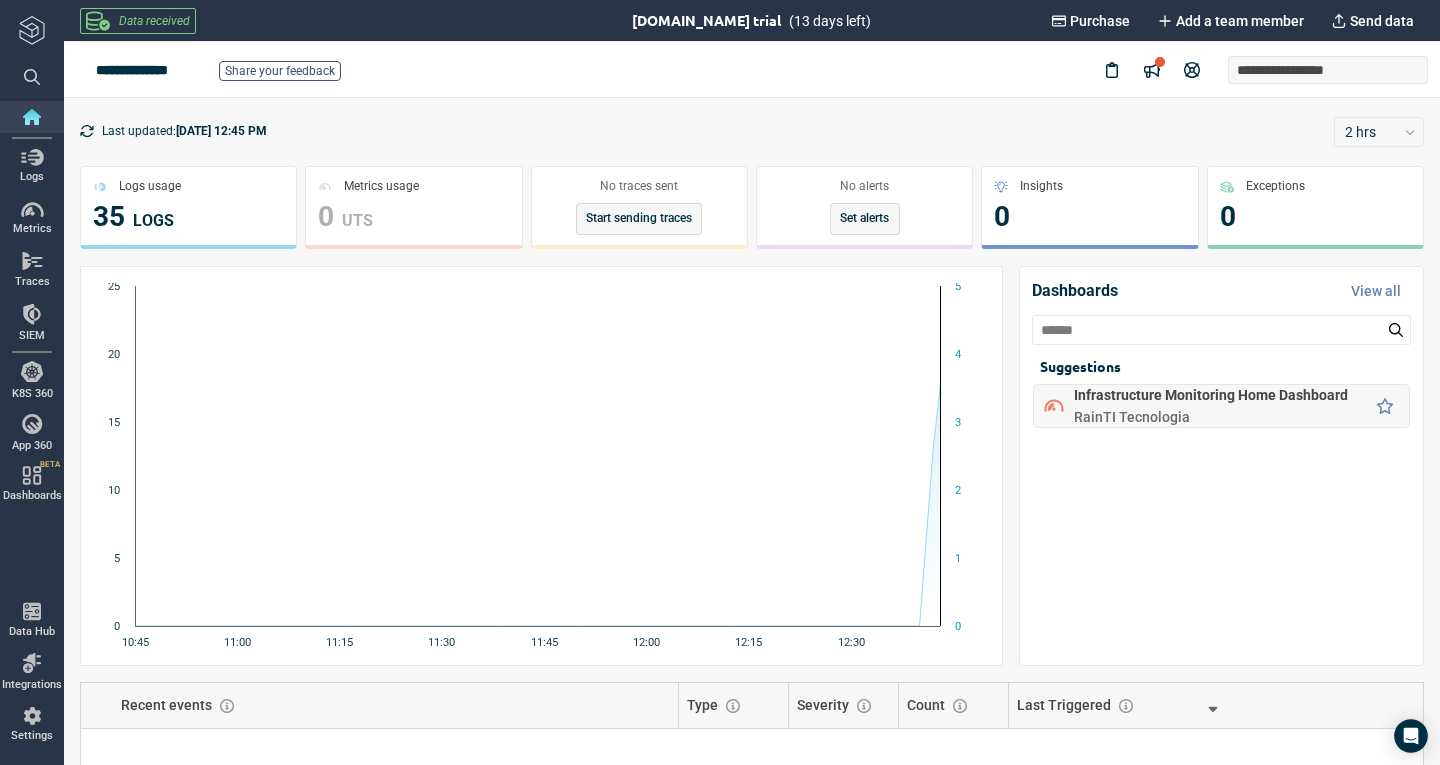 click on "Infrastructure Monitoring Home Dashboard RainTI Tecnologia" at bounding box center [1211, 406] 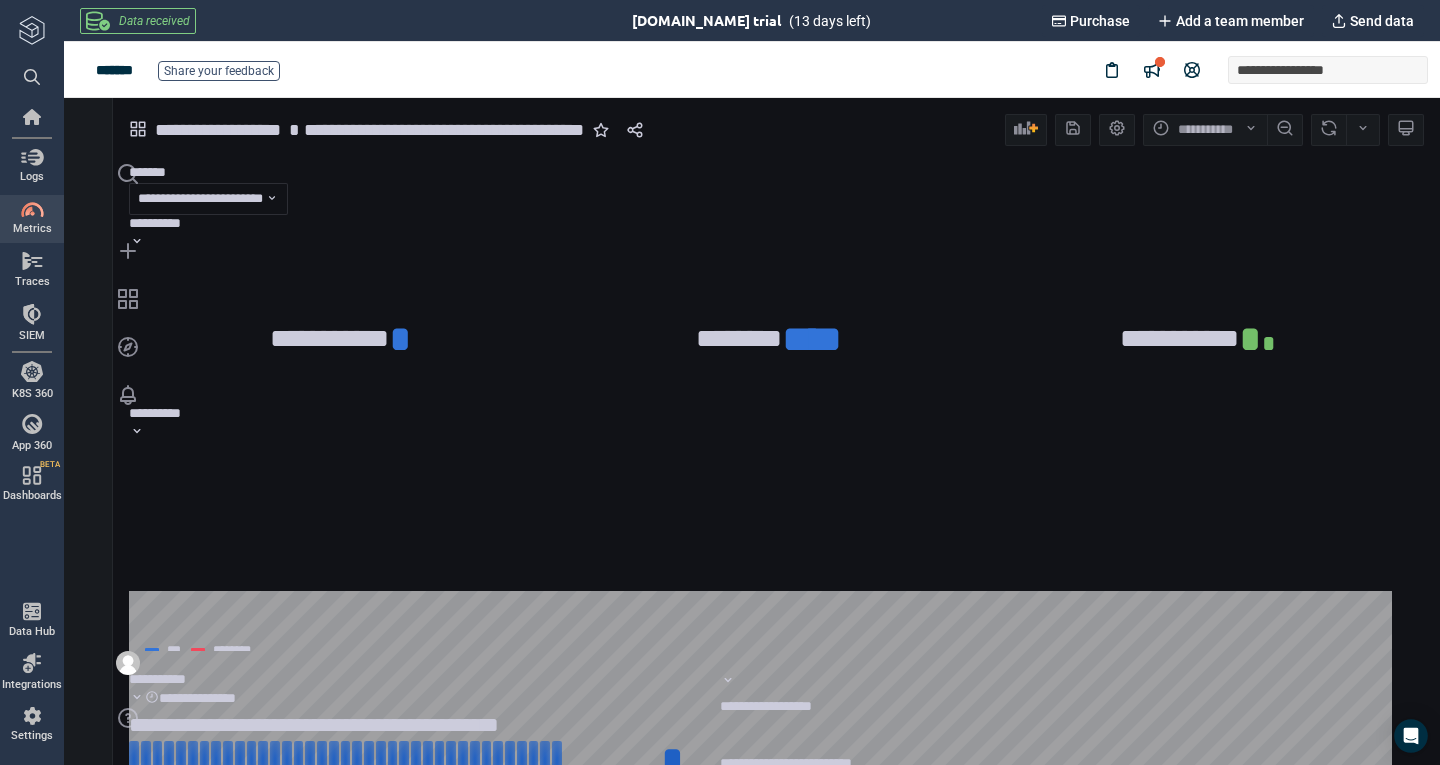 scroll, scrollTop: 0, scrollLeft: 0, axis: both 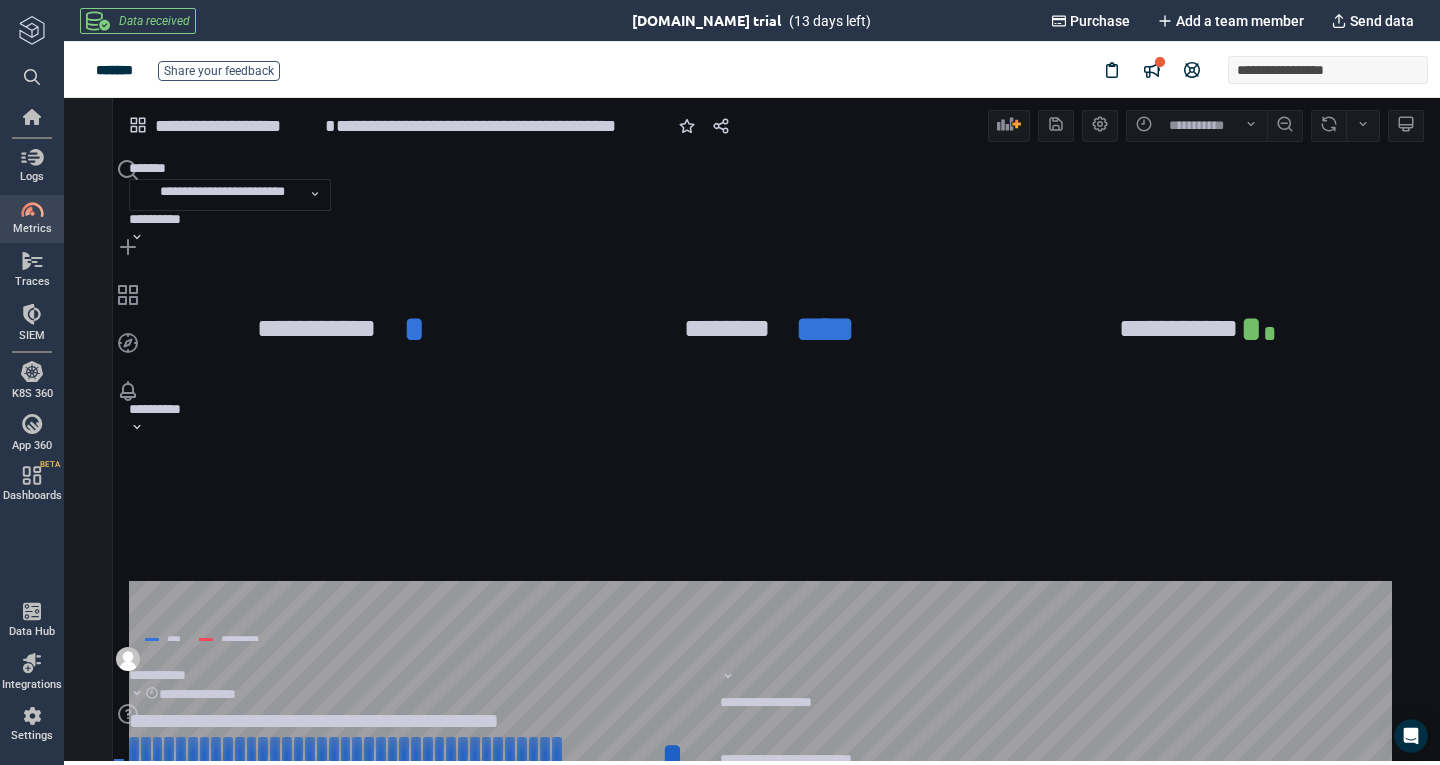 click on "**********" at bounding box center (238, 126) 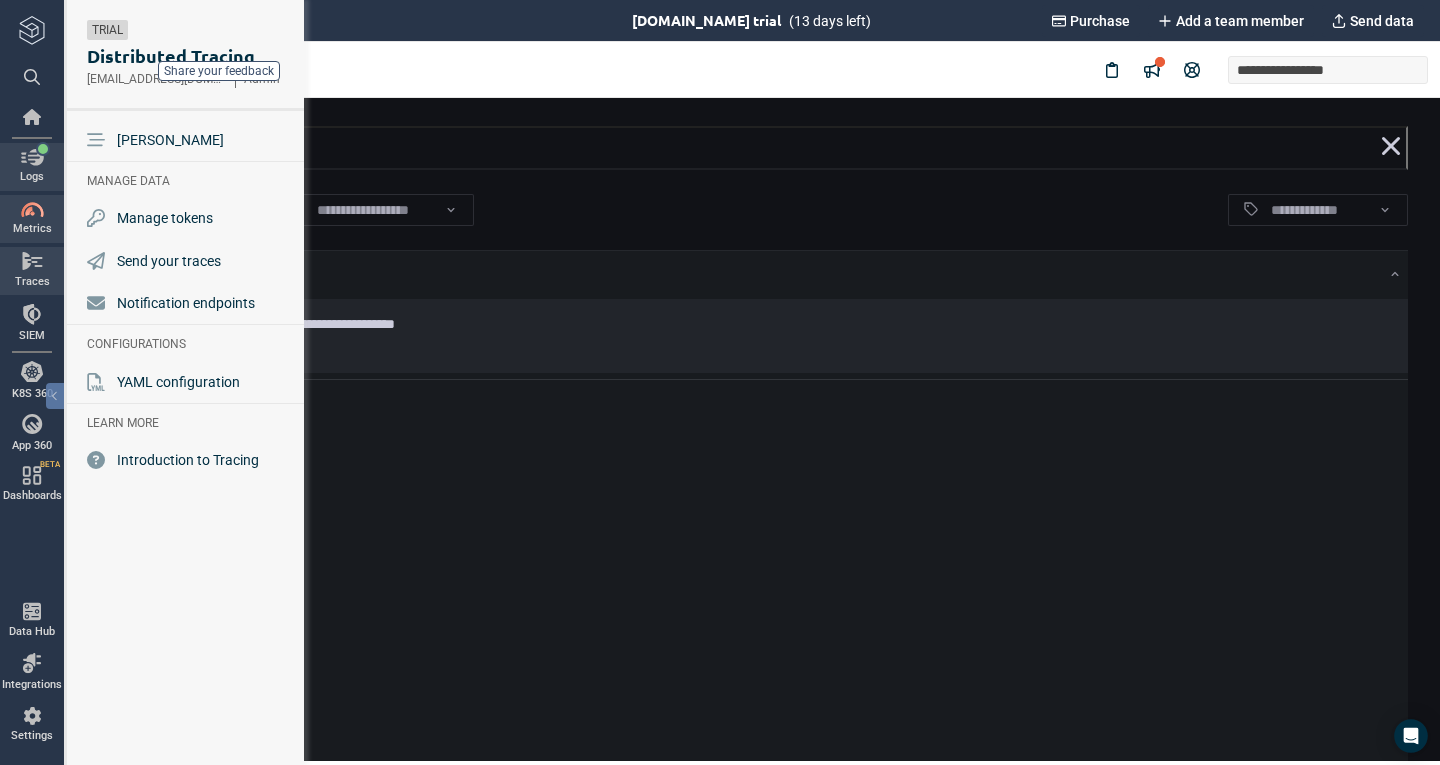 click on "Logs" at bounding box center [32, 167] 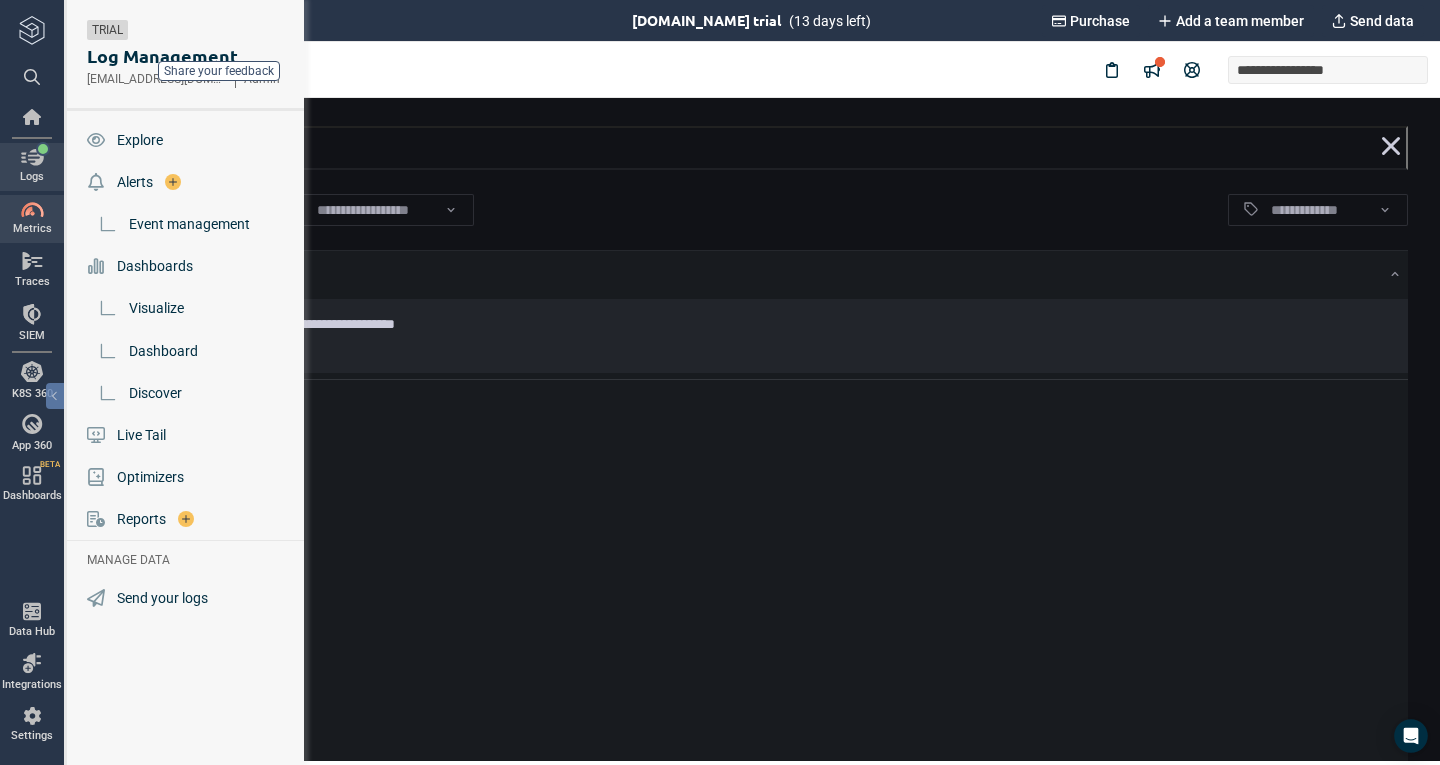 scroll, scrollTop: 0, scrollLeft: 0, axis: both 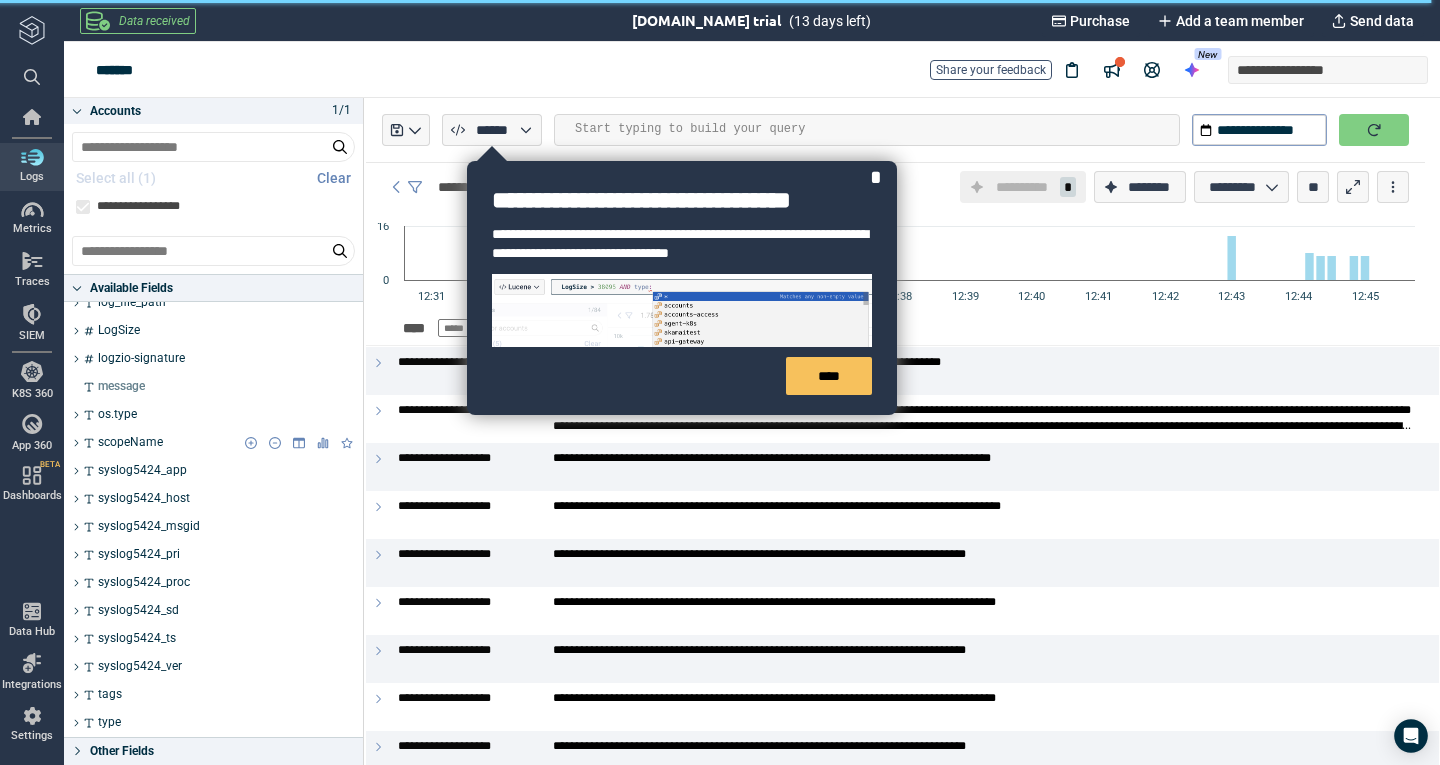click on "scopeName" at bounding box center (130, 443) 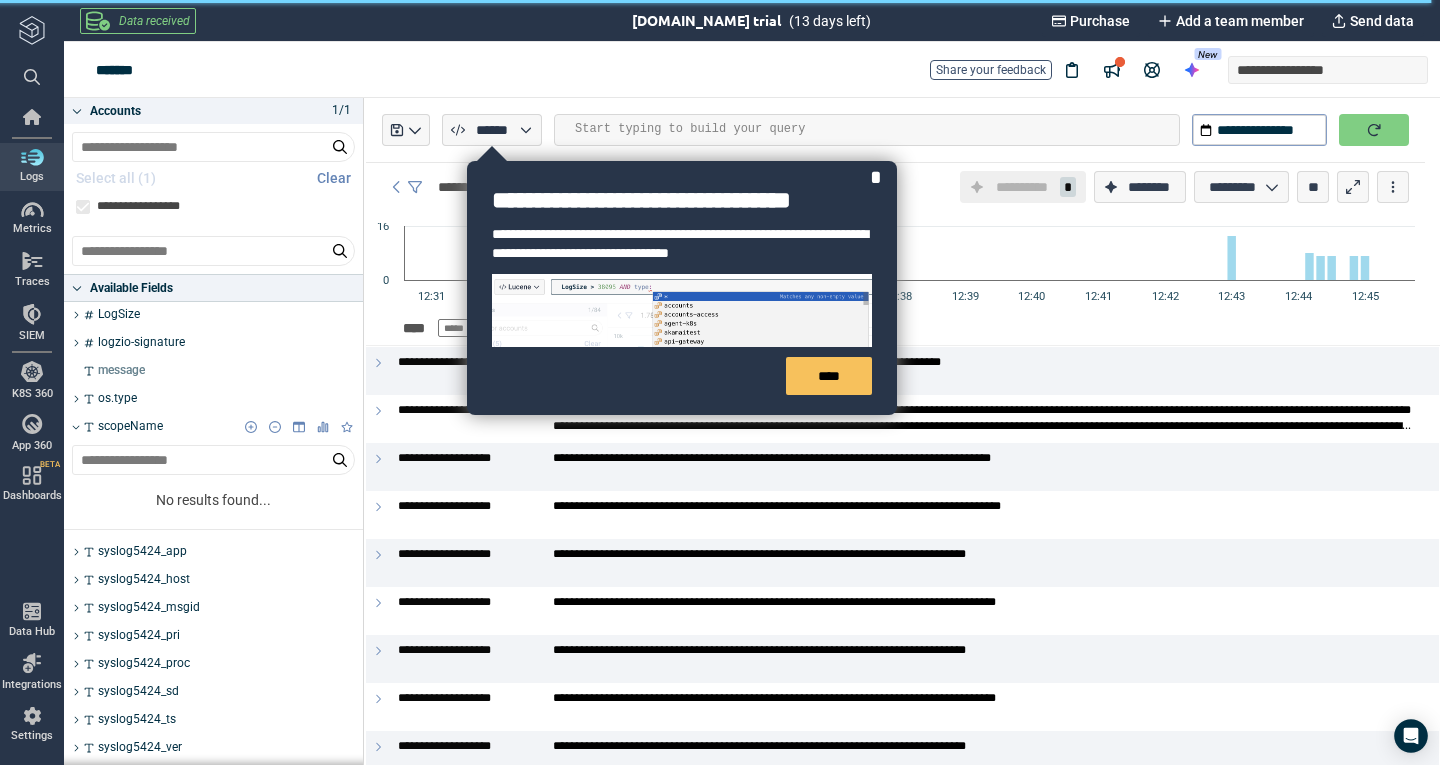 click on "scopeName" at bounding box center [219, 427] 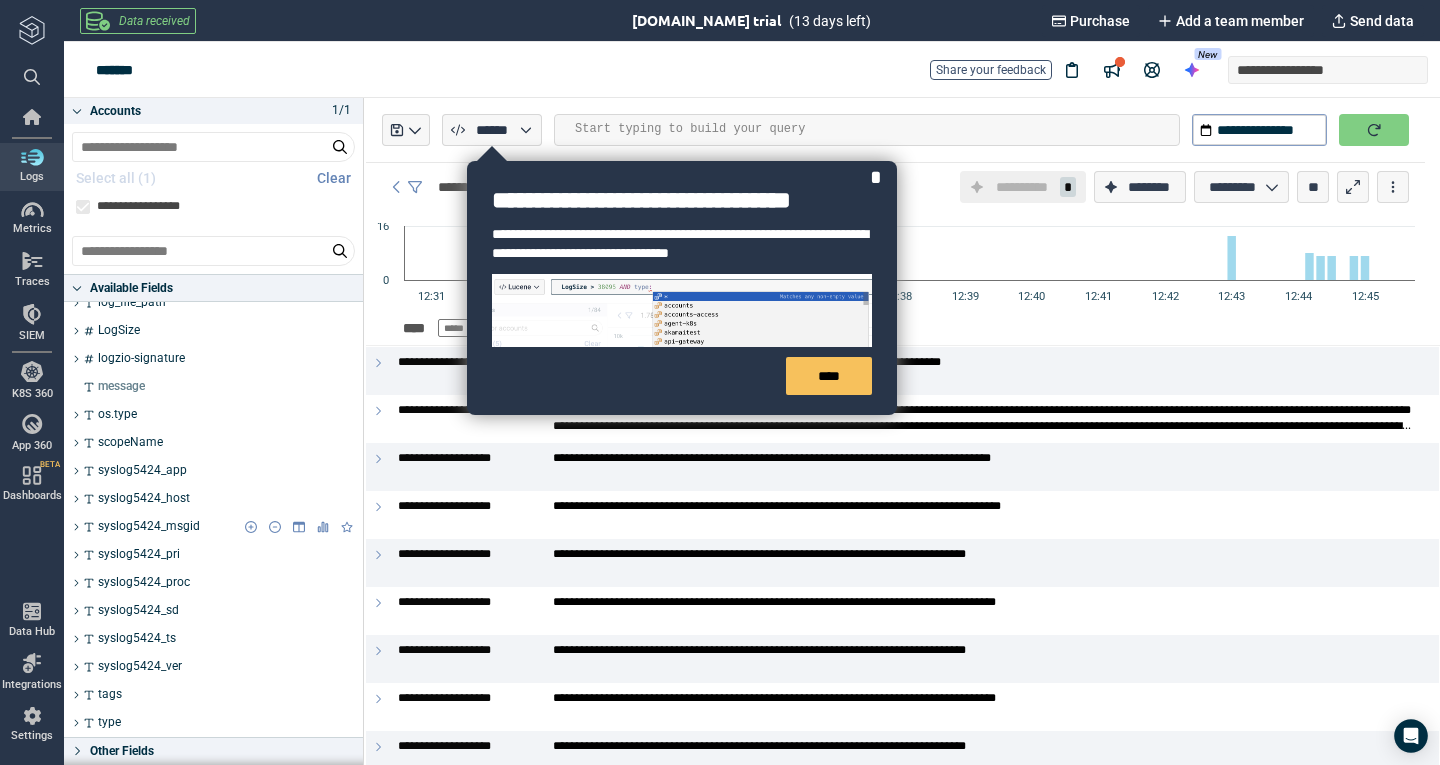 scroll, scrollTop: 257, scrollLeft: 0, axis: vertical 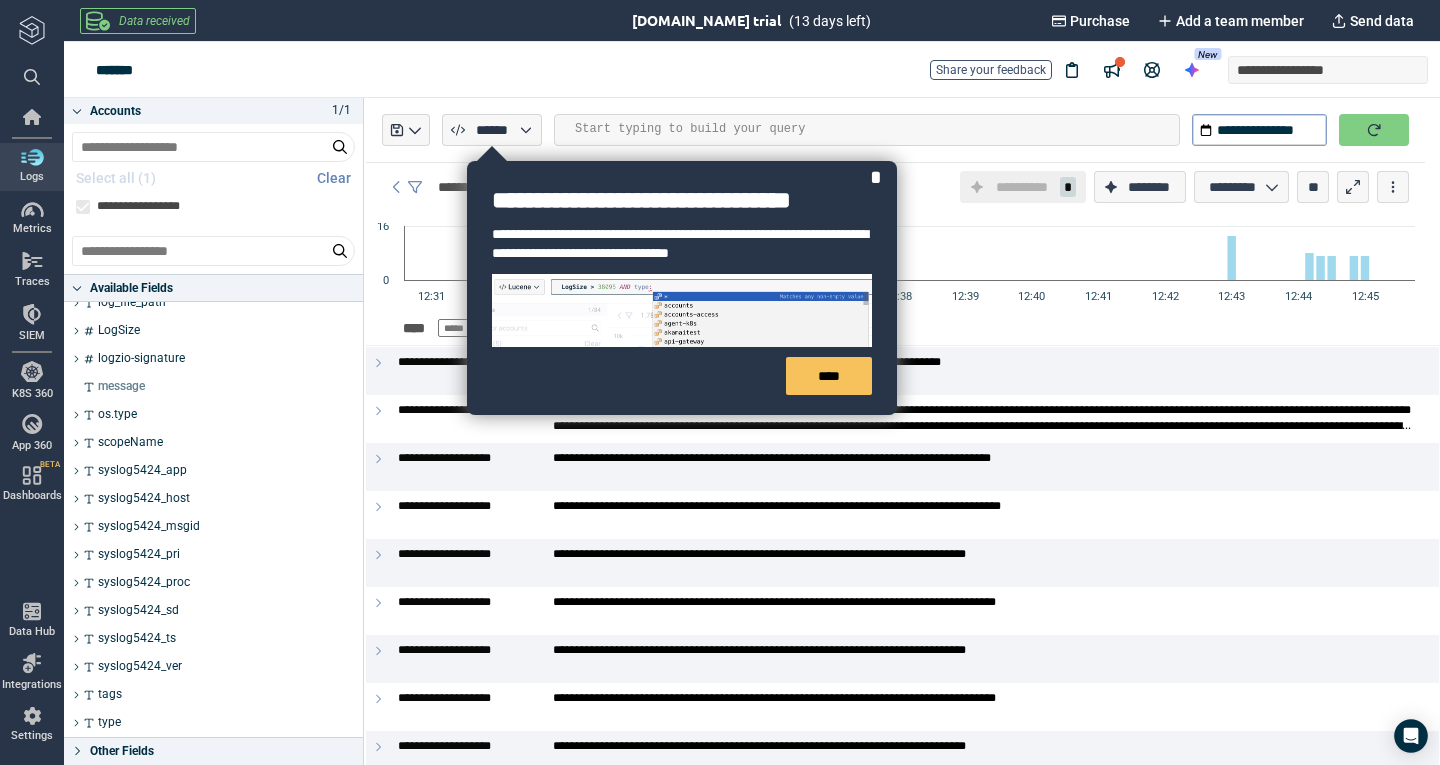 click on "Other Fields" at bounding box center [220, 751] 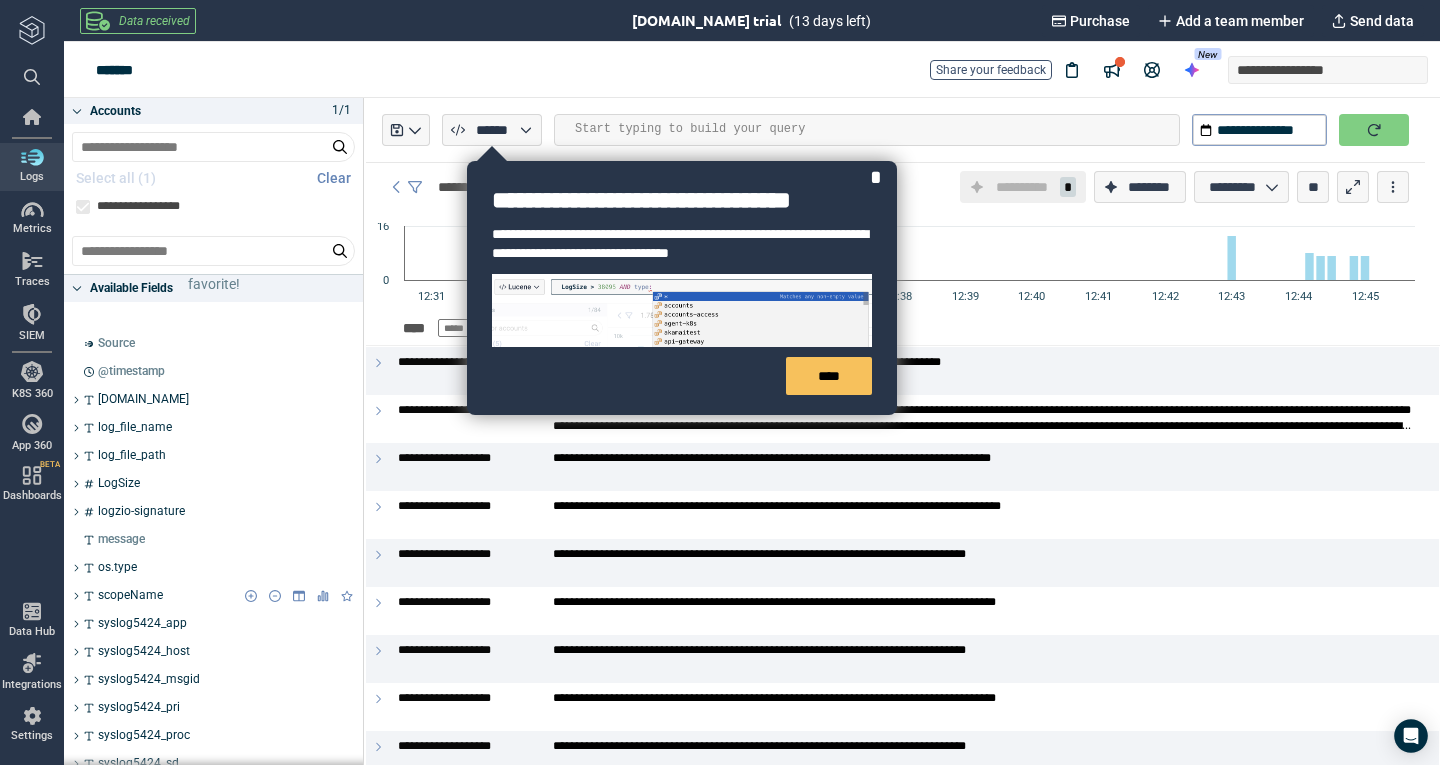 scroll, scrollTop: 0, scrollLeft: 0, axis: both 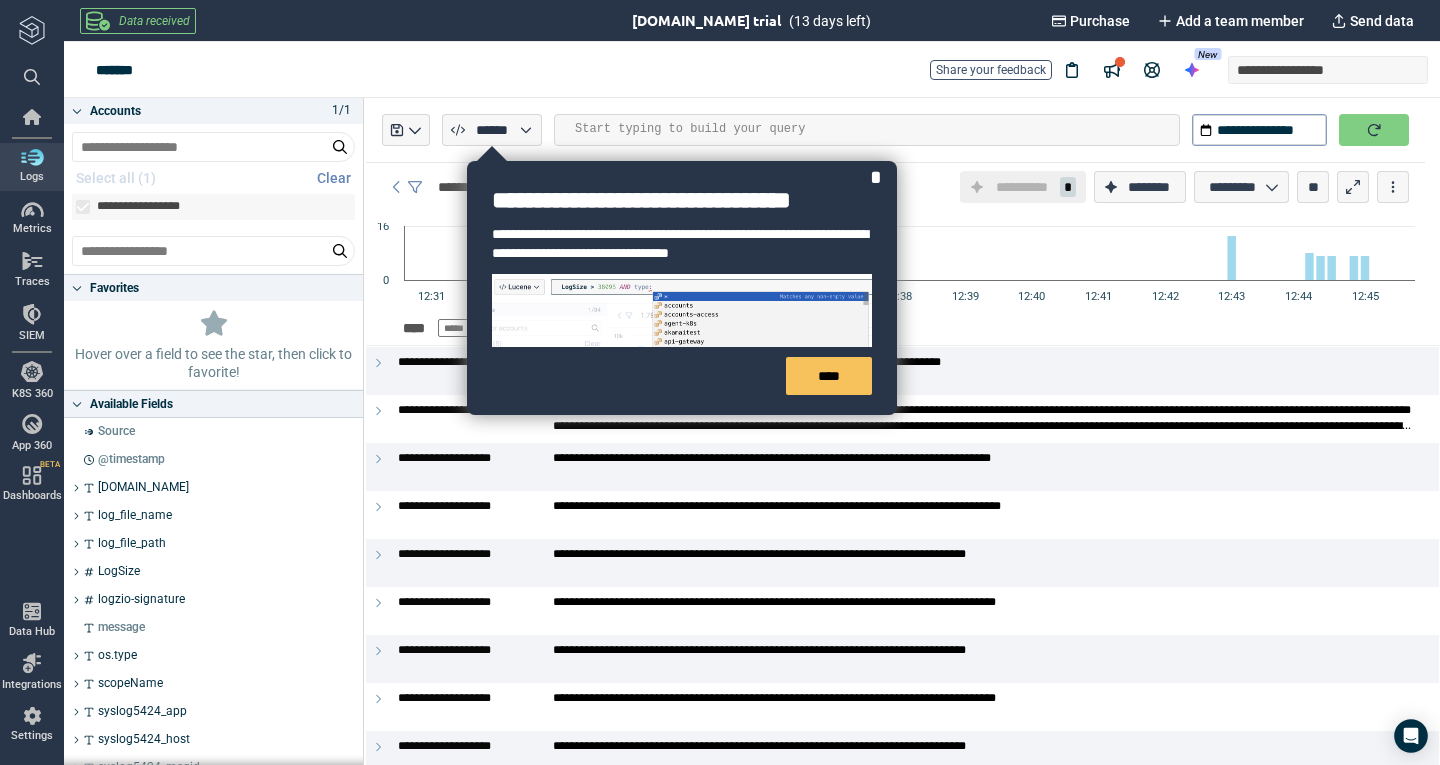 click on "**********" at bounding box center [144, 207] 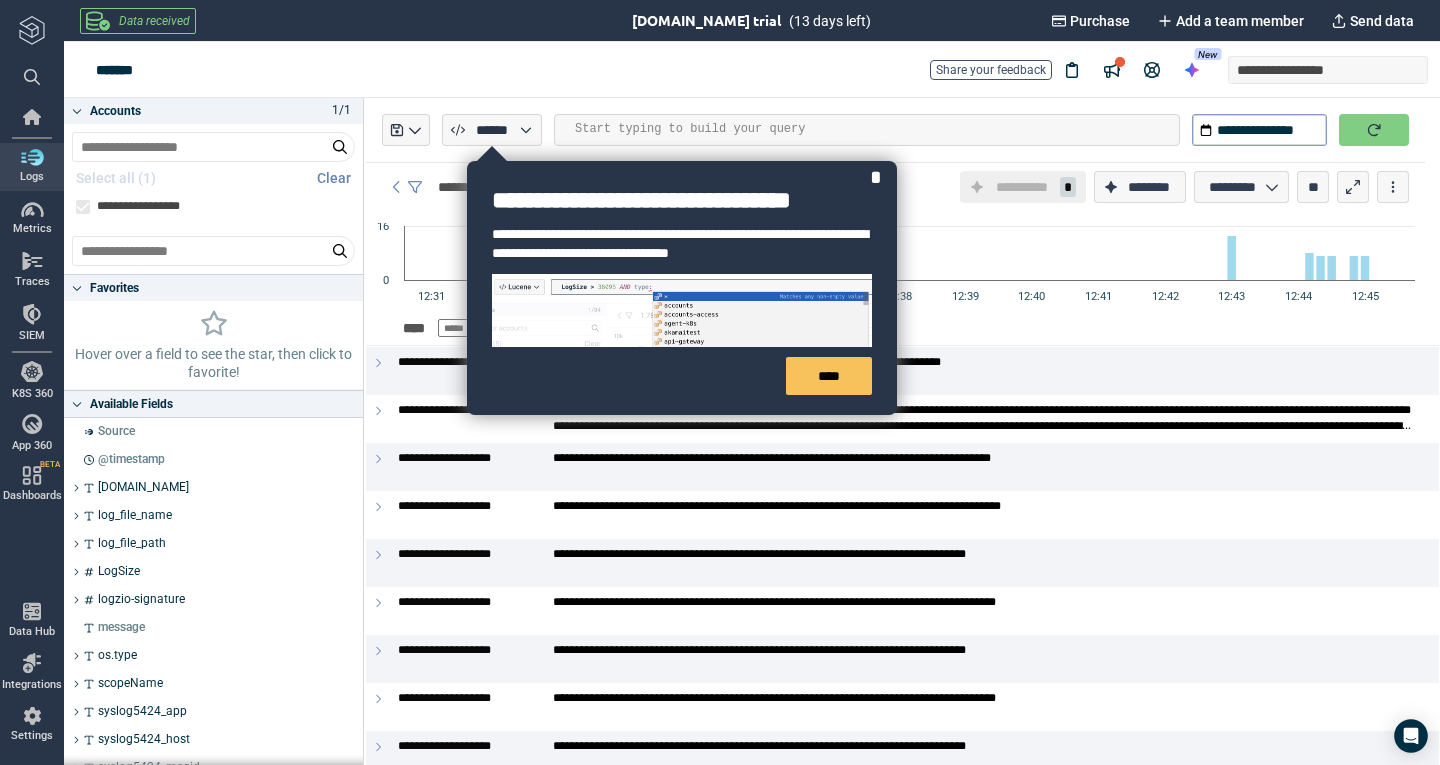 click on "**********" at bounding box center [682, 288] 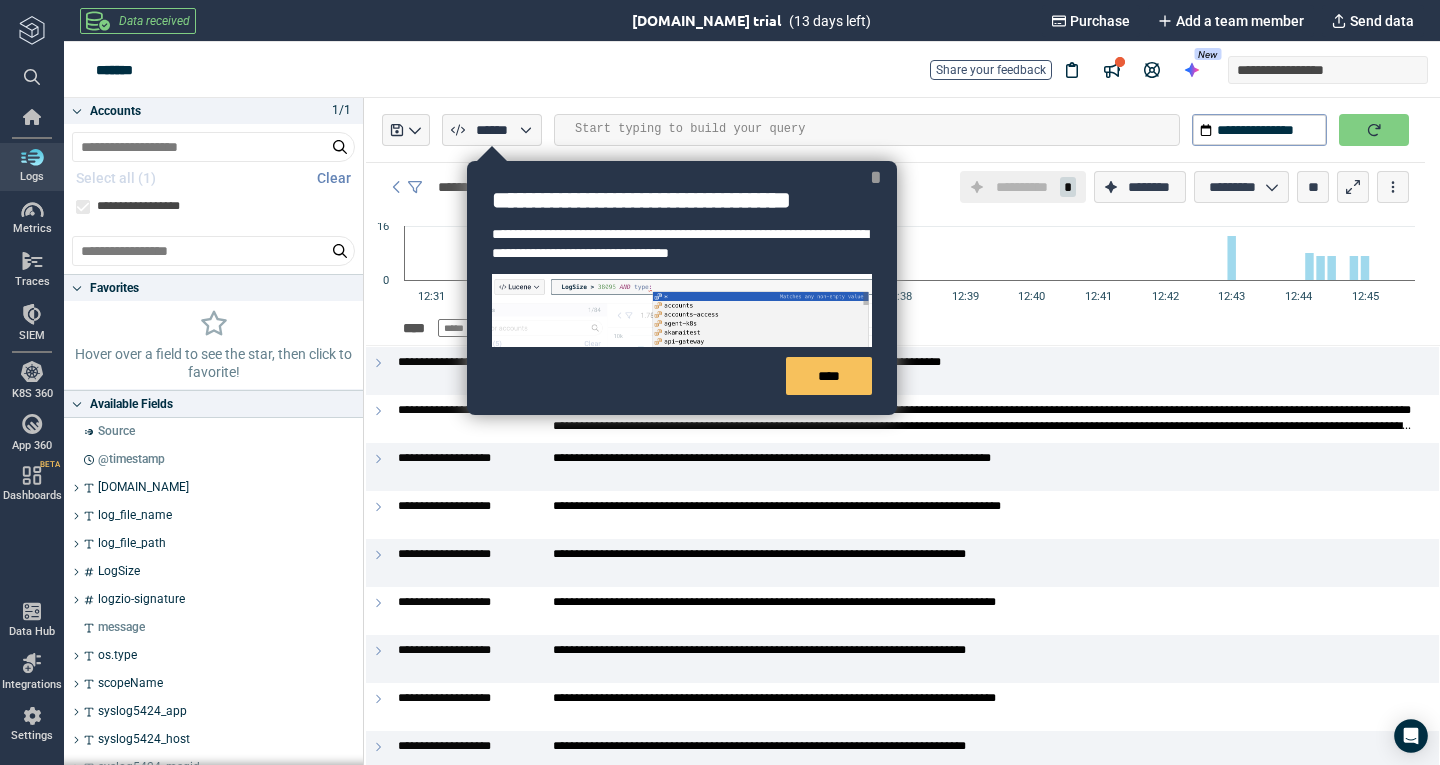 click on "*" at bounding box center (876, 177) 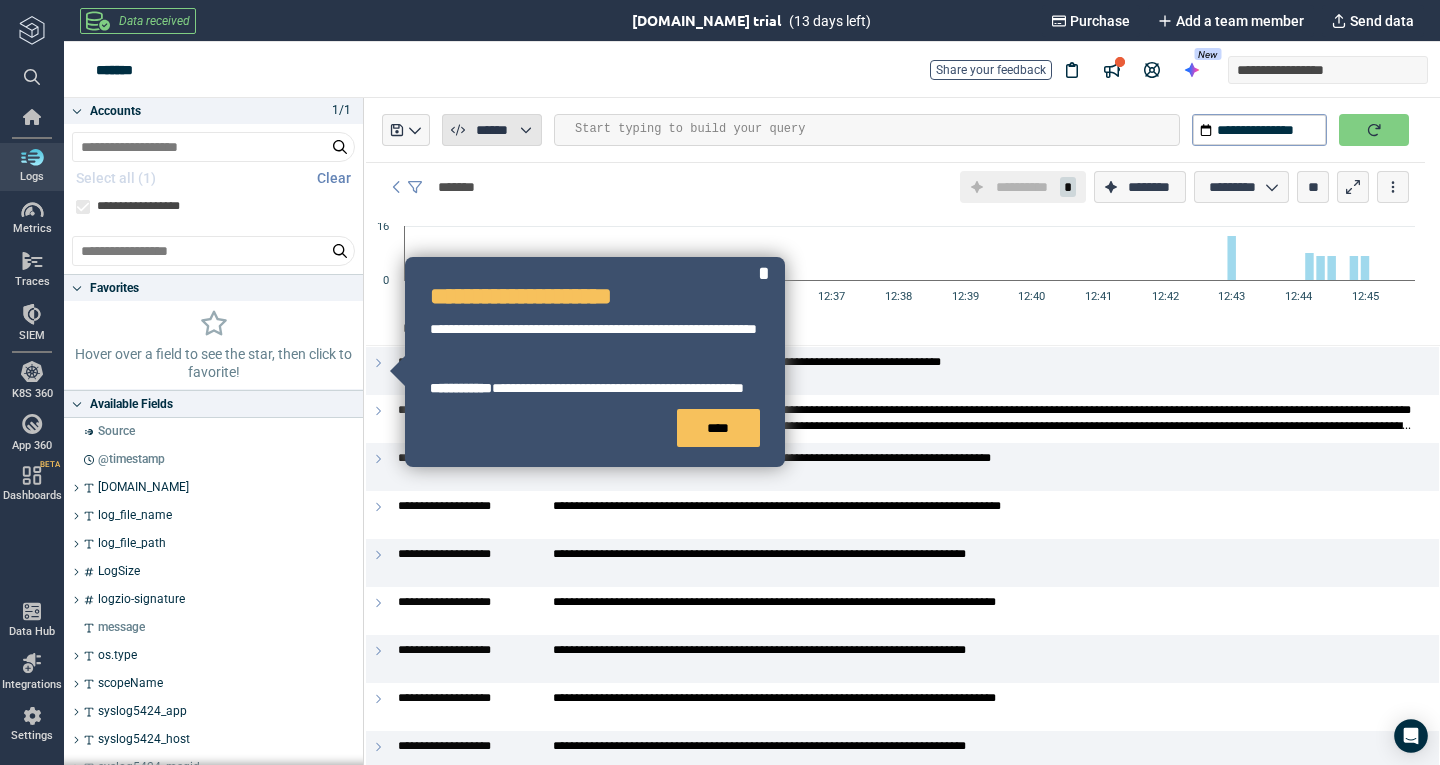 click on "******" at bounding box center [491, 130] 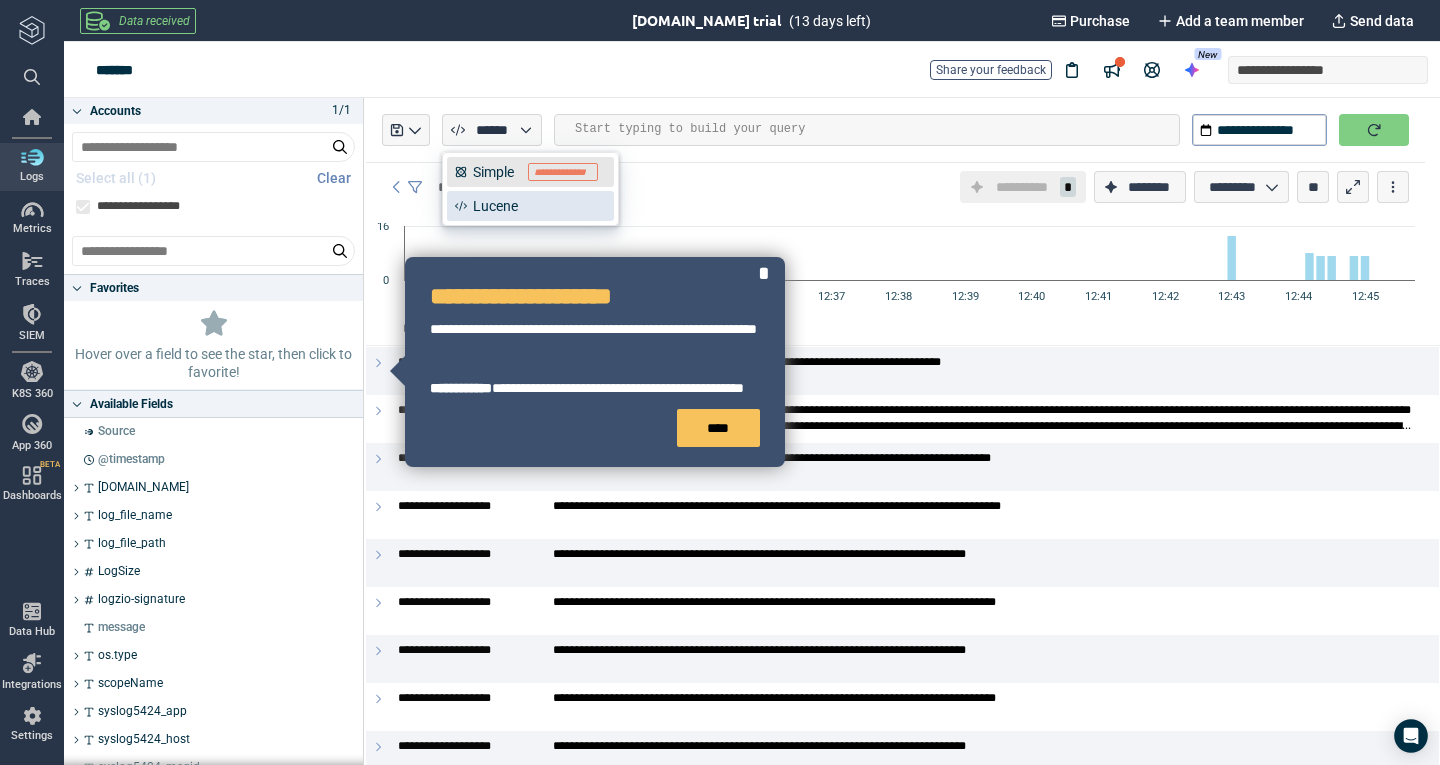 click on "**********" at bounding box center [530, 172] 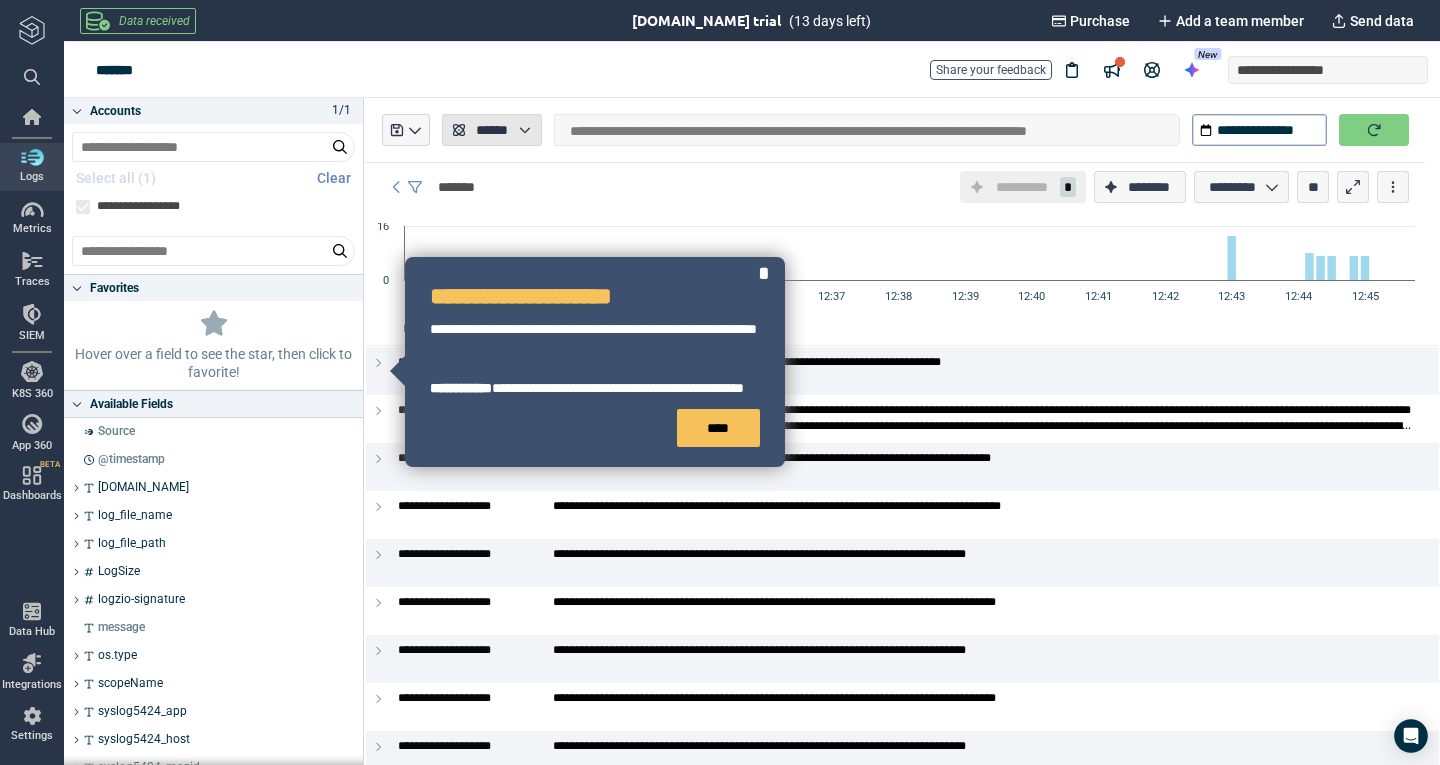 click on "******" at bounding box center [491, 130] 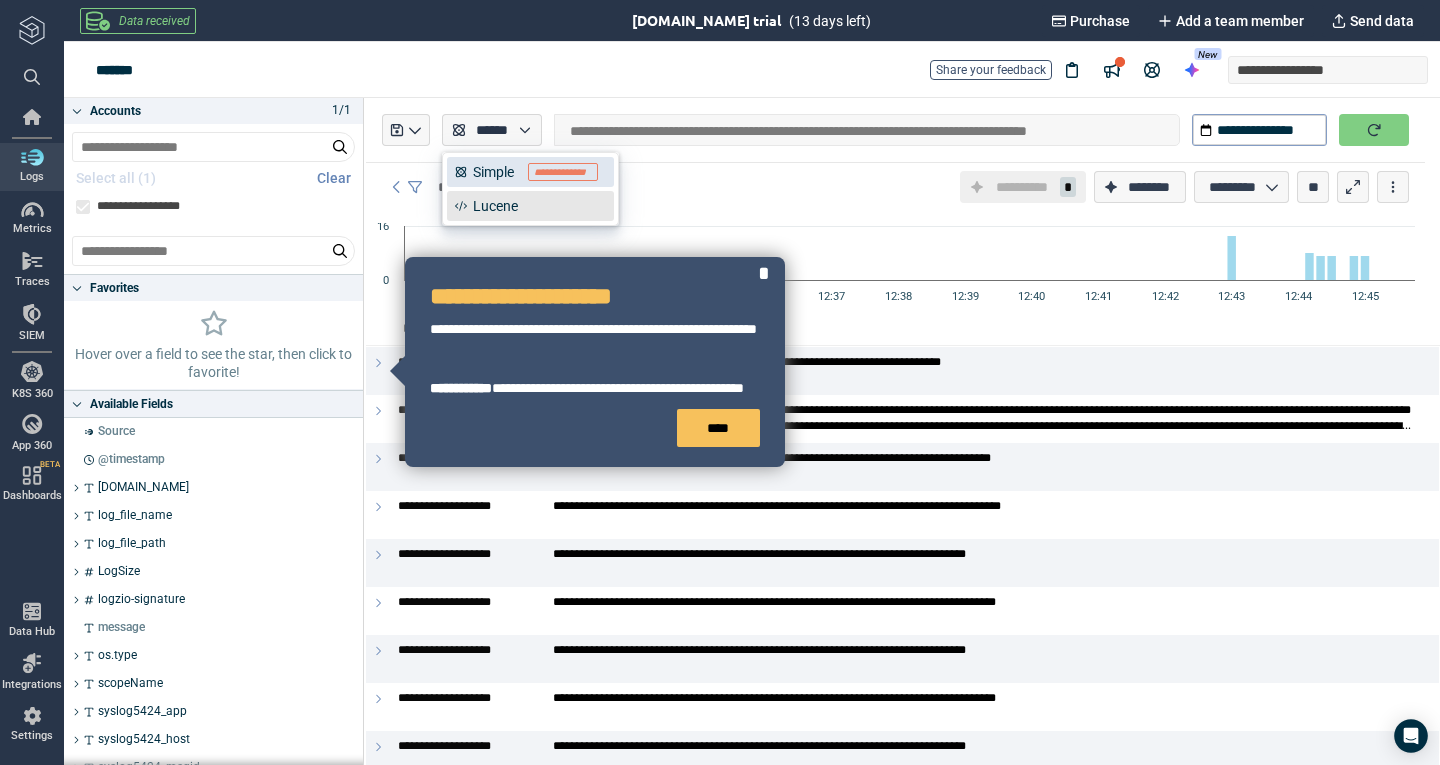 click on "Lucene" at bounding box center [530, 206] 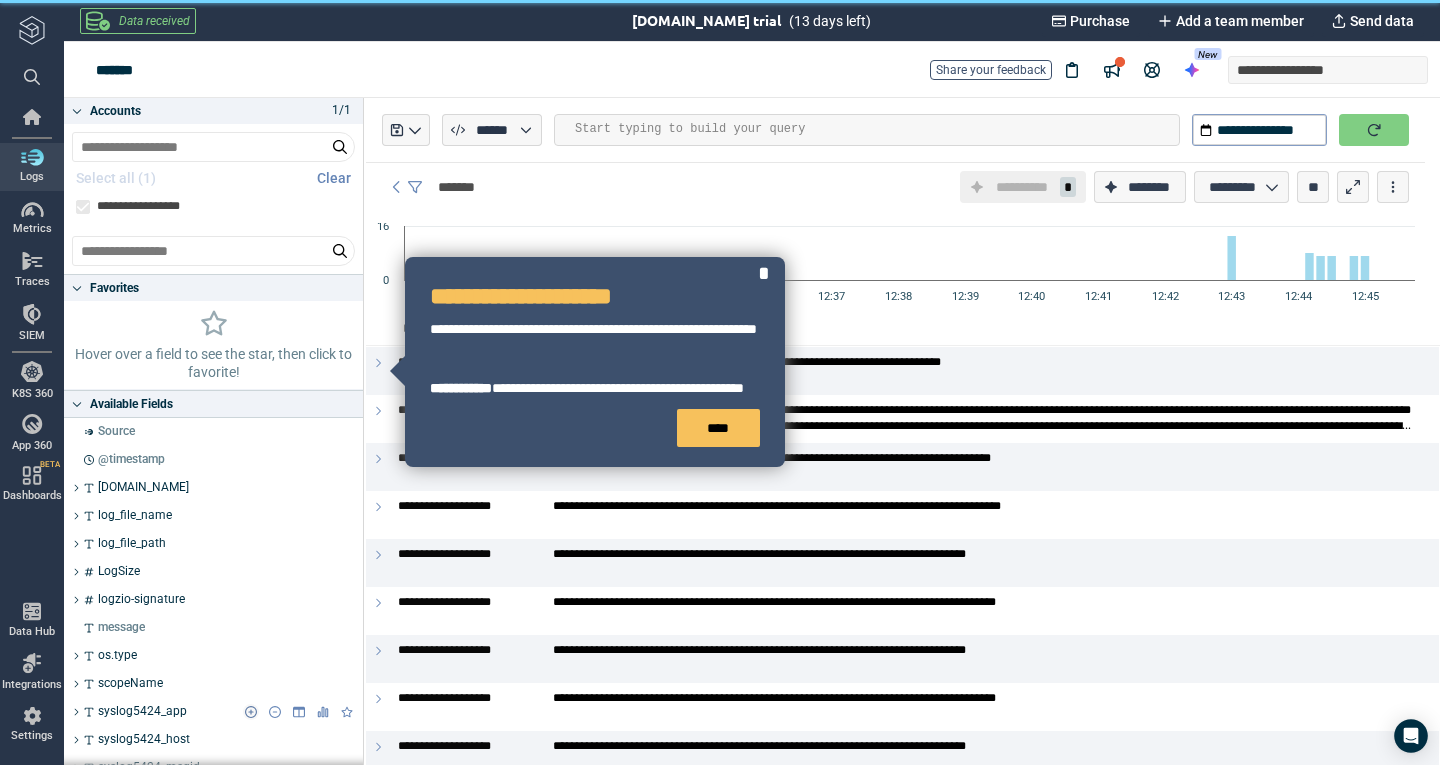 scroll, scrollTop: 200, scrollLeft: 0, axis: vertical 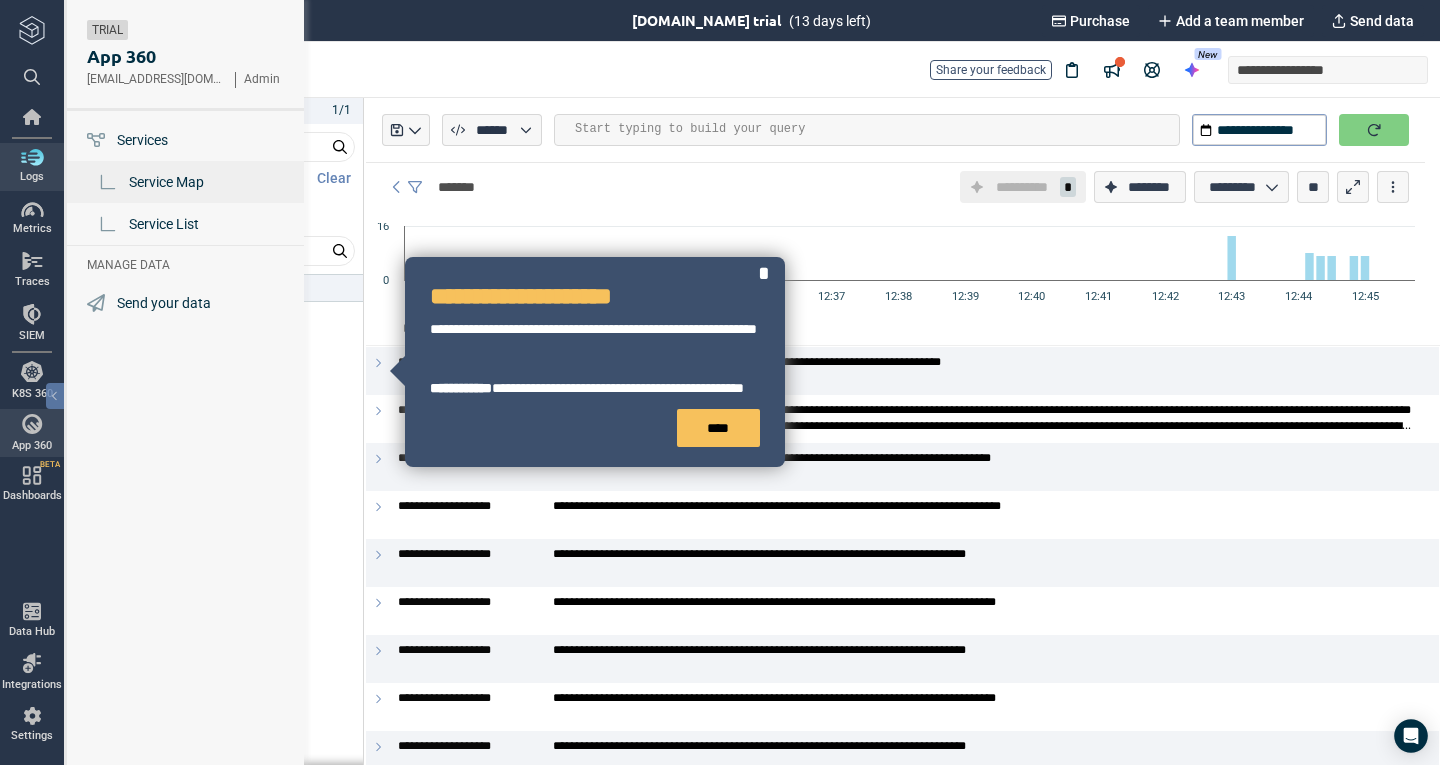 click on "Service Map" at bounding box center [166, 182] 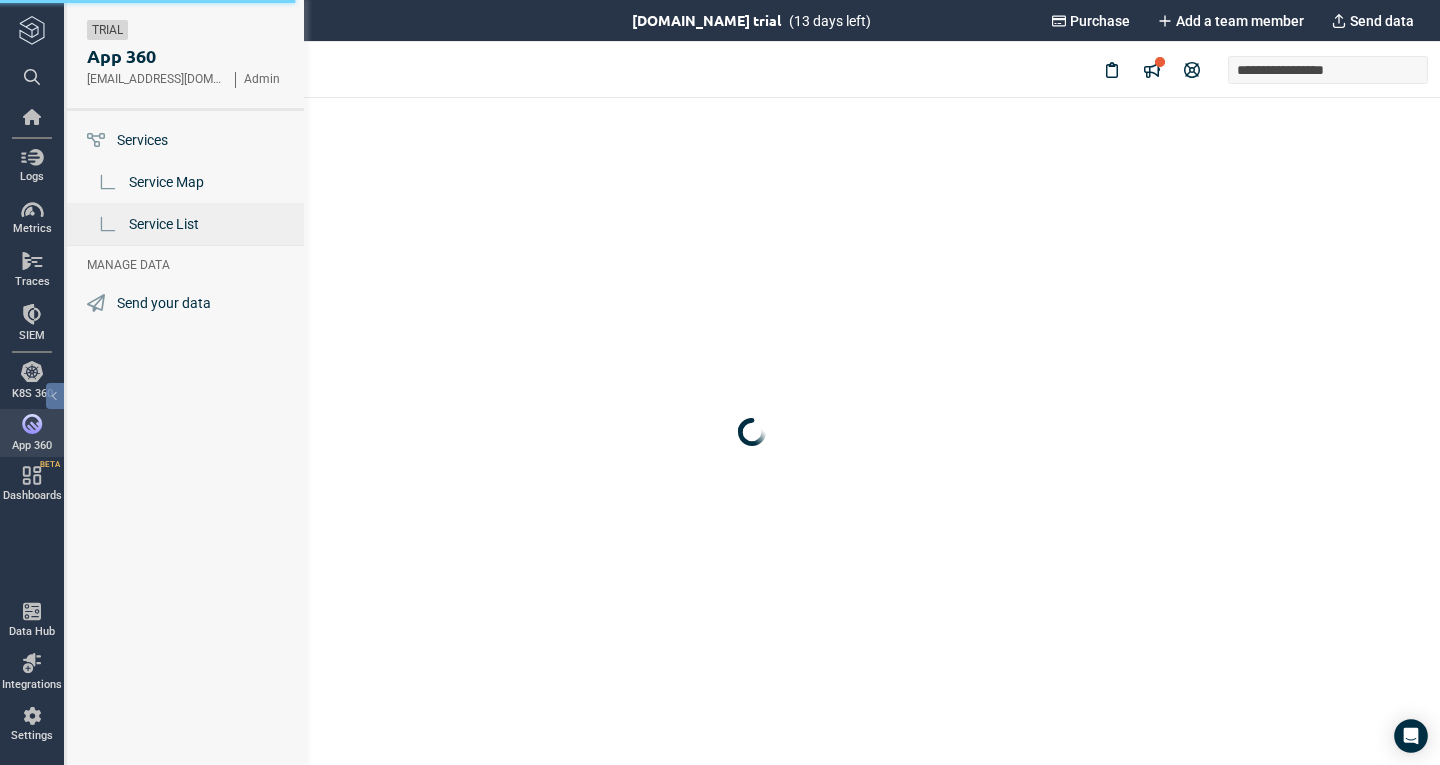 click on "Service List" at bounding box center (164, 224) 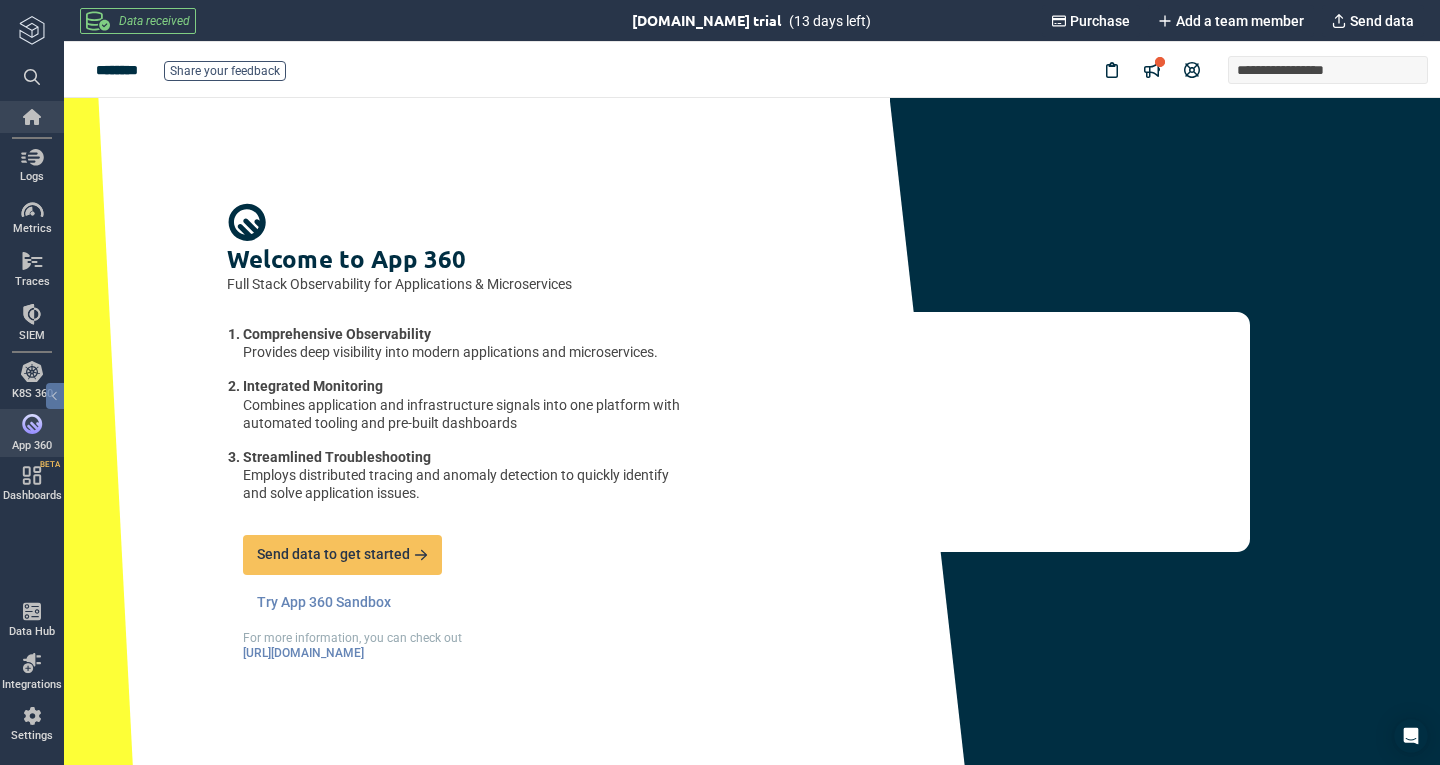click at bounding box center (32, 117) 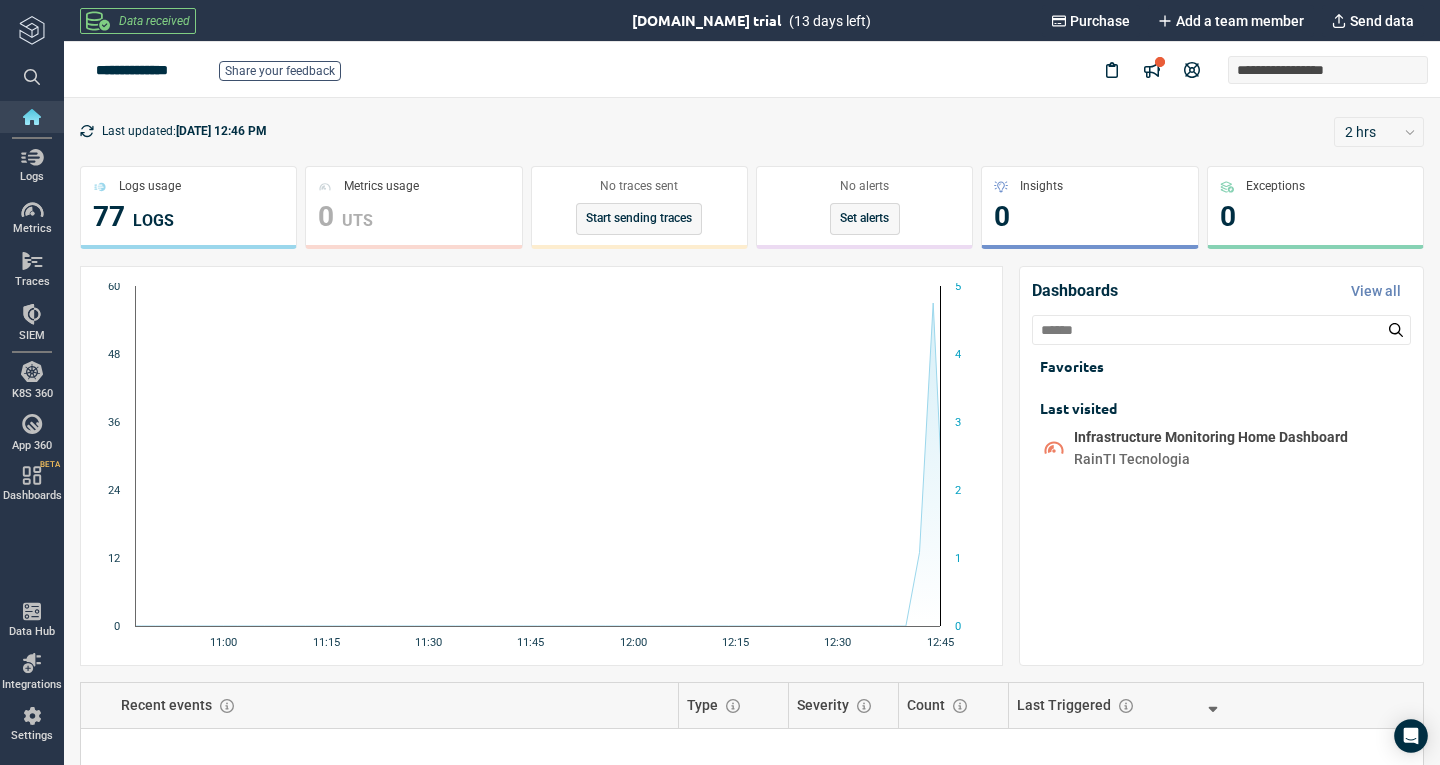 scroll, scrollTop: 4, scrollLeft: 0, axis: vertical 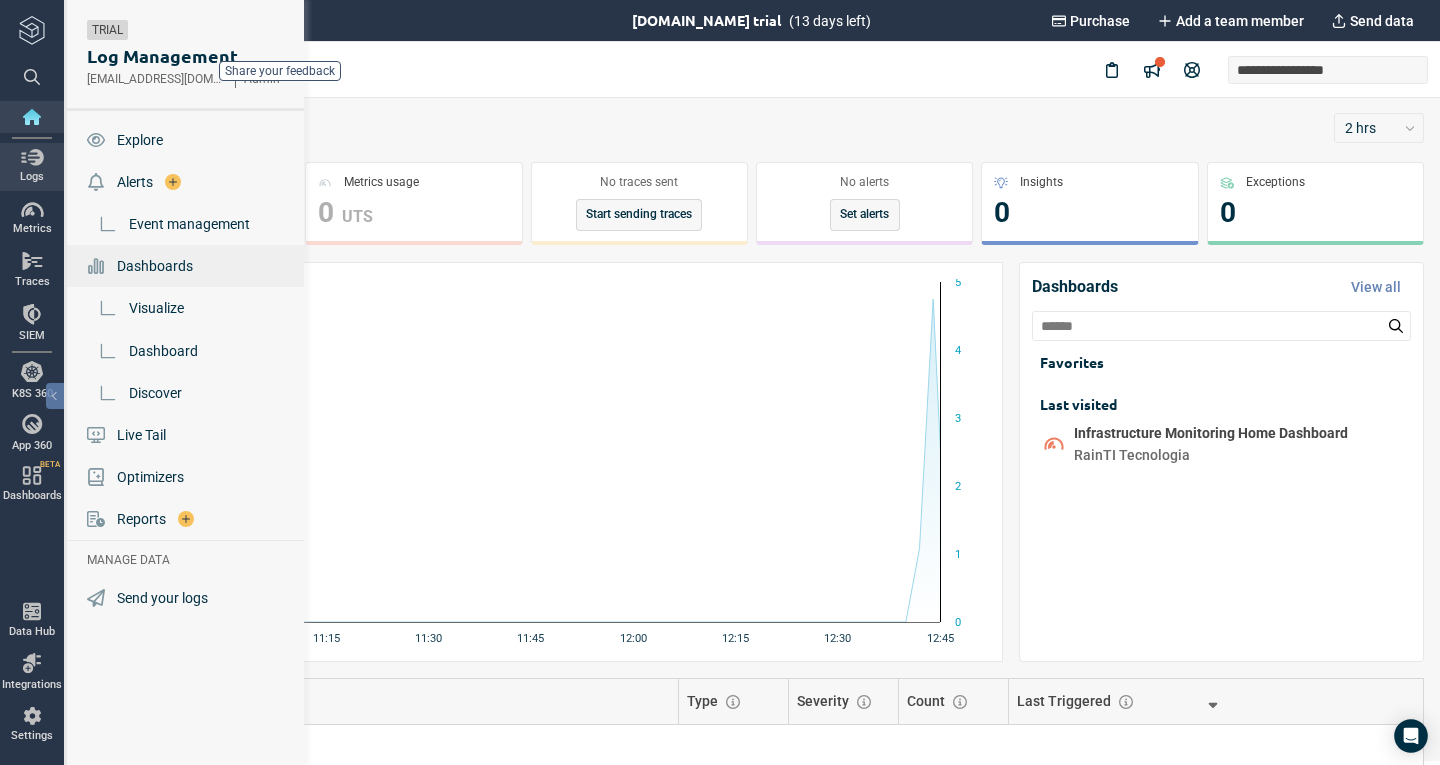 click on "Dashboards" at bounding box center (155, 266) 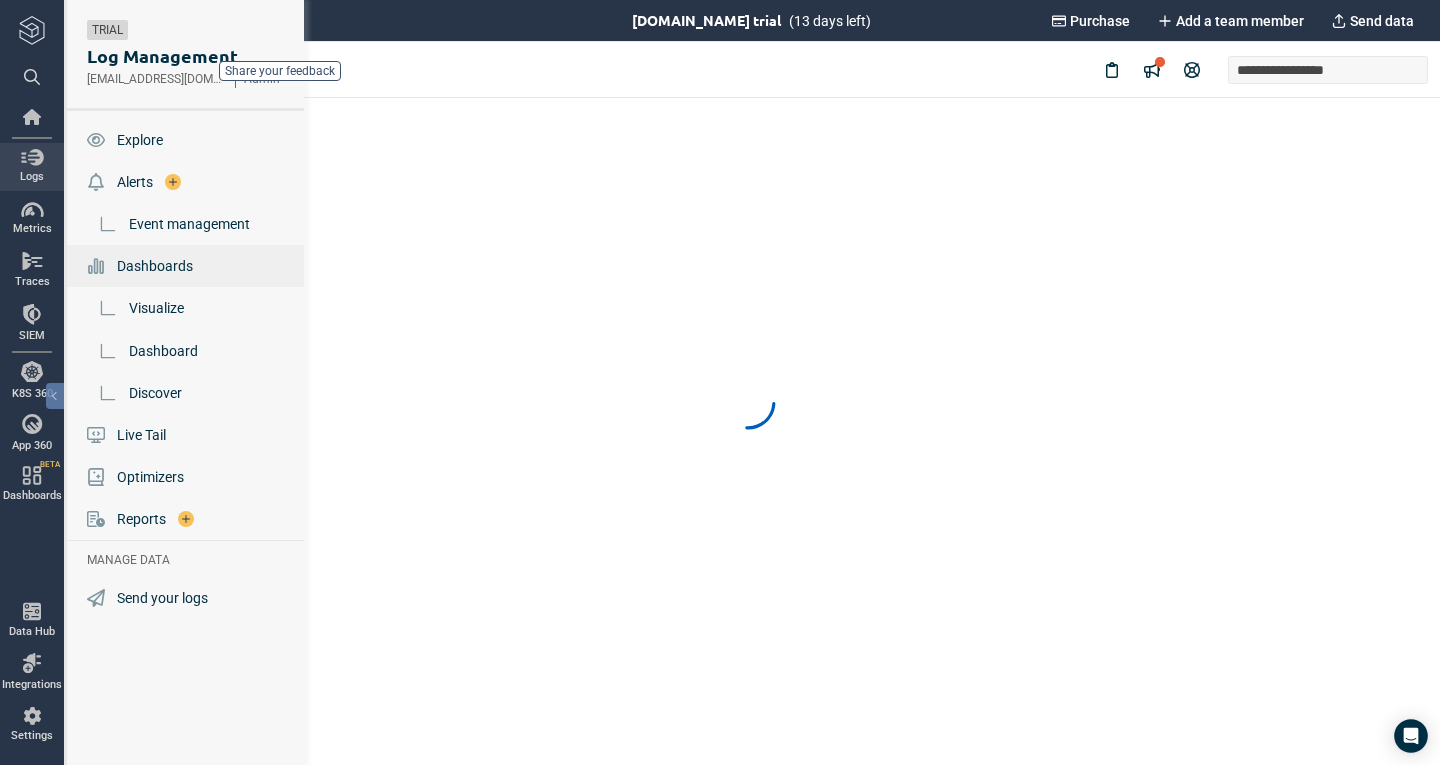 scroll, scrollTop: 0, scrollLeft: 0, axis: both 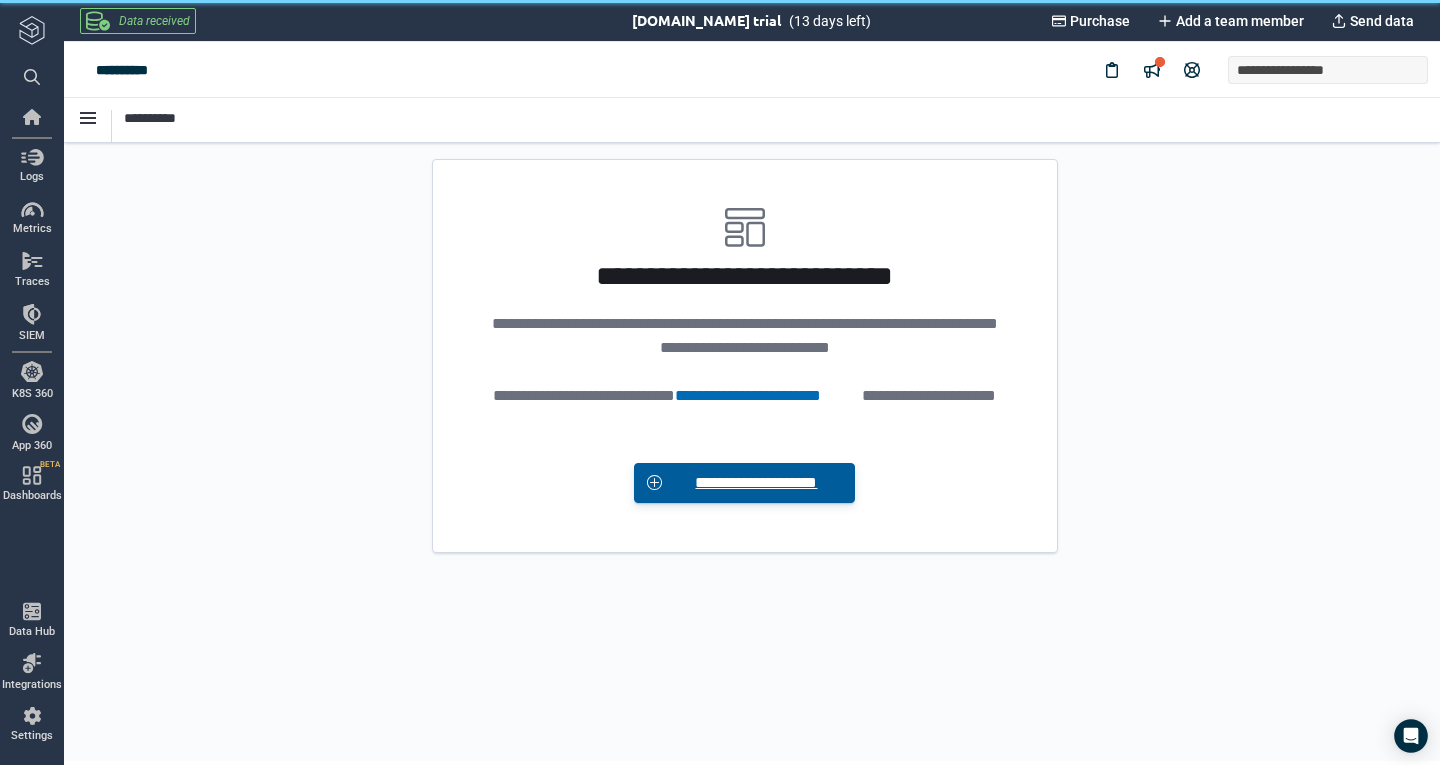 click on "**********" at bounding box center [756, 483] 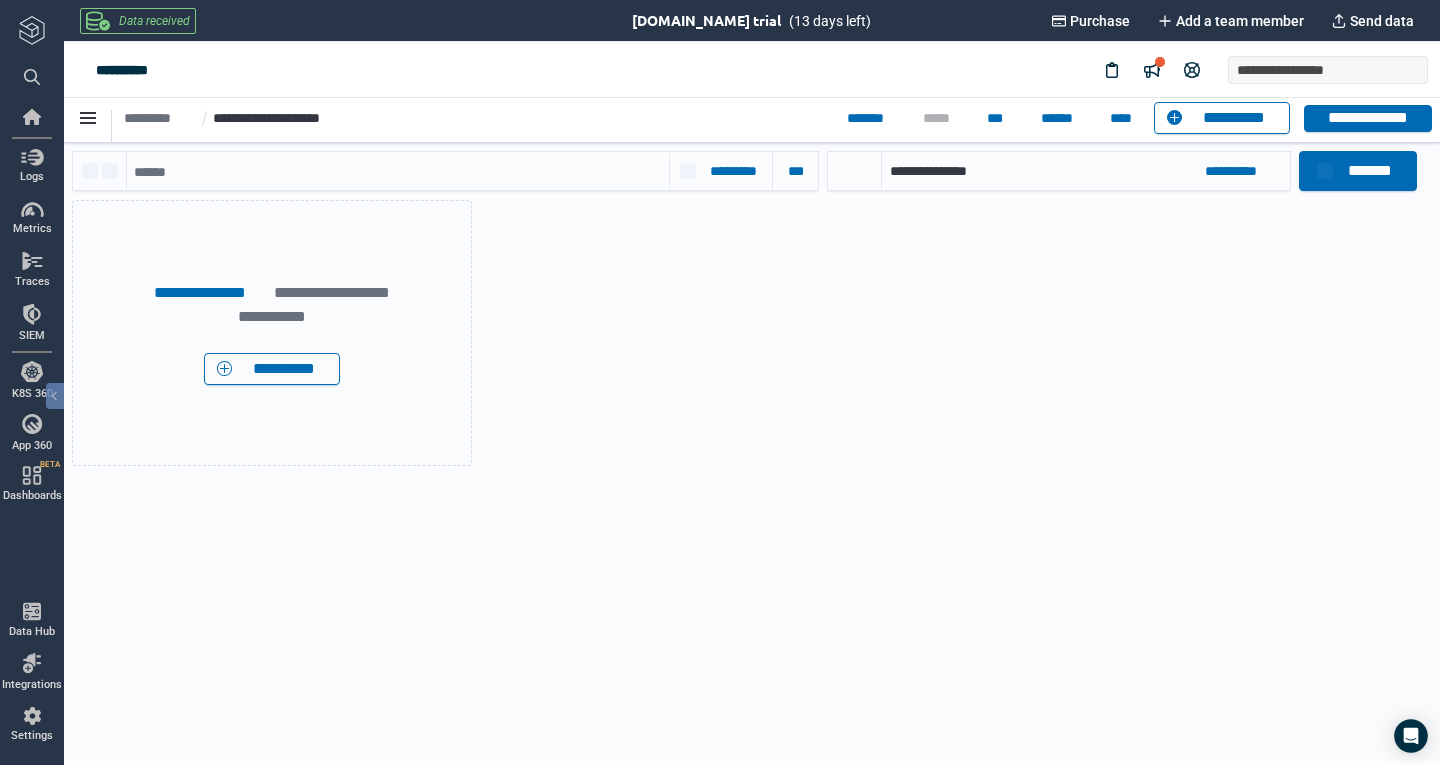 scroll, scrollTop: 25, scrollLeft: 25, axis: both 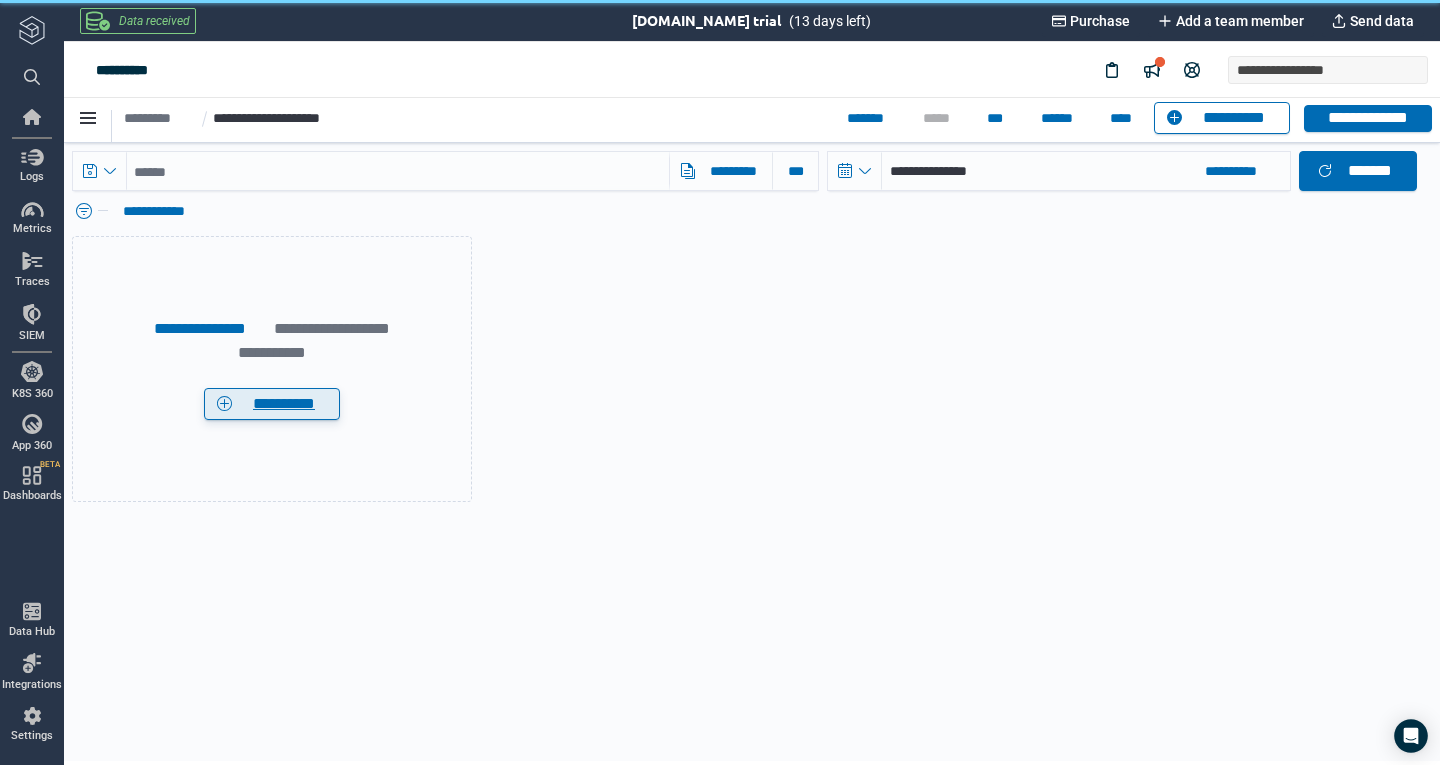 click on "**********" at bounding box center [284, 404] 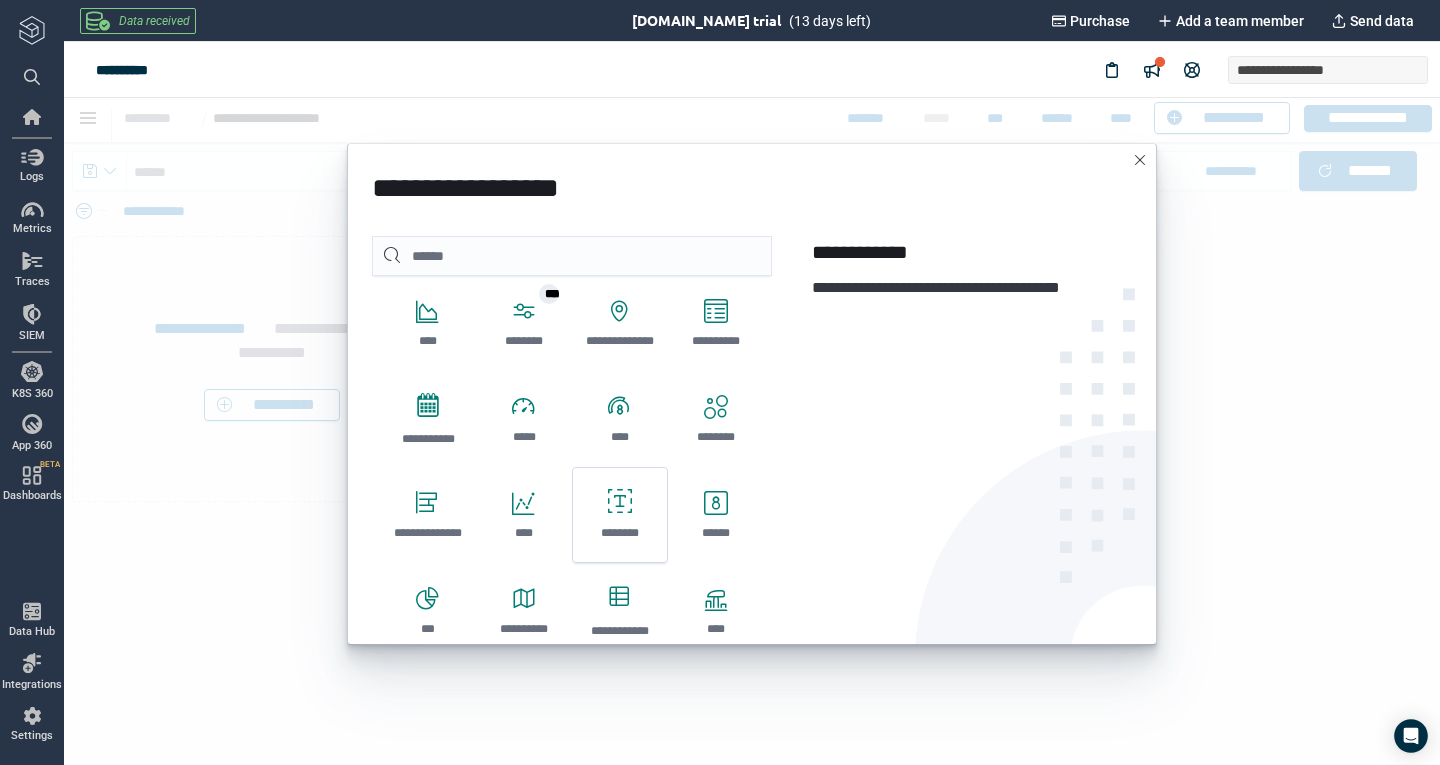 scroll, scrollTop: 0, scrollLeft: 0, axis: both 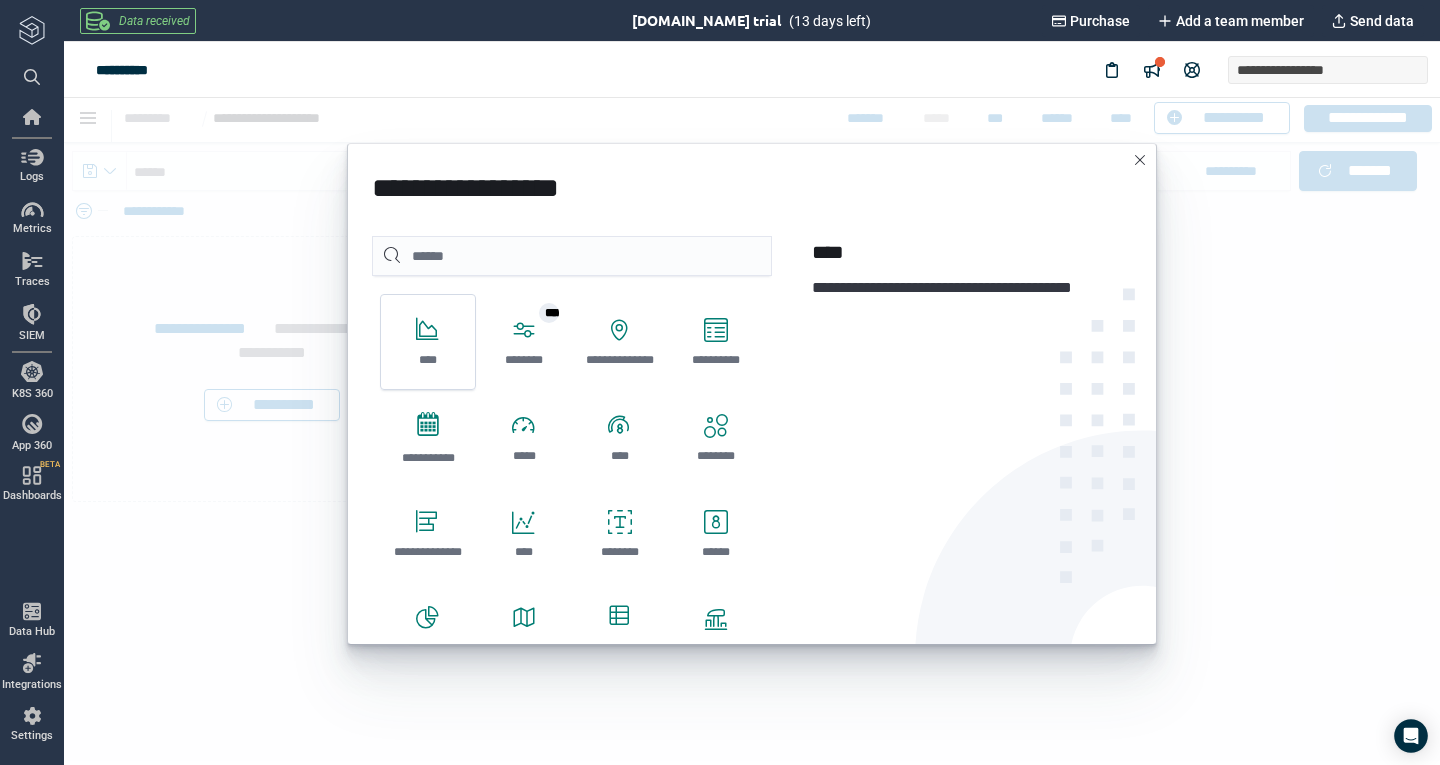 click on "****" at bounding box center (428, 342) 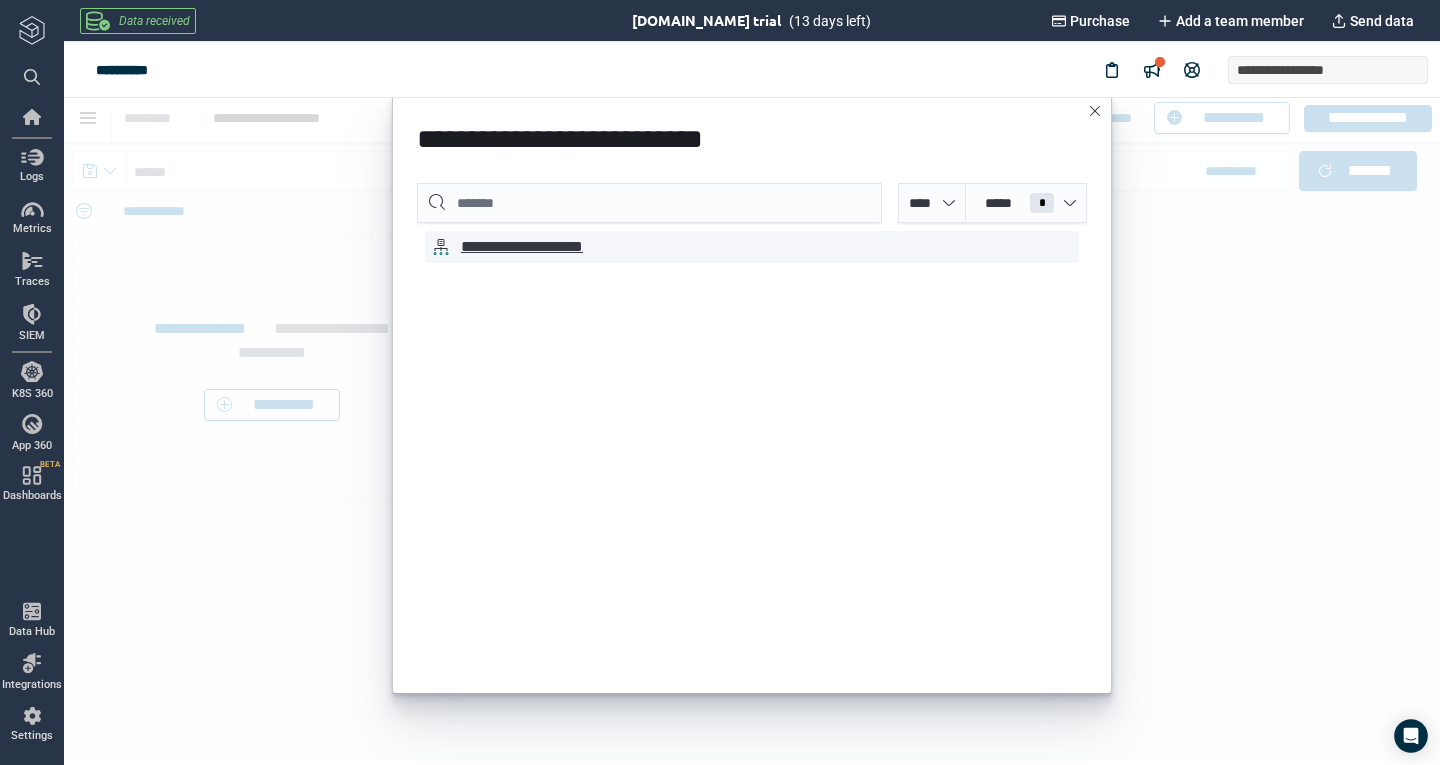 click on "**********" at bounding box center [545, 247] 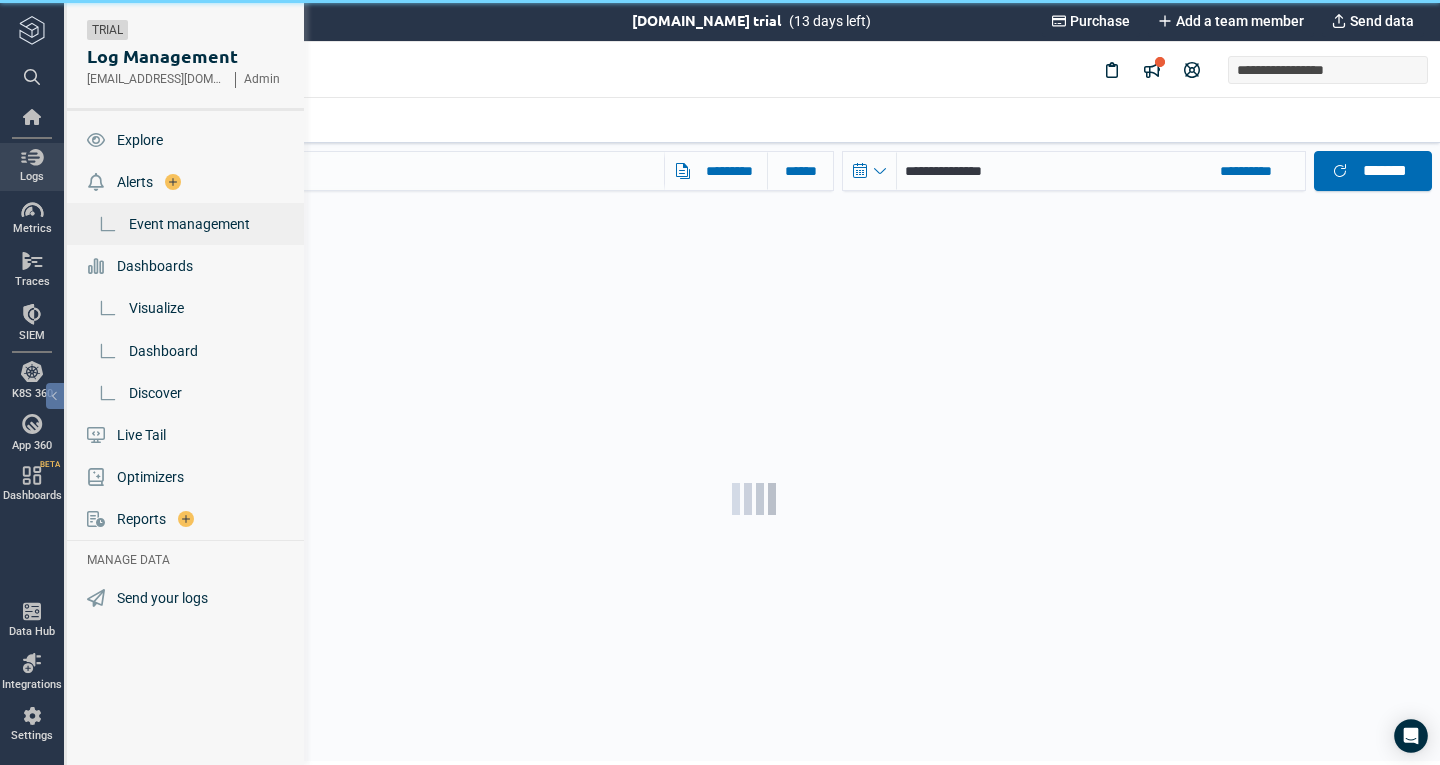 type on "*" 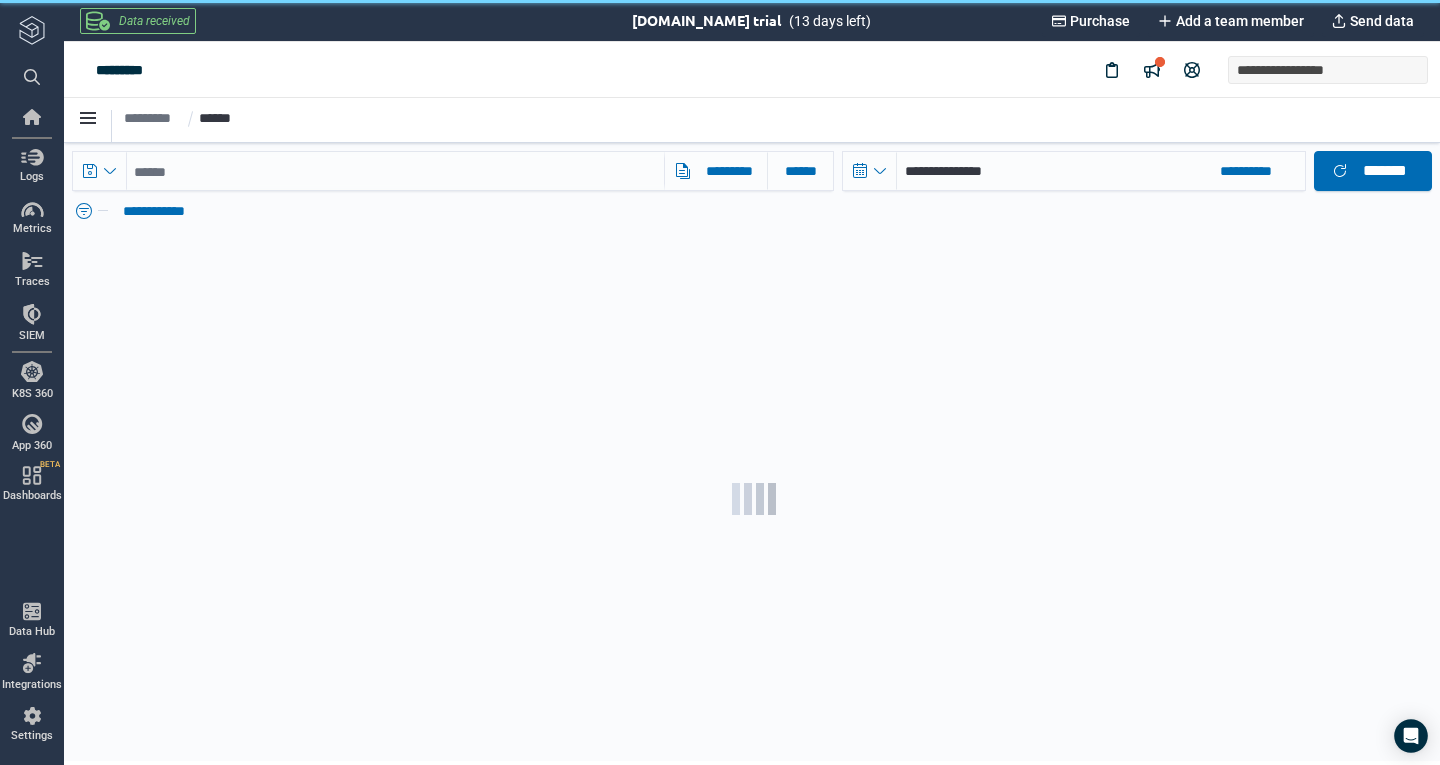 click at bounding box center (752, 498) 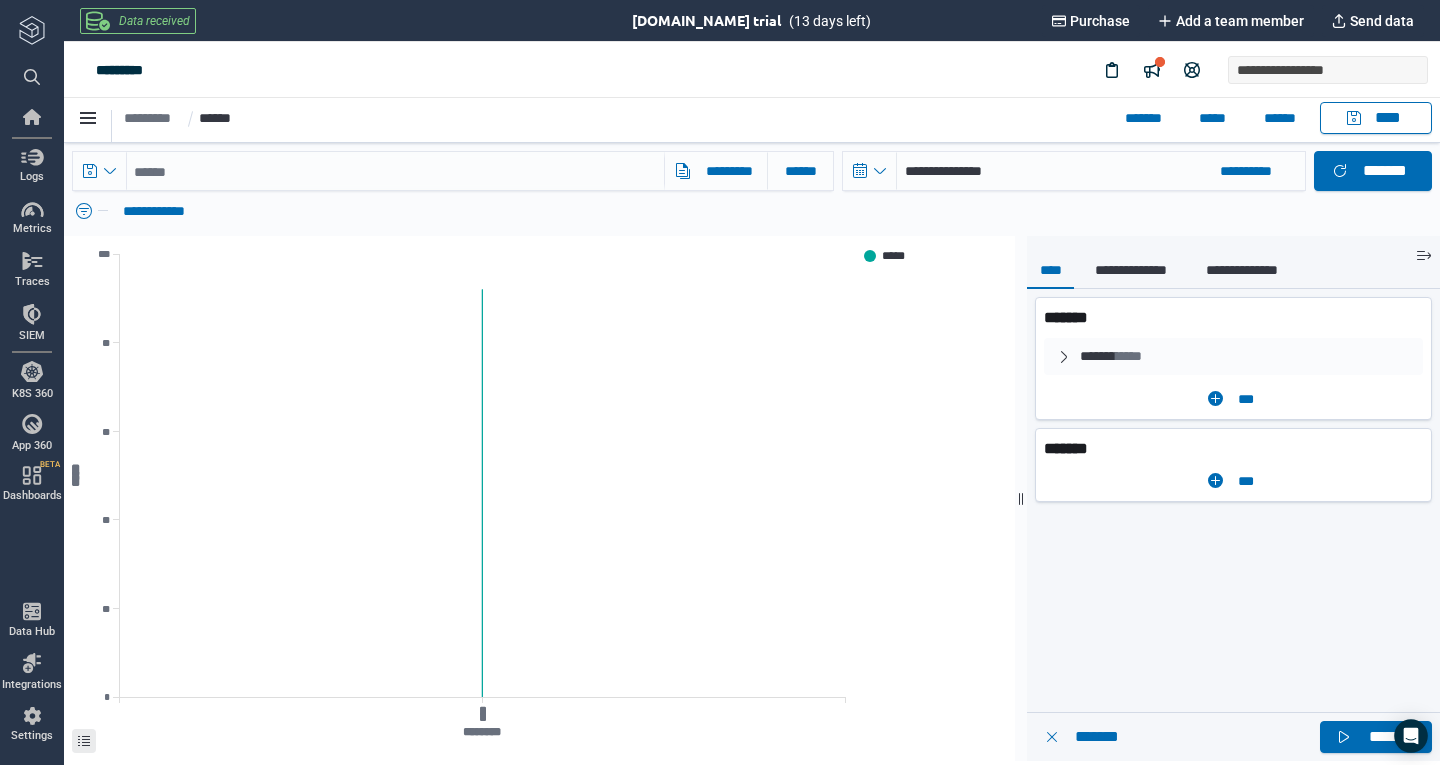 click 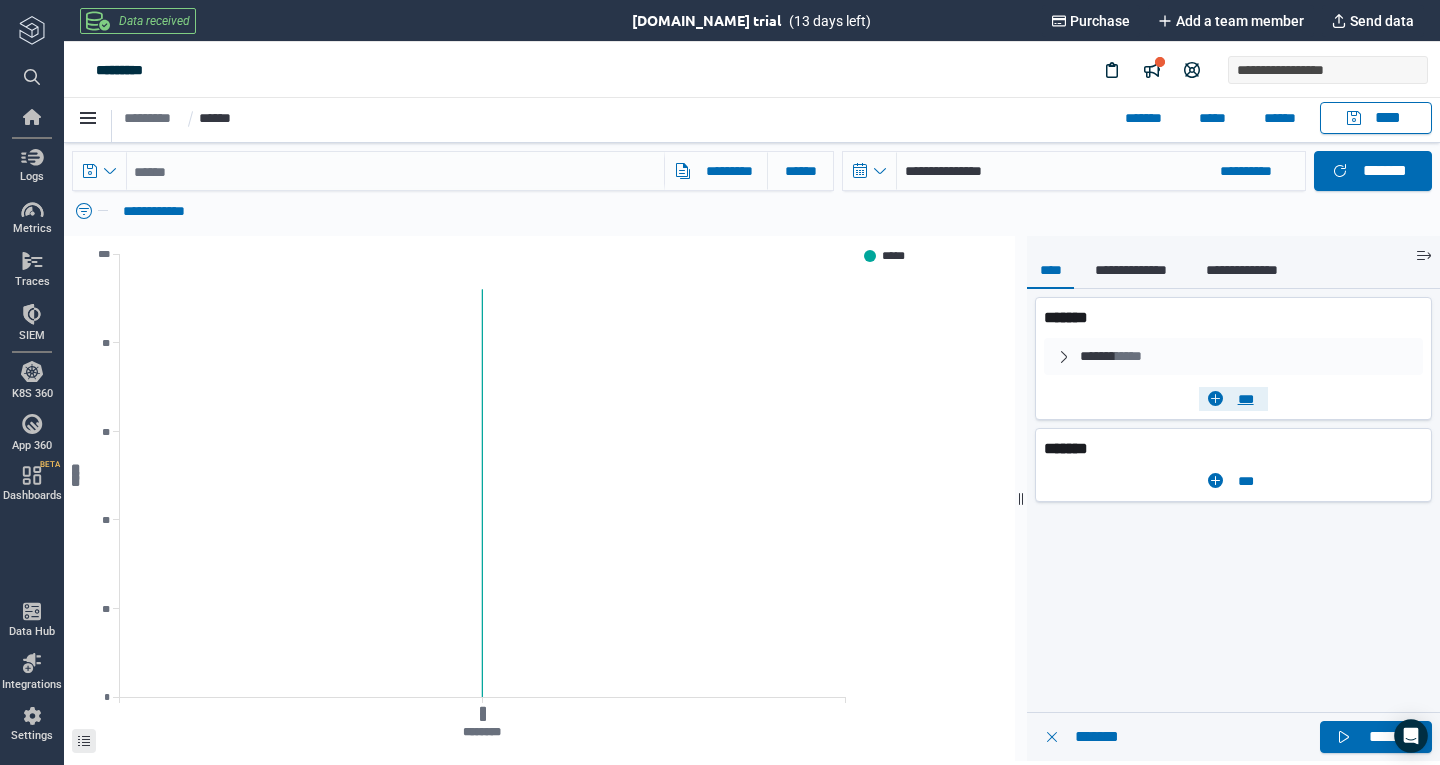 click on "***" at bounding box center (1233, 399) 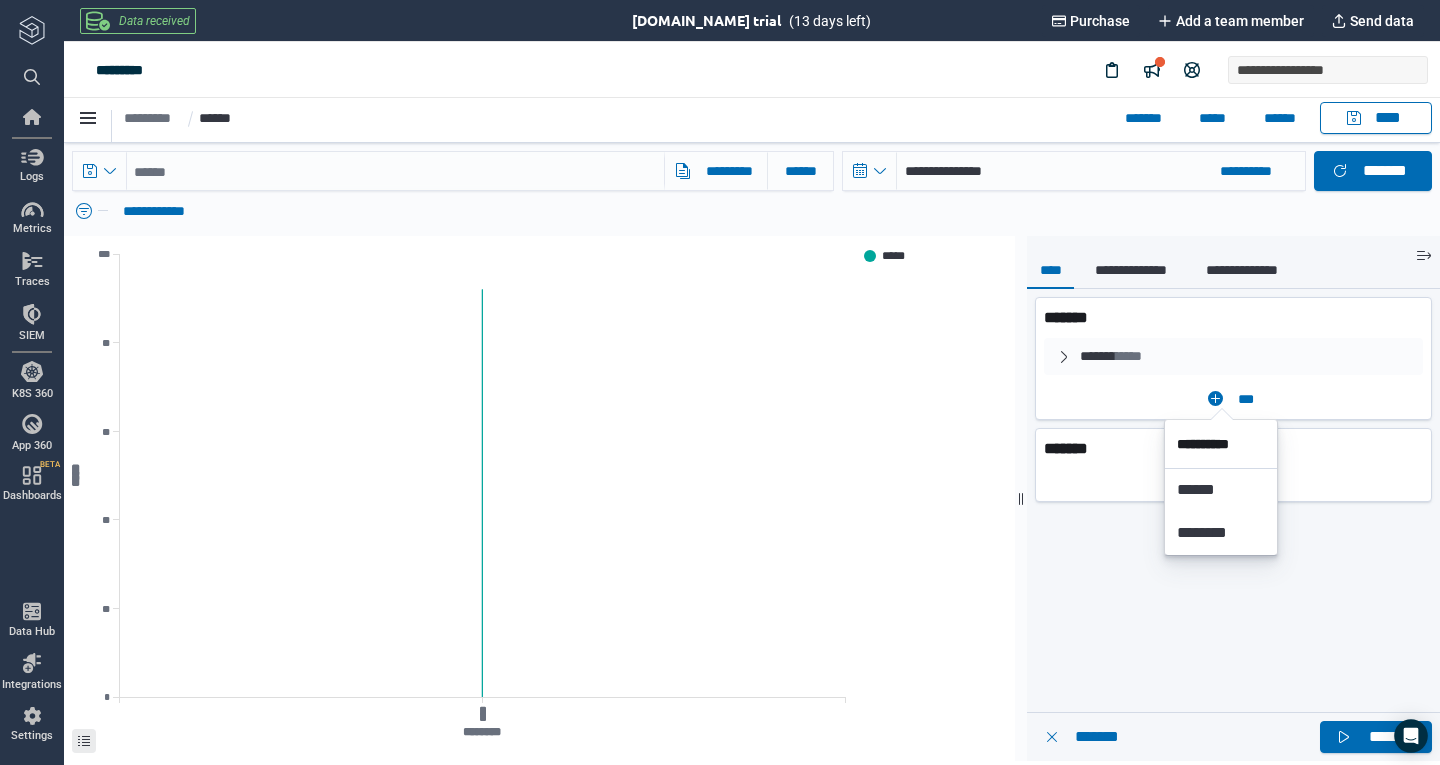 click 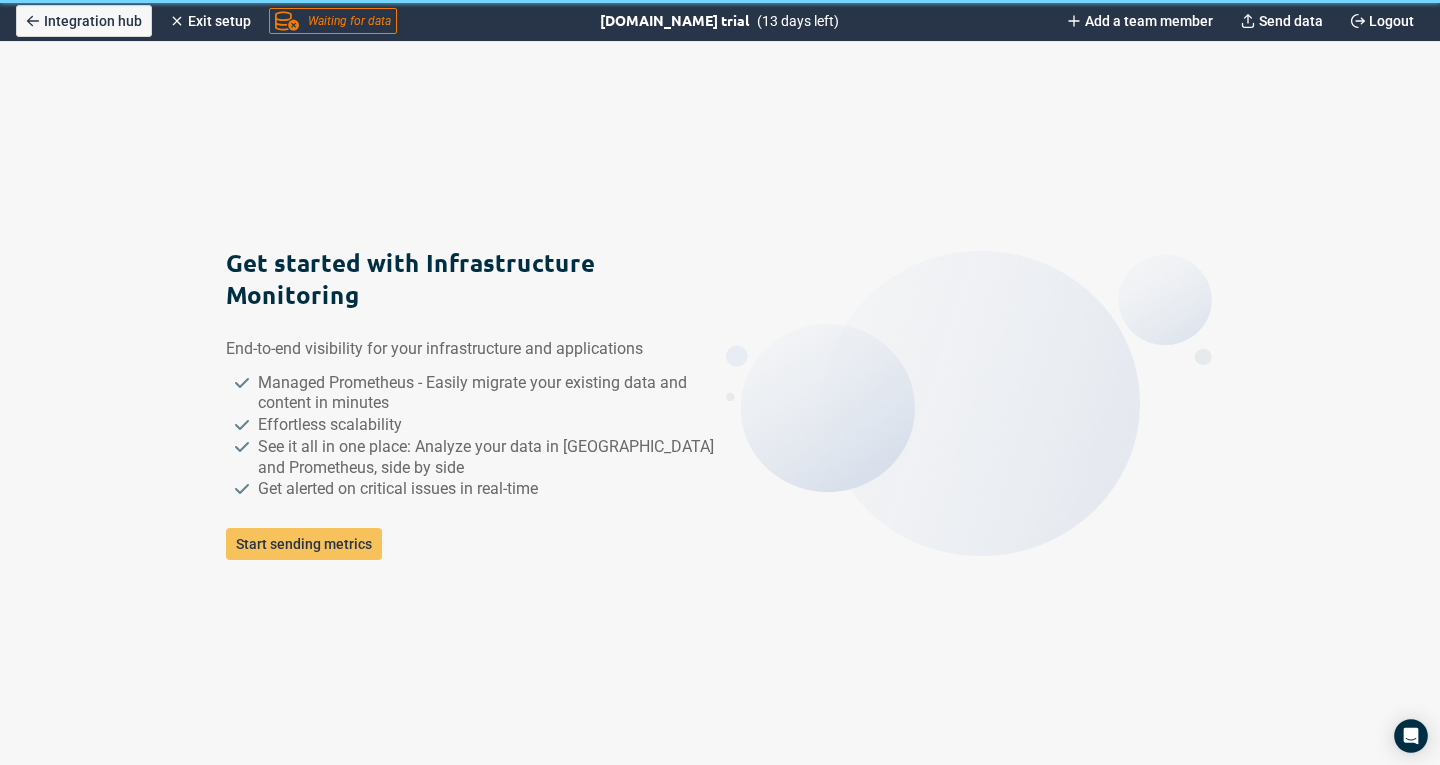 scroll, scrollTop: 0, scrollLeft: 0, axis: both 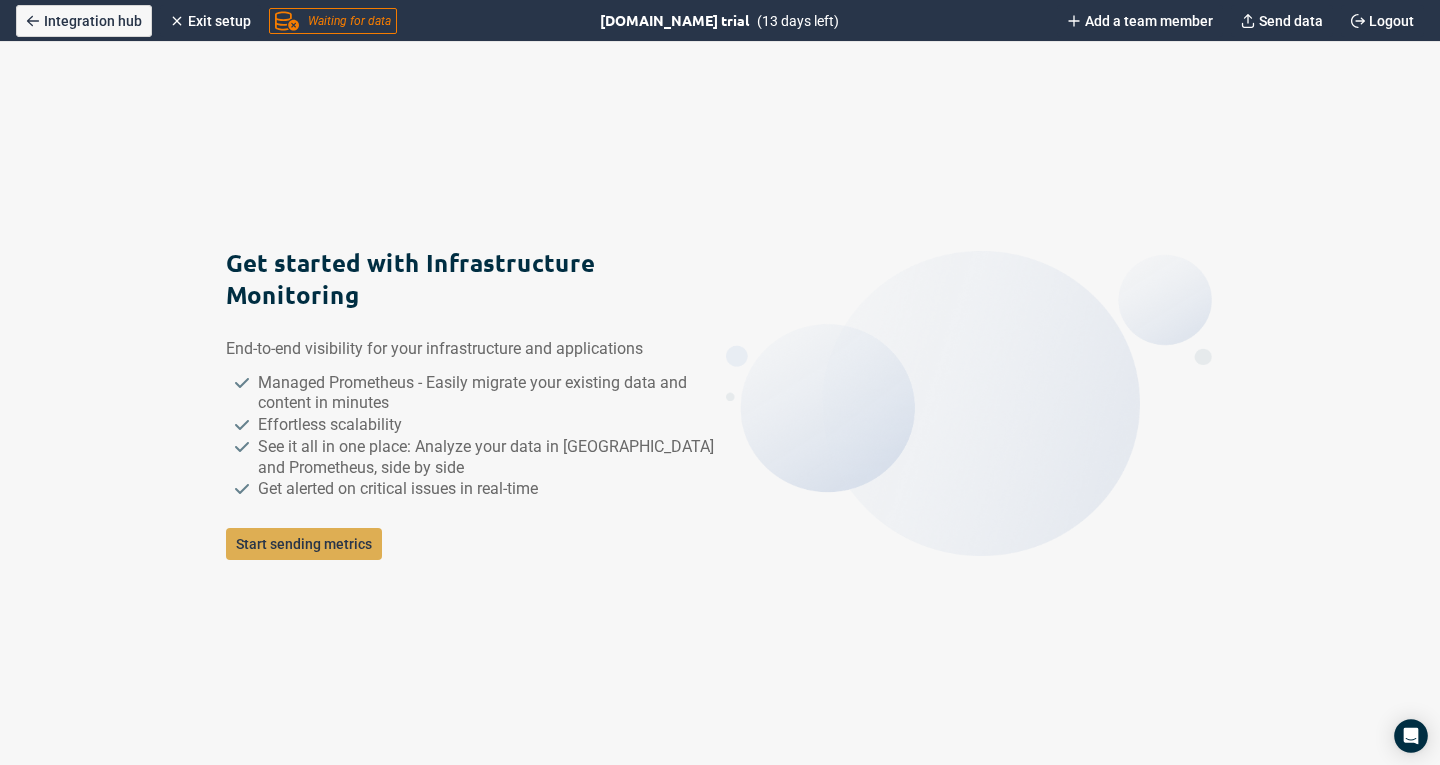 click on "Start sending metrics" at bounding box center [304, 544] 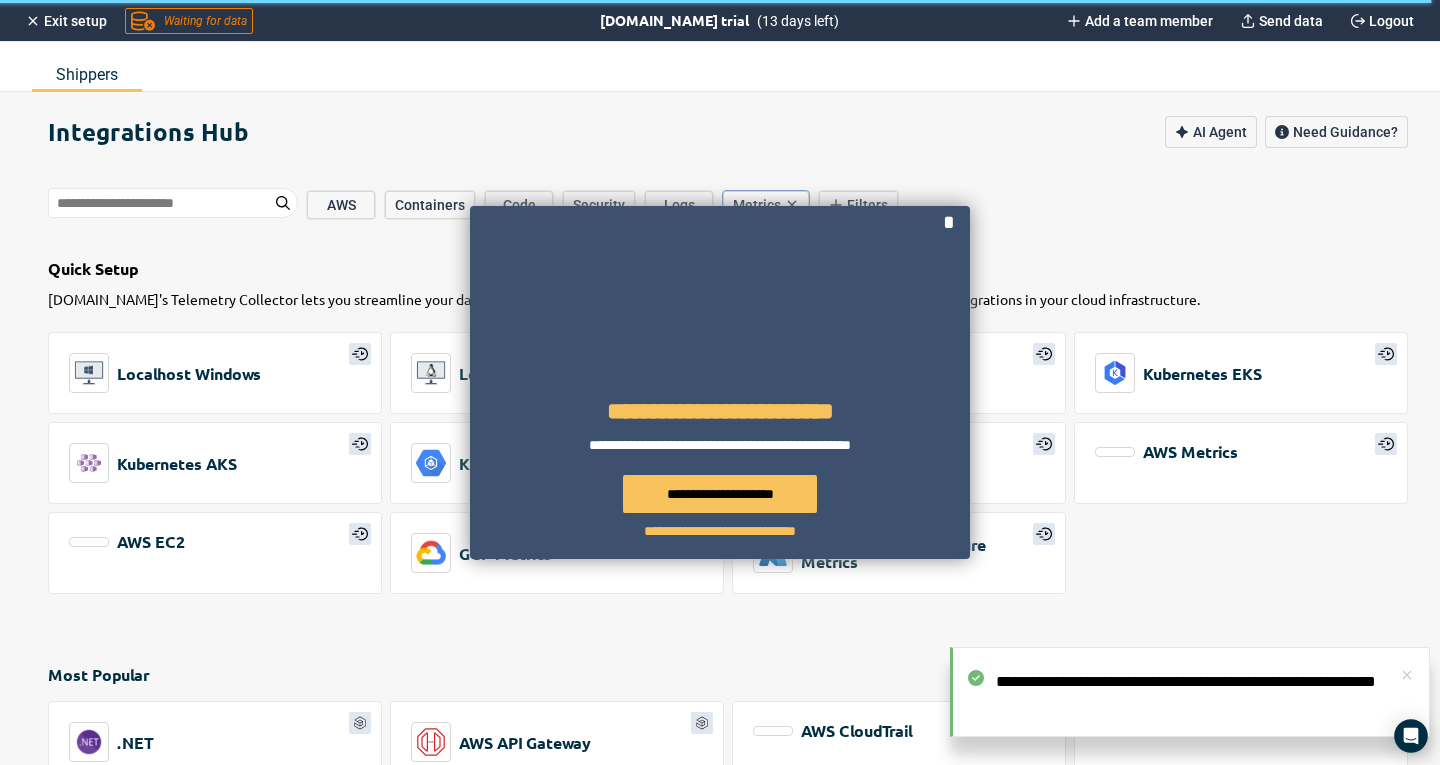 type on "*" 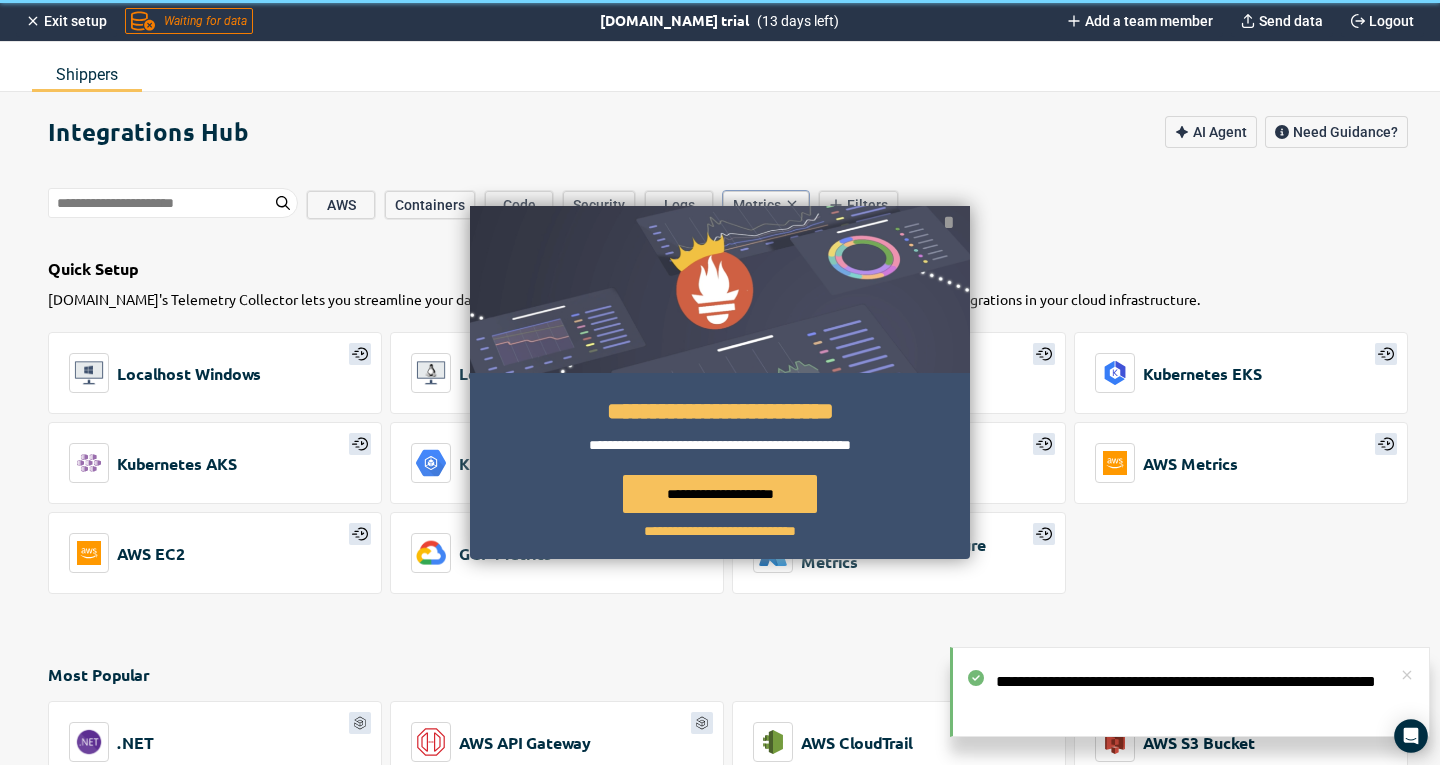 click on "*" at bounding box center (949, 222) 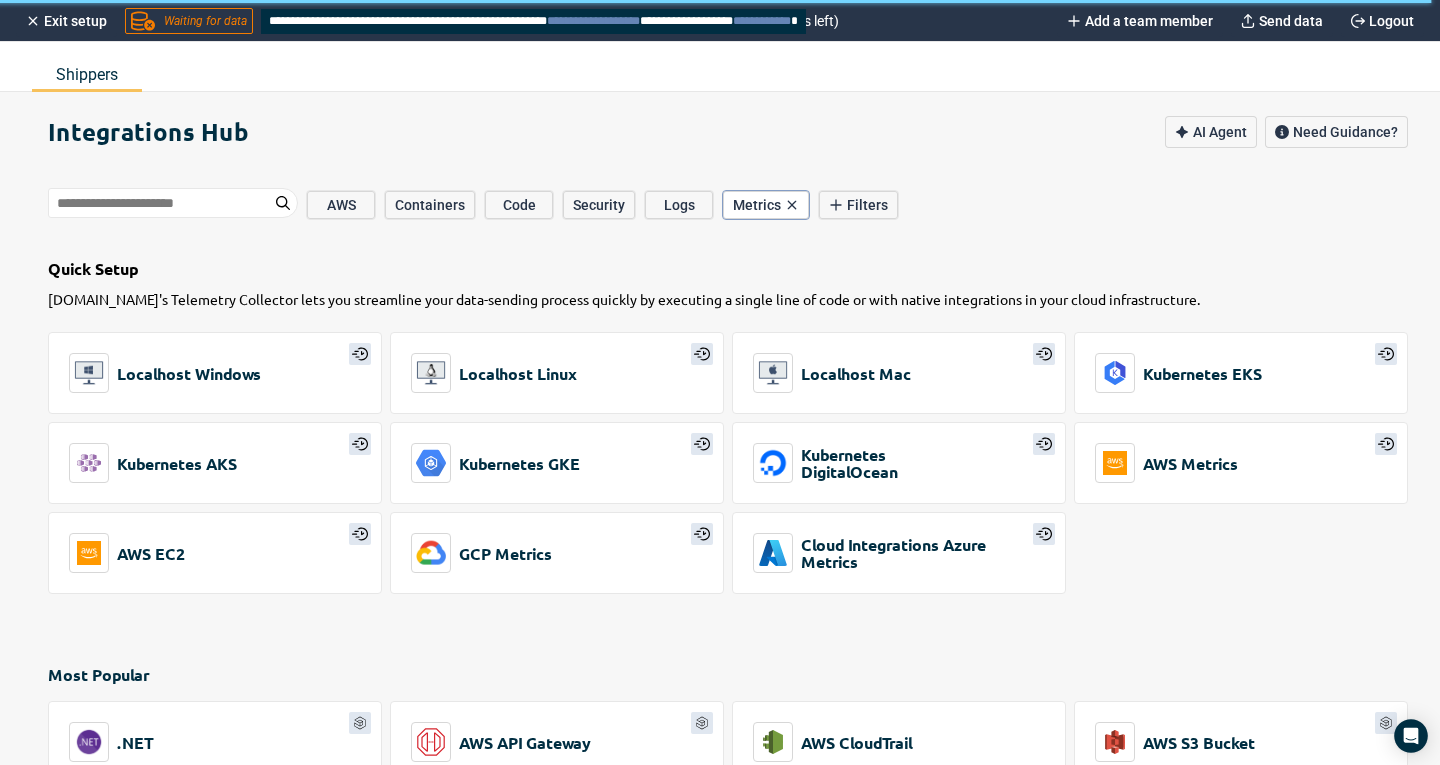 click on "Waiting for data" at bounding box center [205, 21] 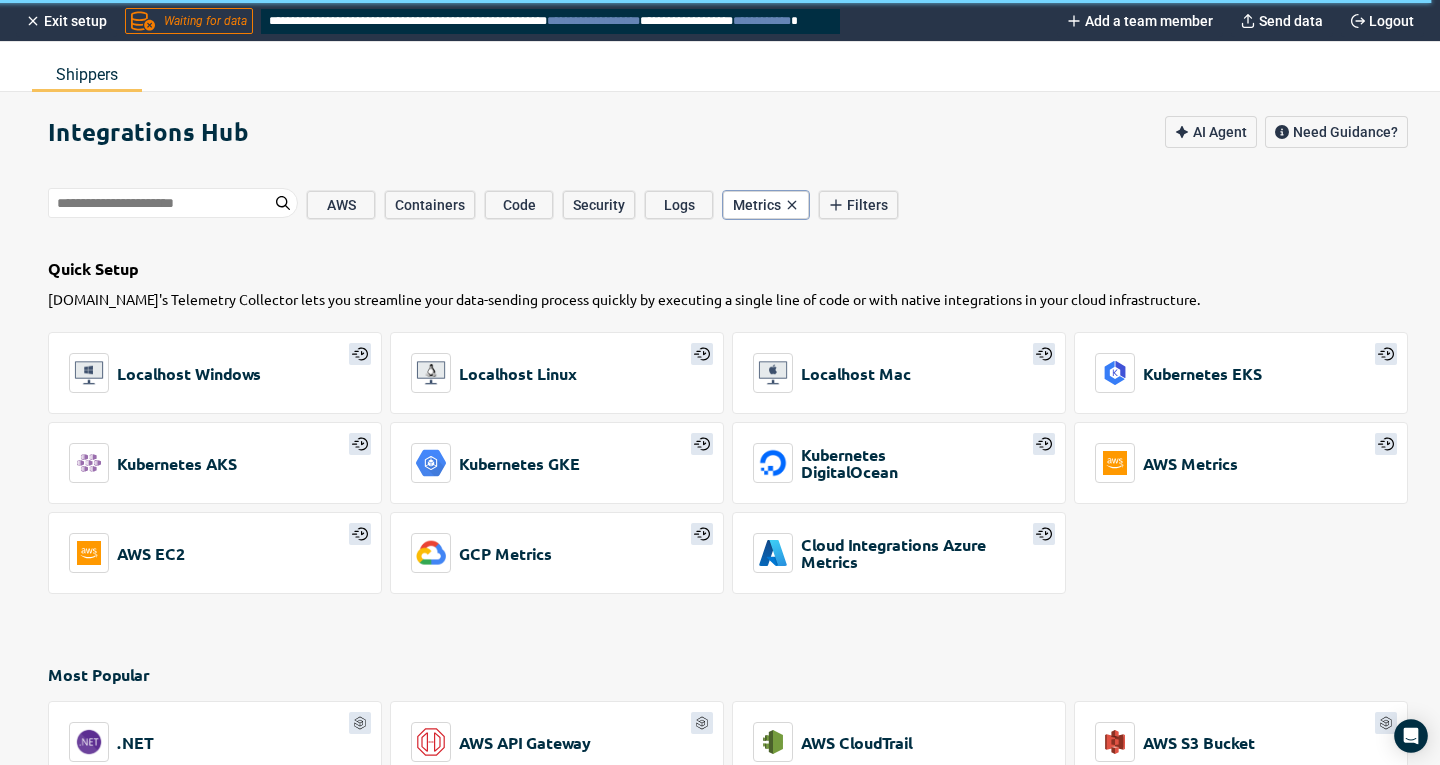 scroll, scrollTop: 0, scrollLeft: 0, axis: both 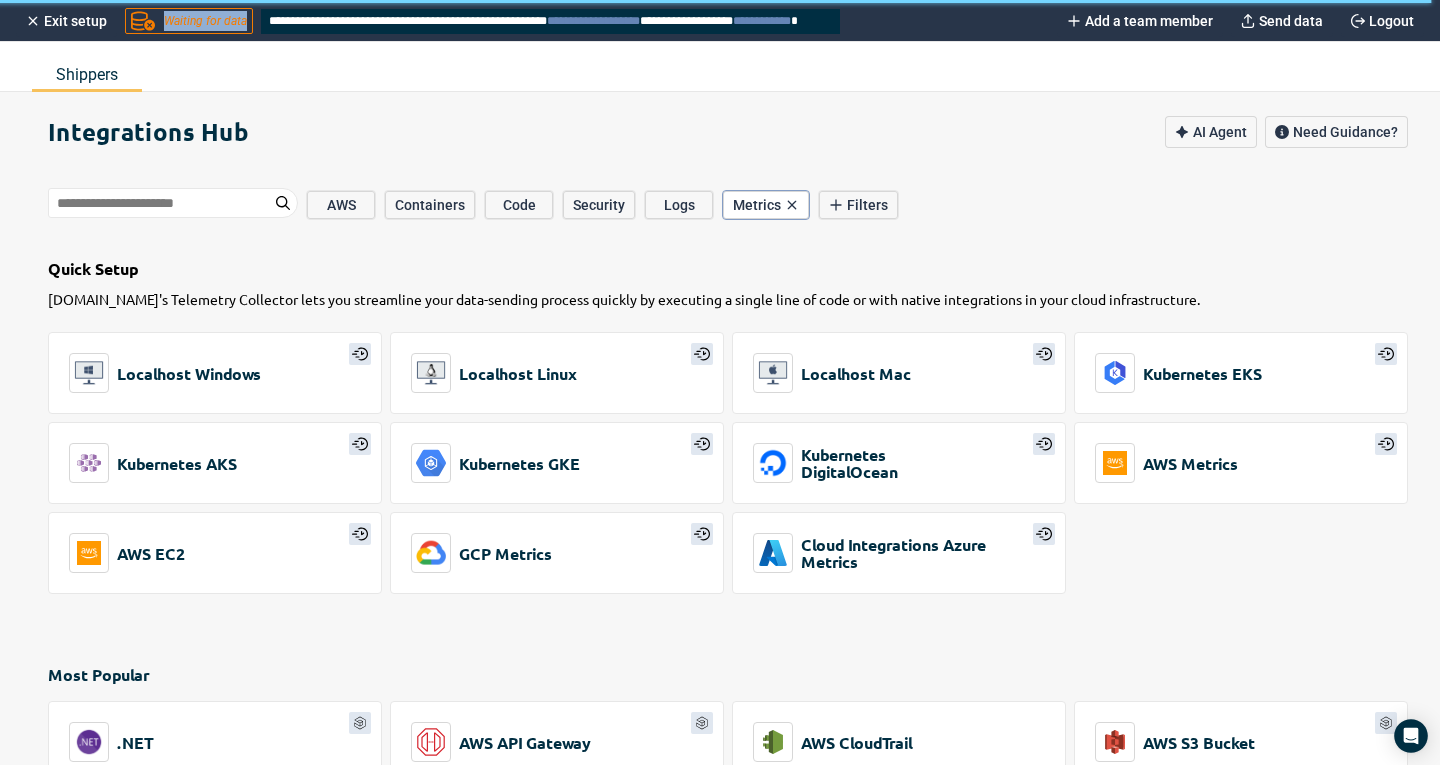 click on "Waiting for data" at bounding box center (205, 21) 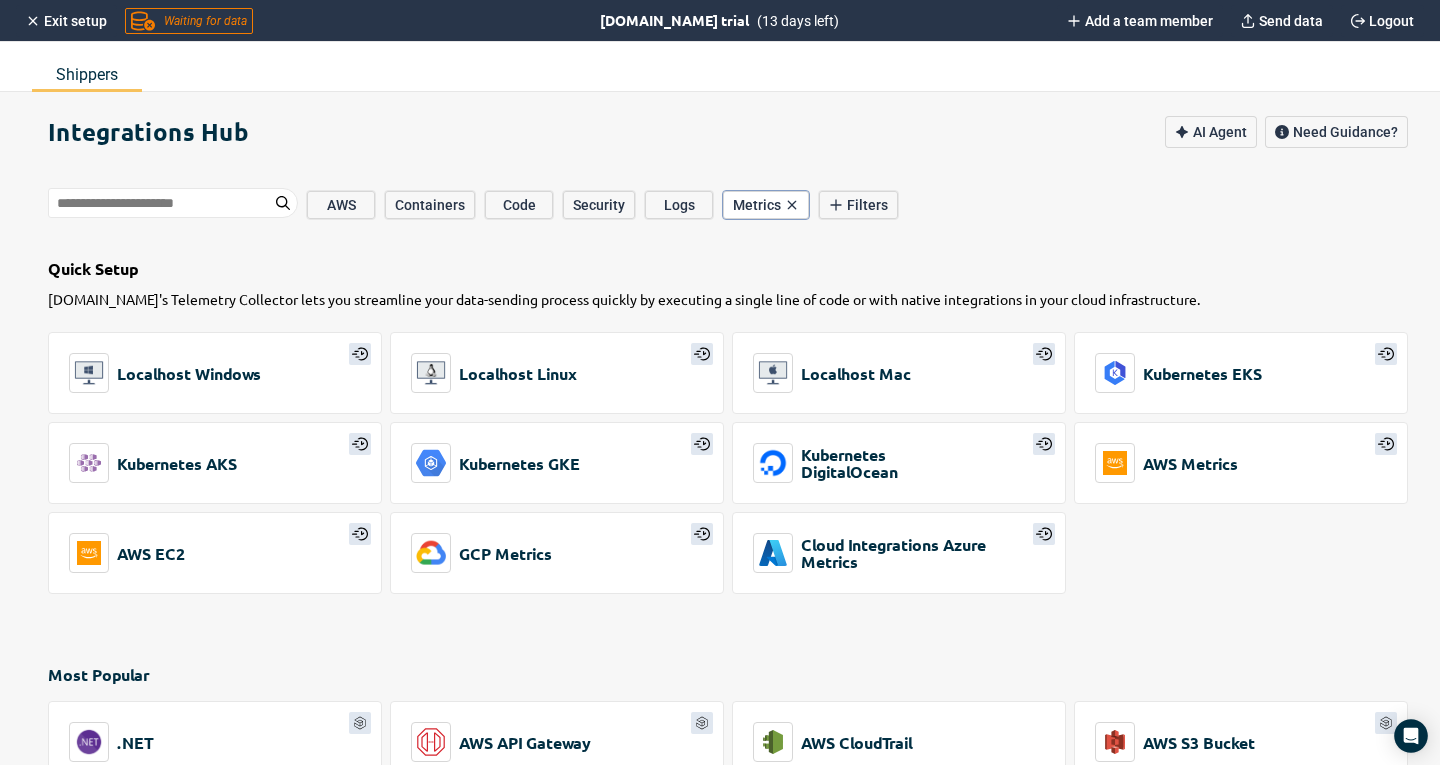 drag, startPoint x: 385, startPoint y: 103, endPoint x: 404, endPoint y: 99, distance: 19.416489 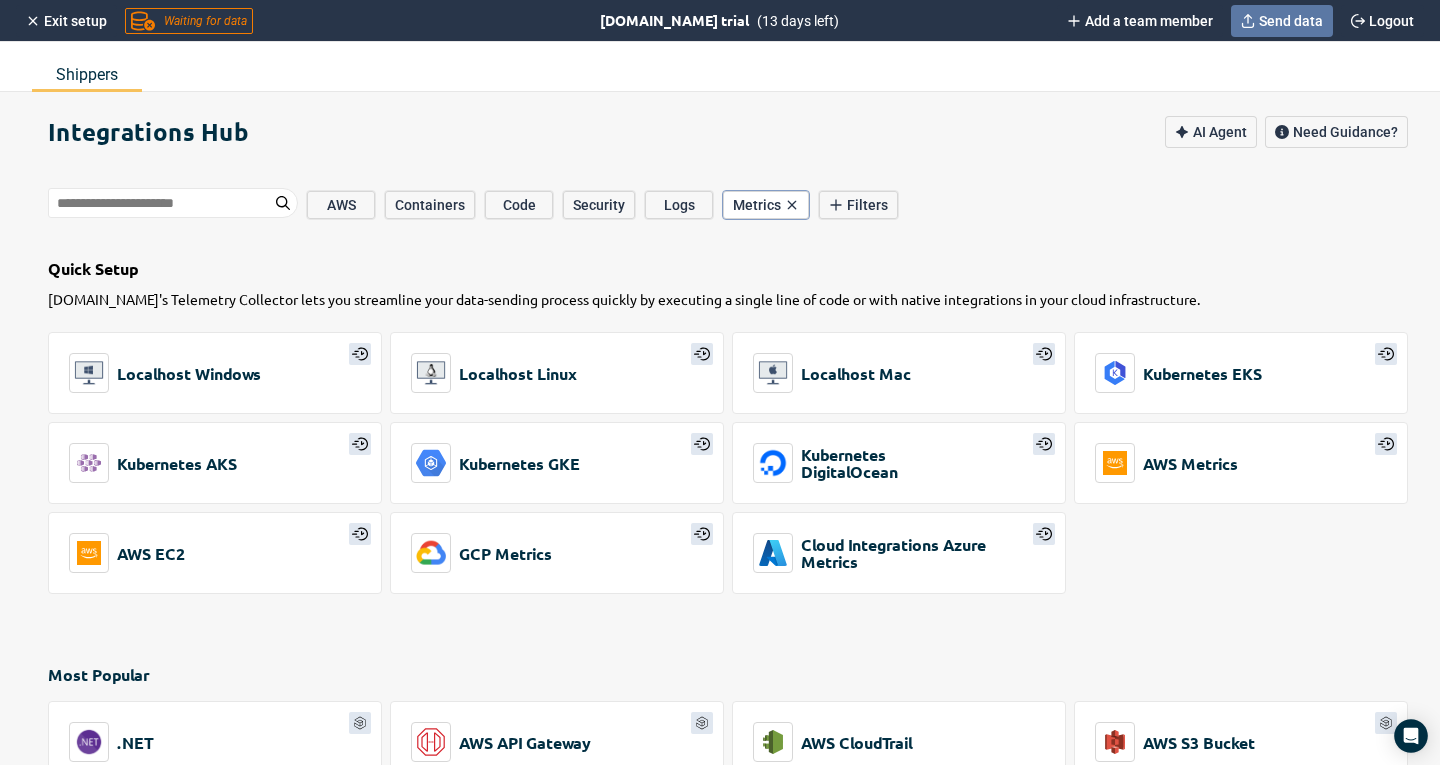 click 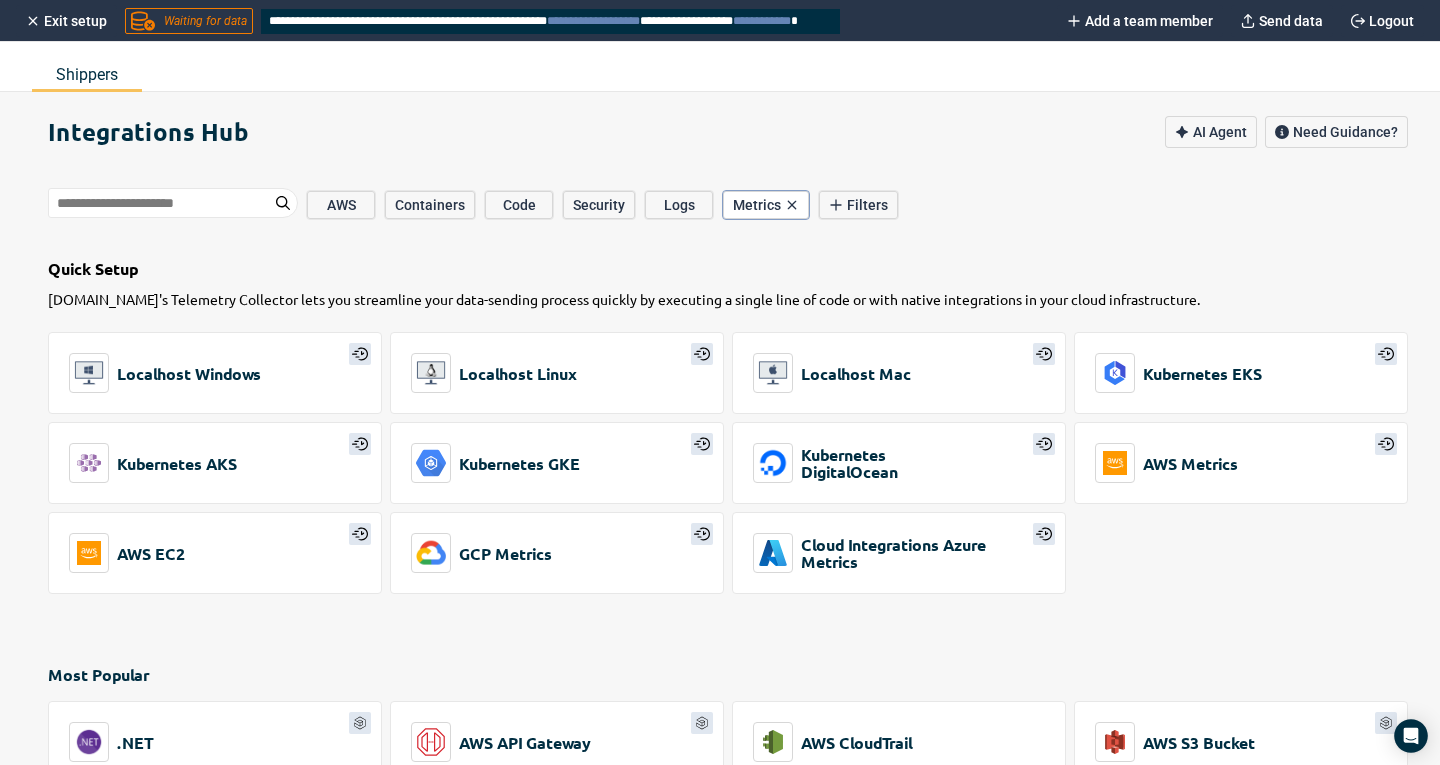 click on "Waiting for data" at bounding box center [205, 21] 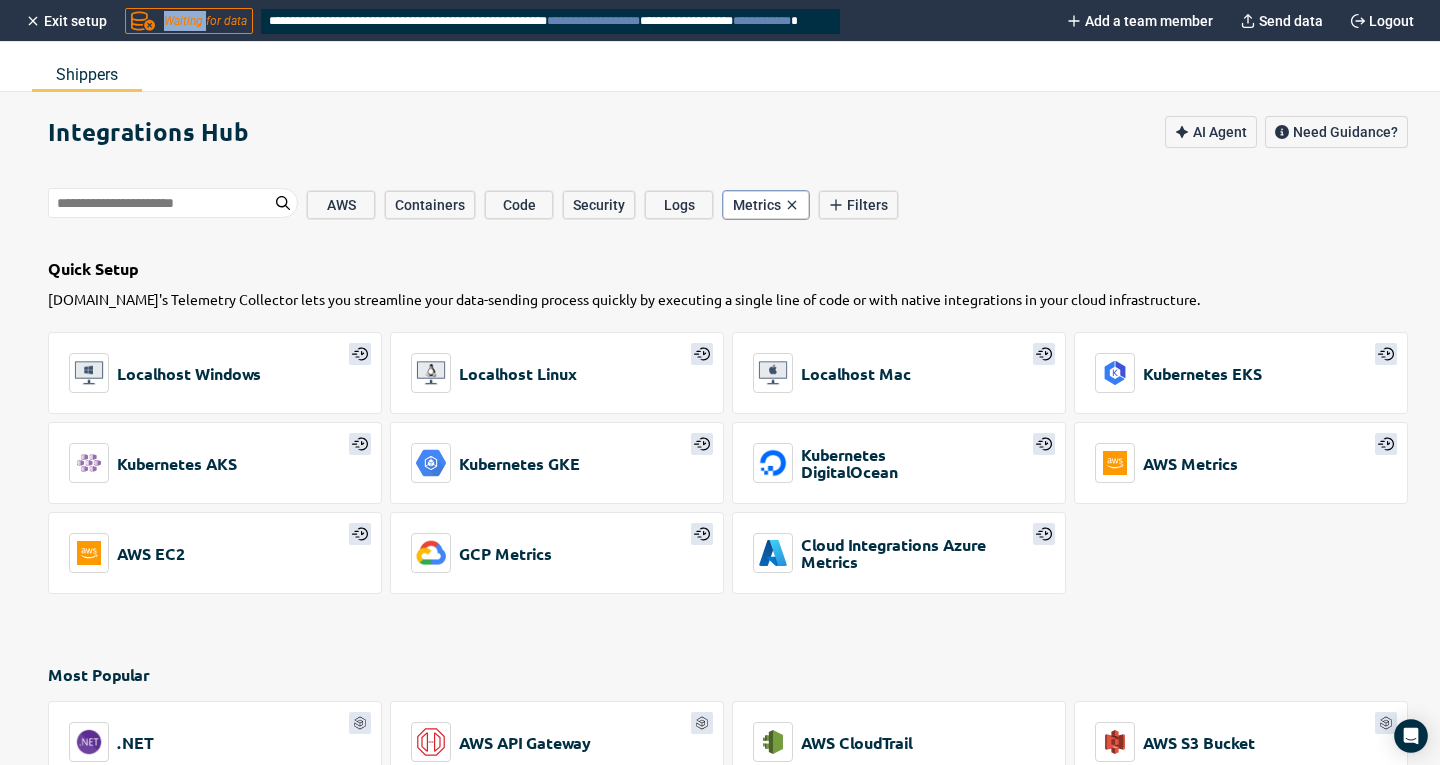 click on "Waiting for data" at bounding box center [205, 21] 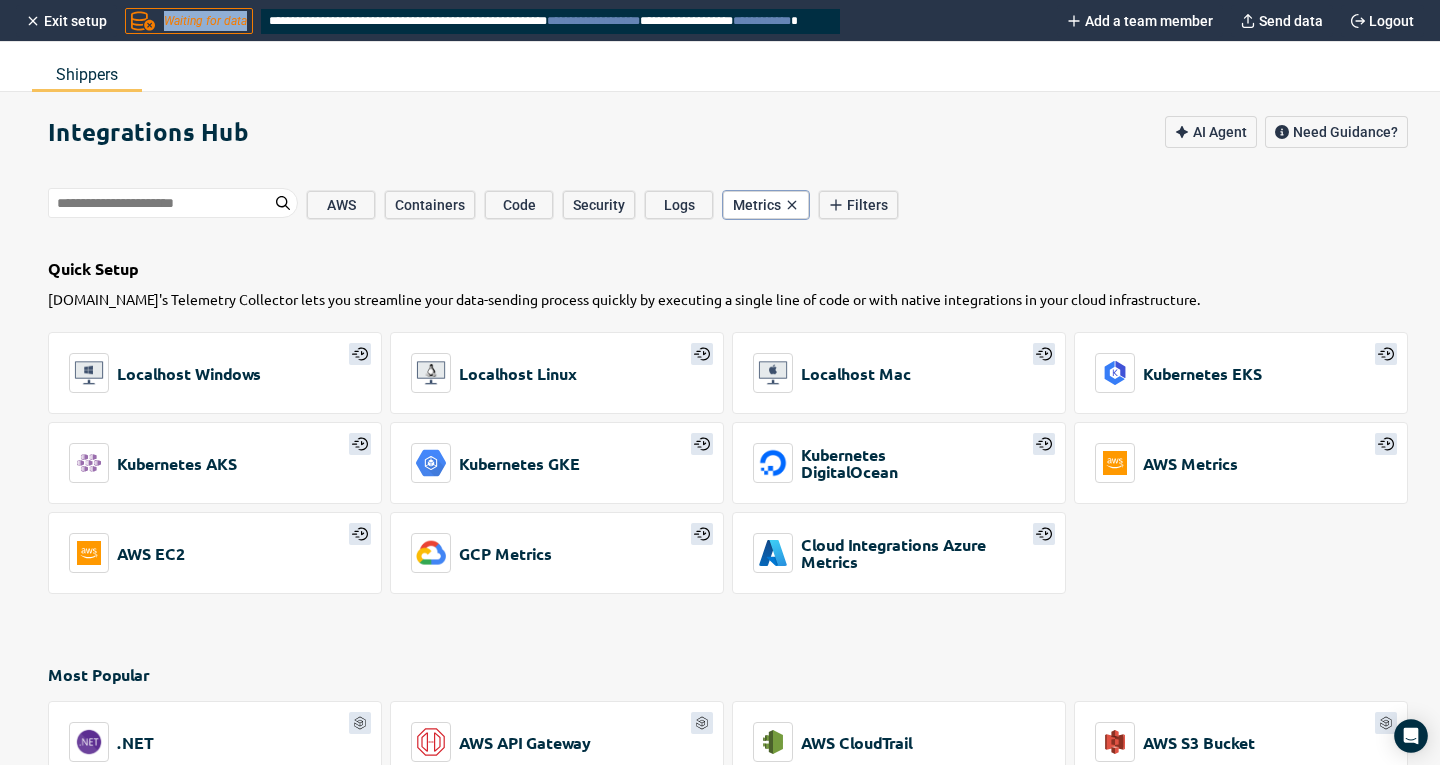 click on "Waiting for data" at bounding box center (205, 21) 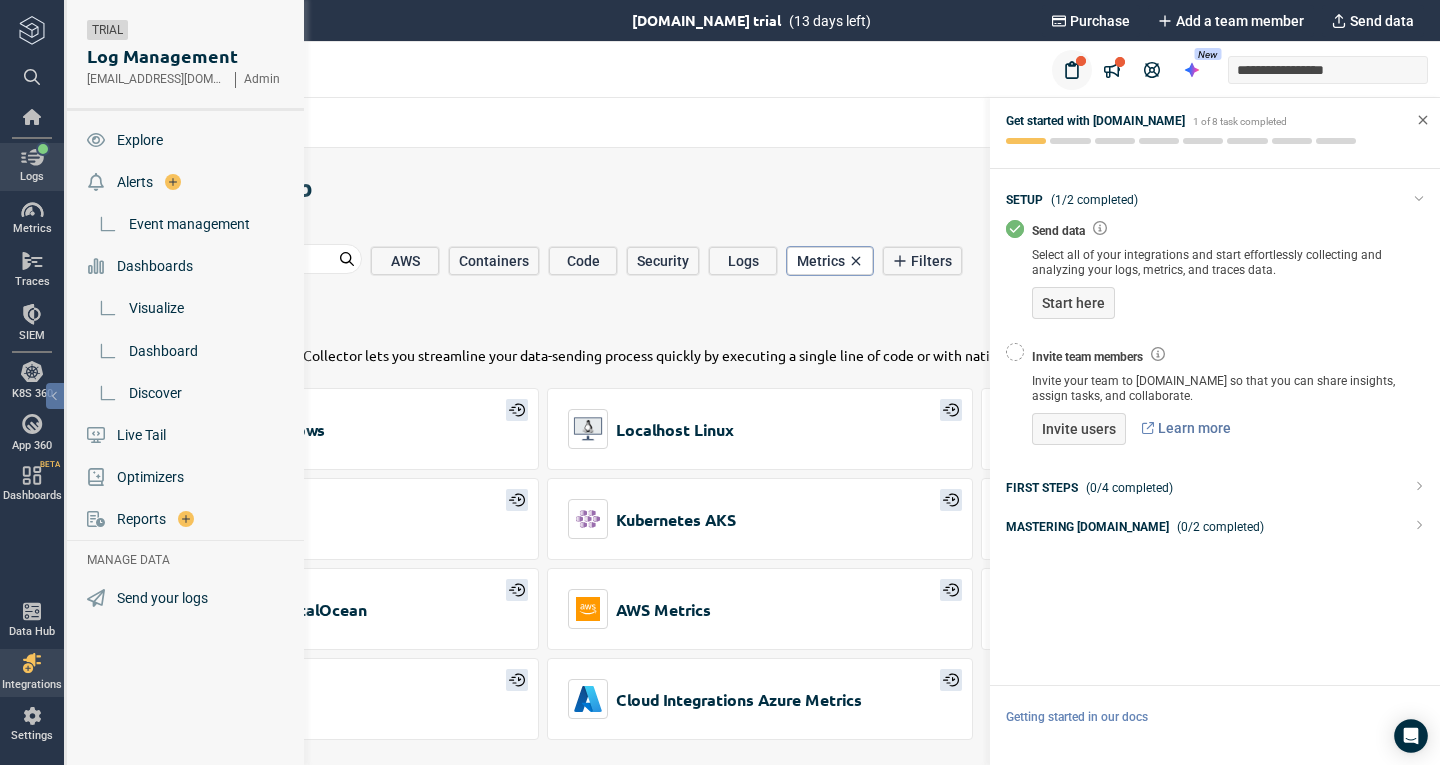 click at bounding box center [32, 30] 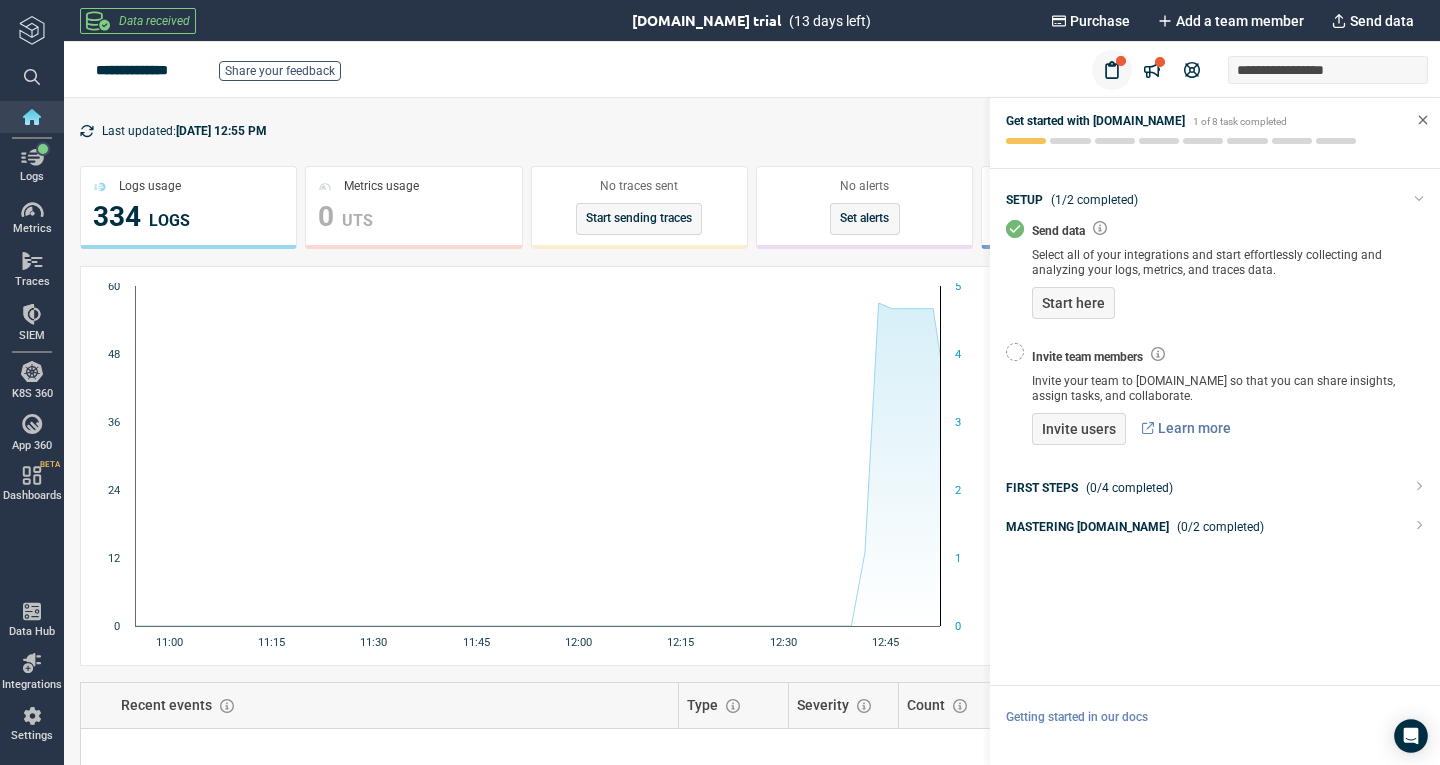 click on "Send data Select all of your integrations and start effortlessly collecting and analyzing your logs, metrics, and traces data. Start here" at bounding box center [1215, 269] 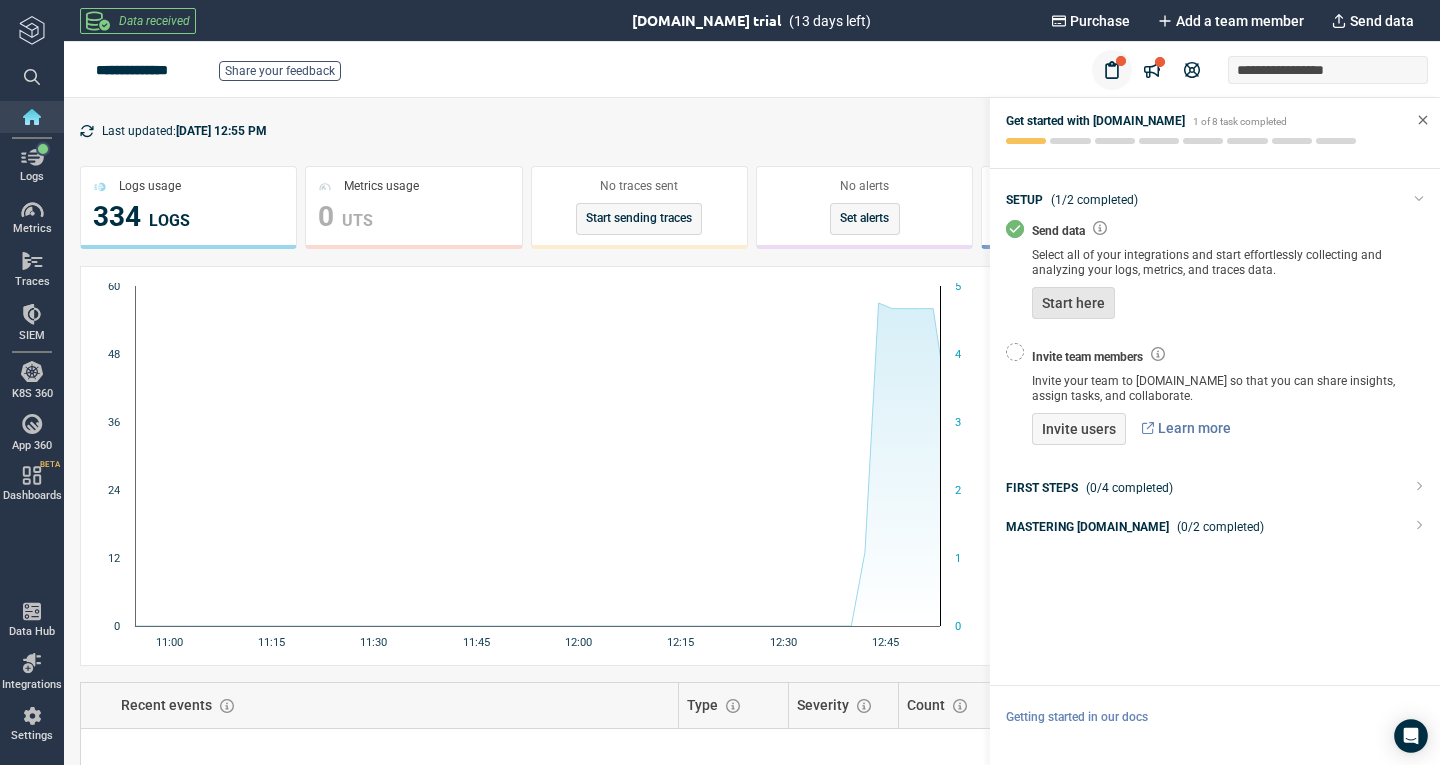 click on "Start here" at bounding box center (1073, 303) 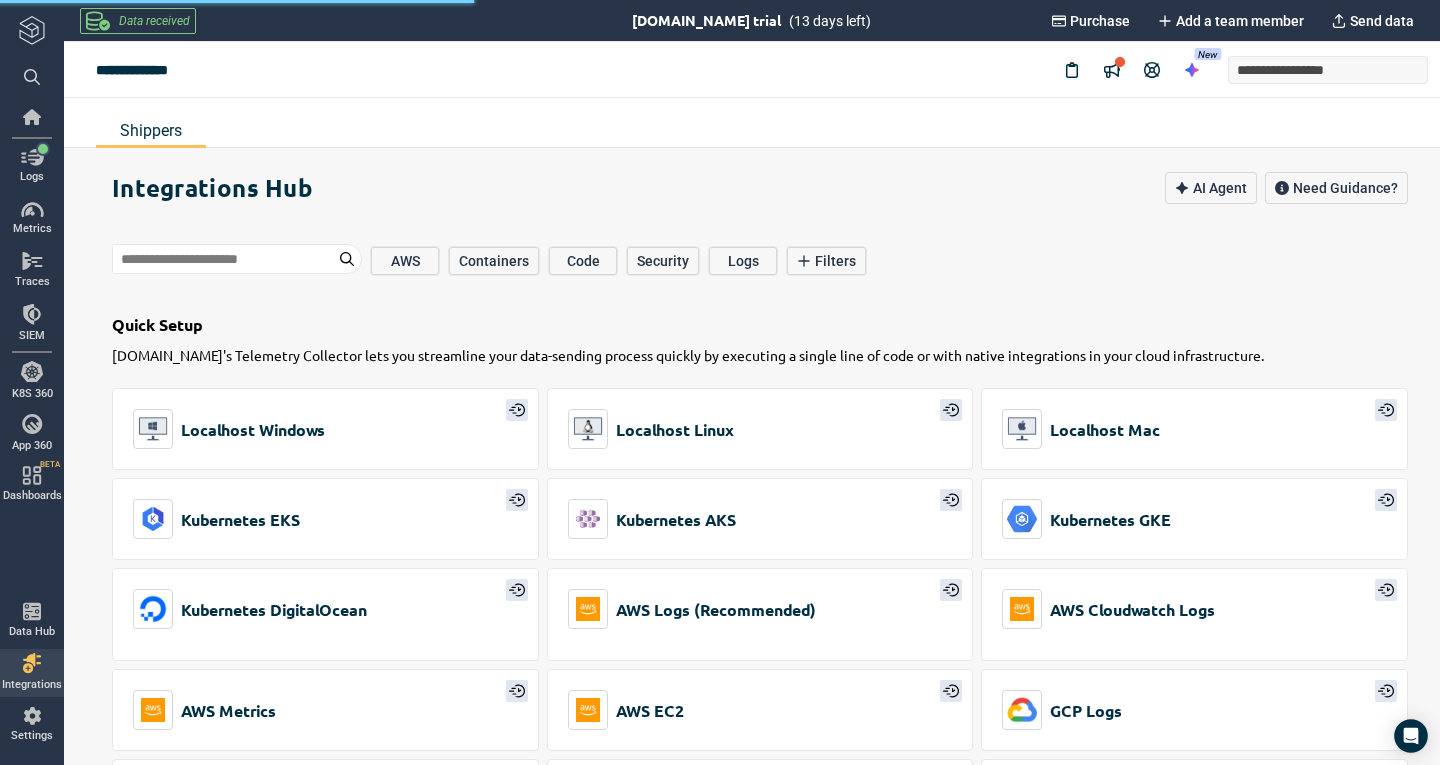 type on "*" 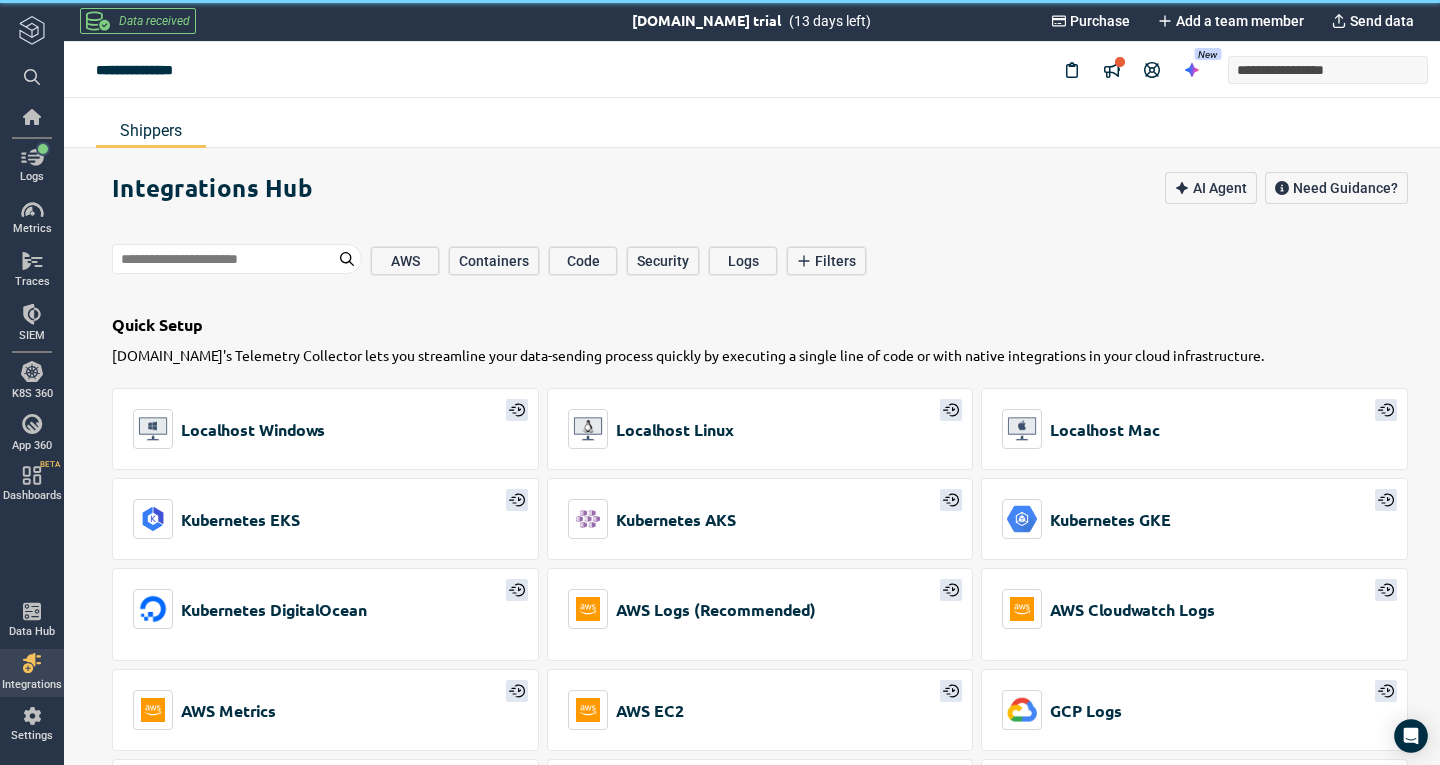 scroll, scrollTop: 700, scrollLeft: 0, axis: vertical 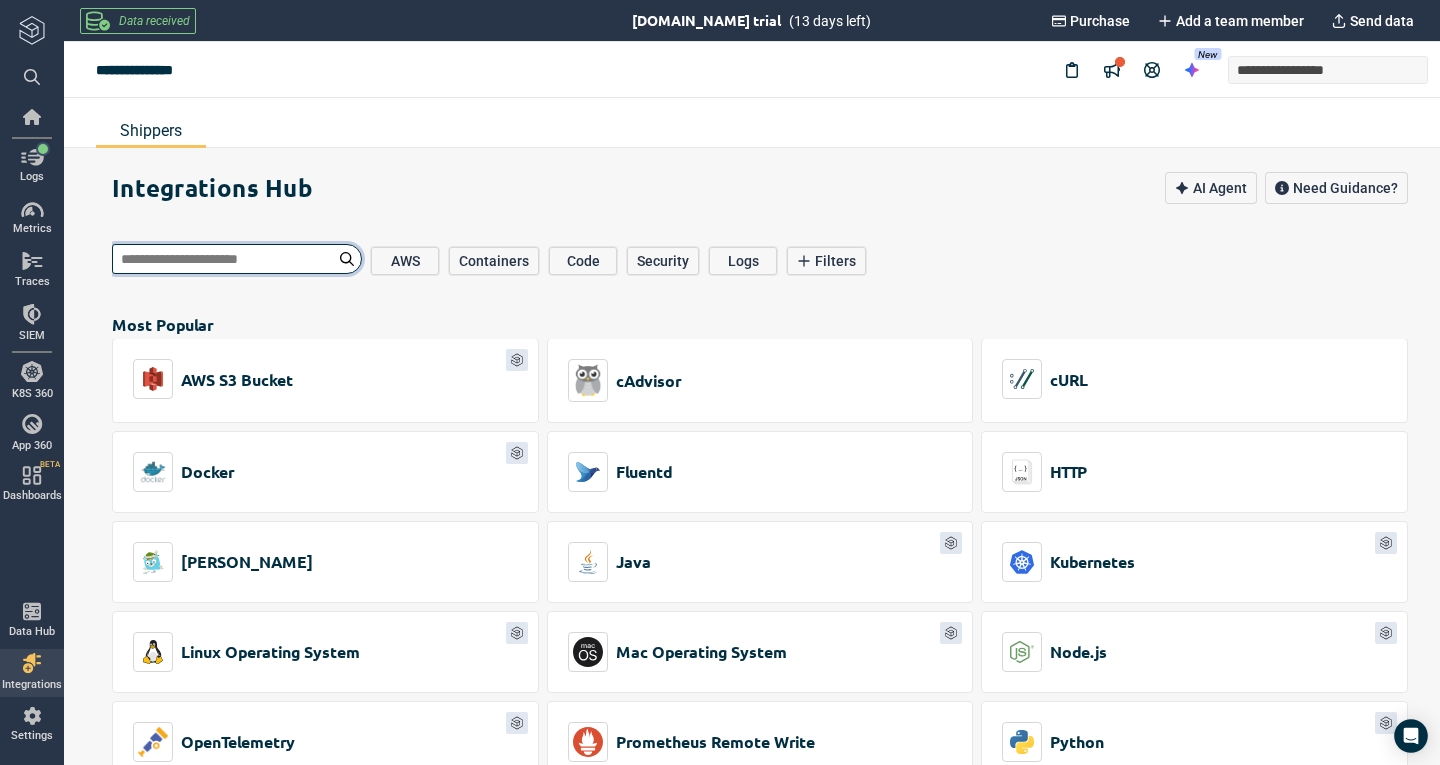 click at bounding box center [237, 259] 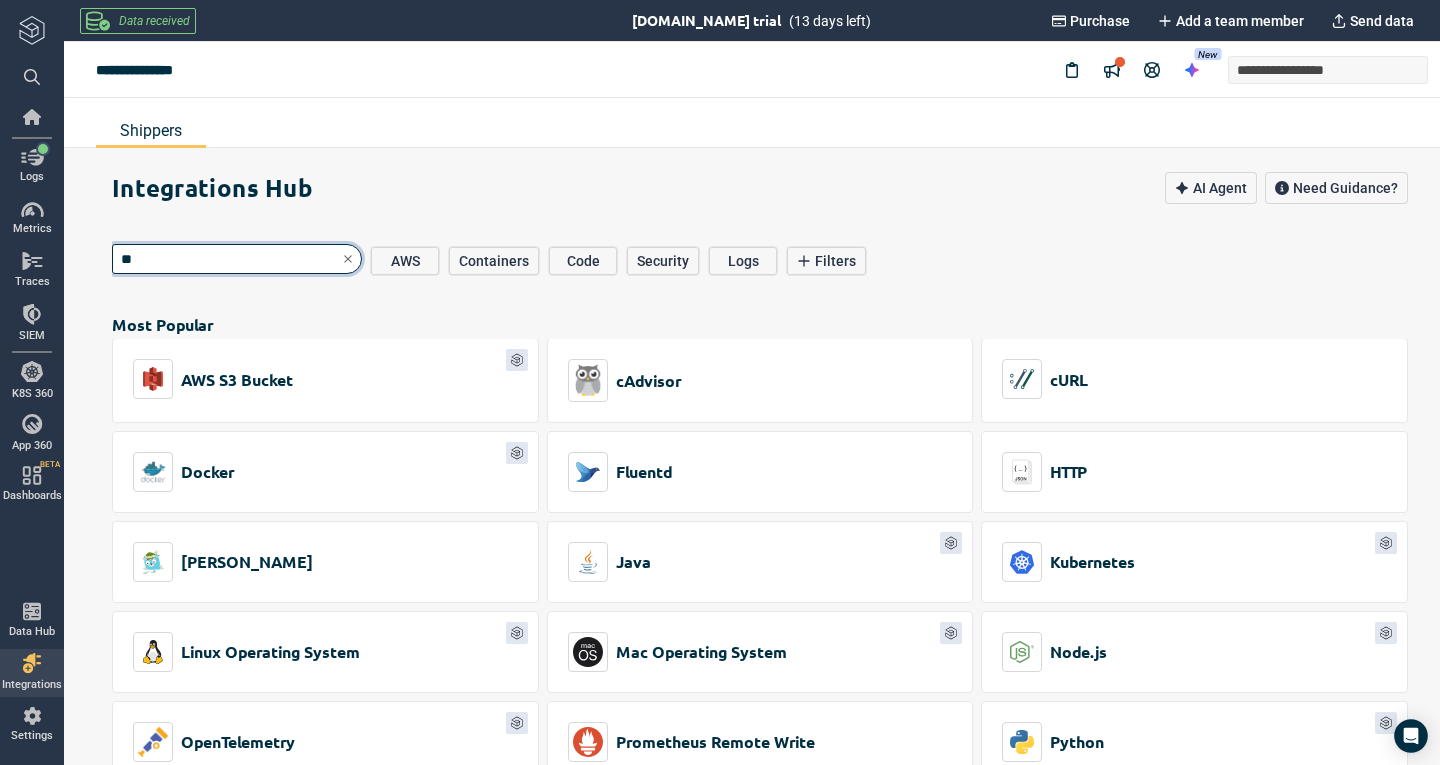 type on "***" 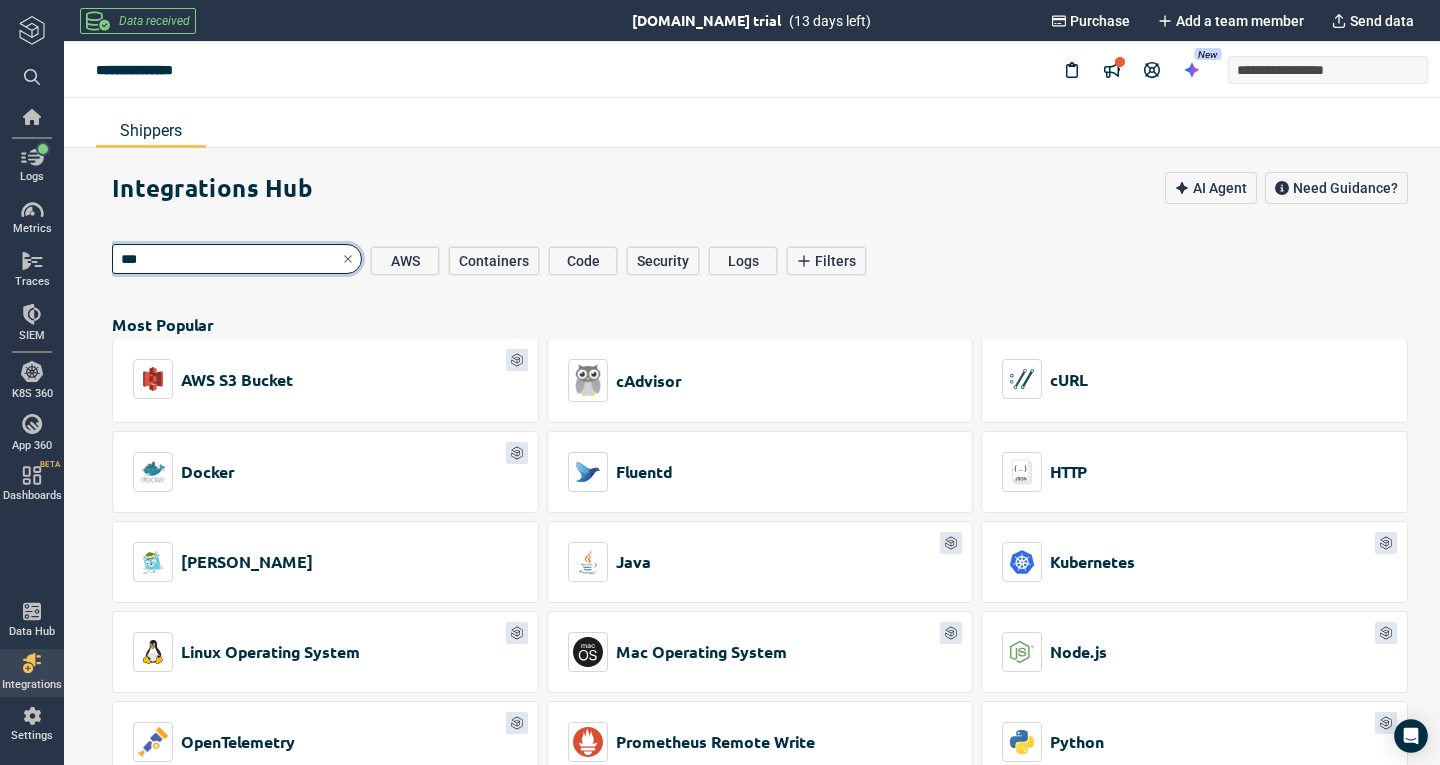 type on "*" 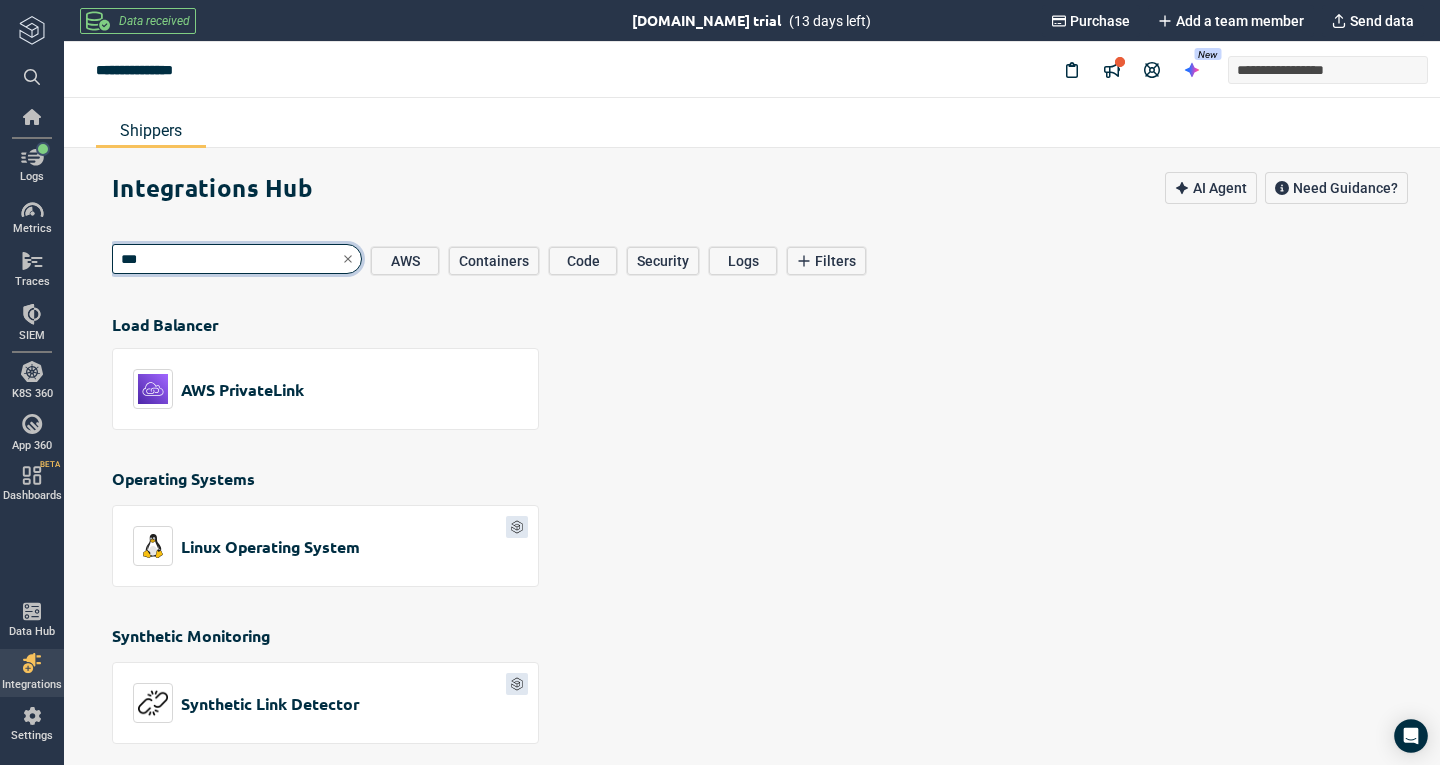 scroll, scrollTop: 0, scrollLeft: 0, axis: both 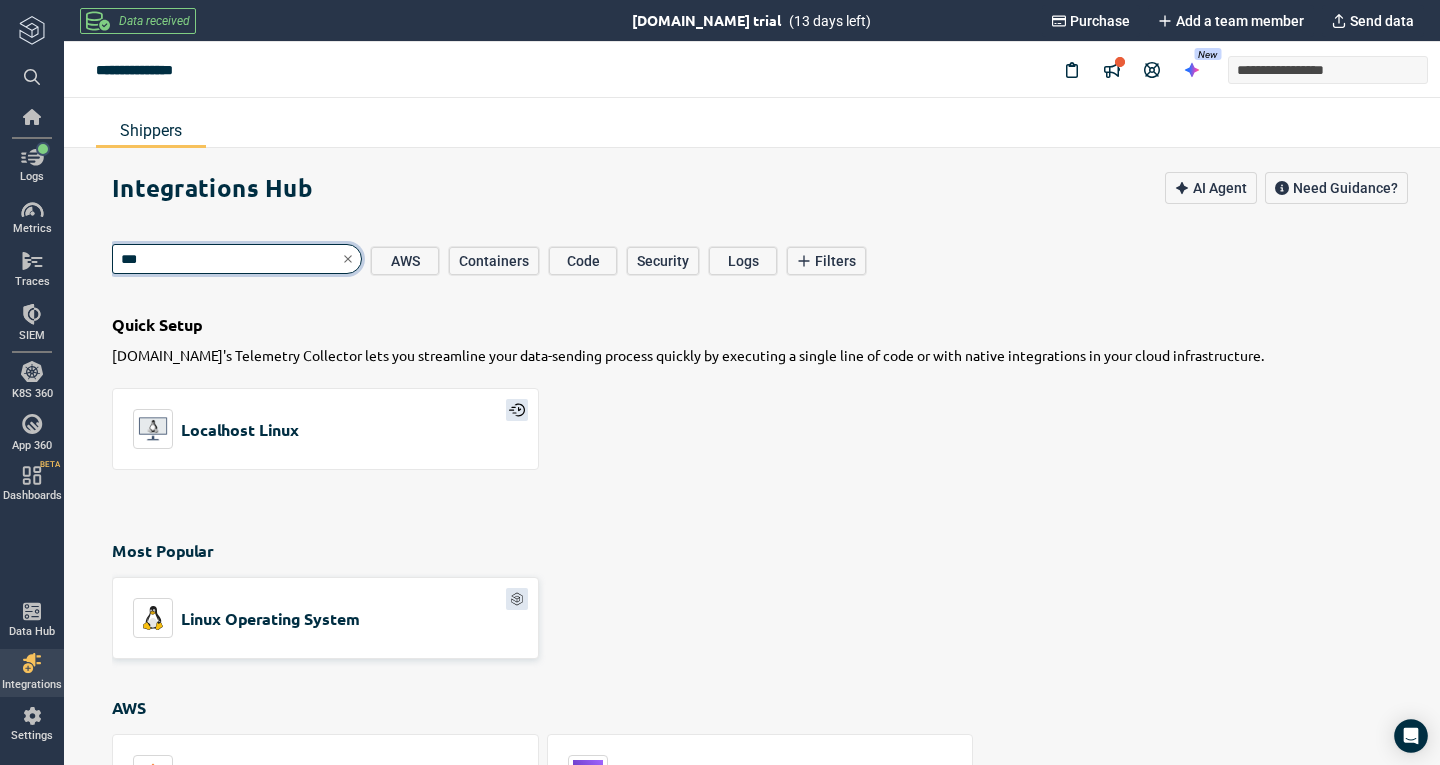 type on "***" 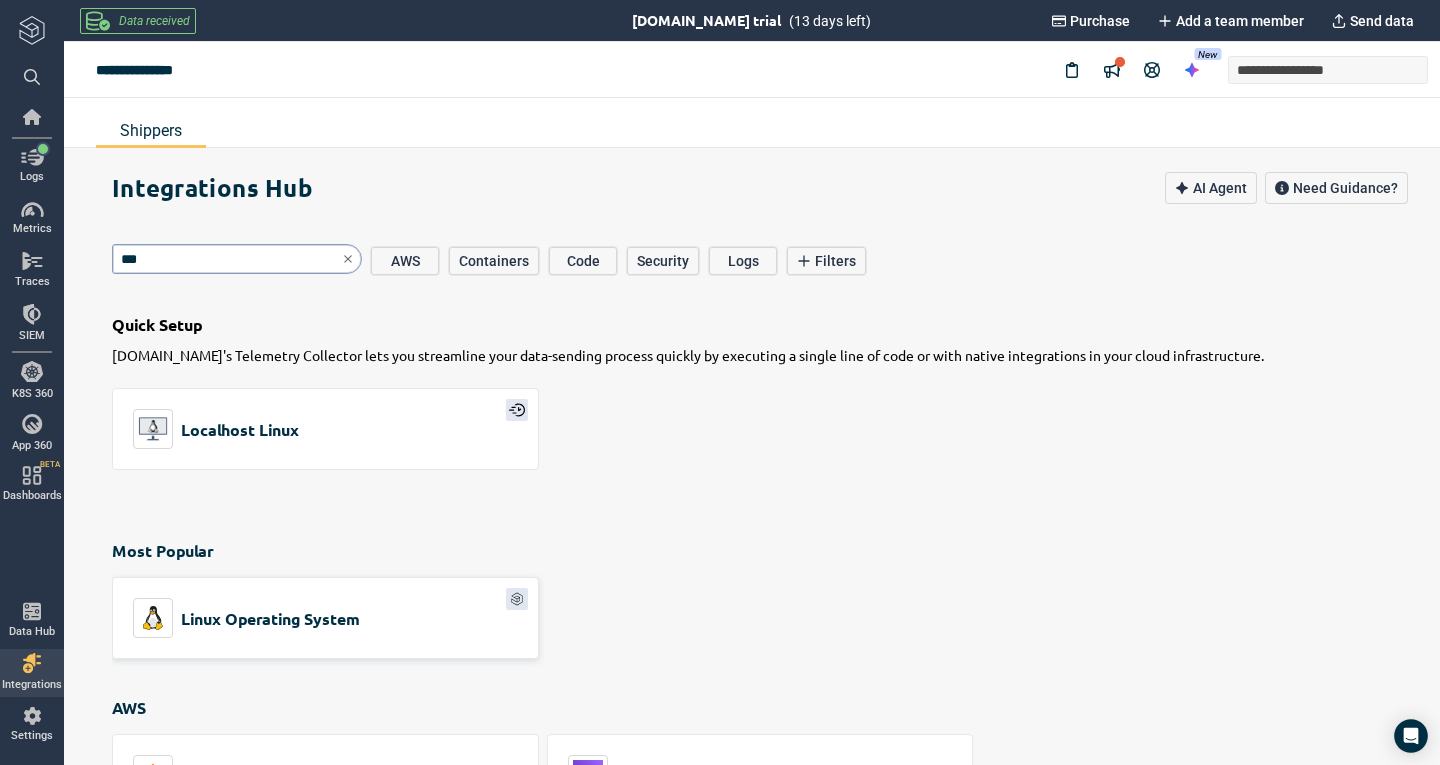 click on "Linux Operating System" at bounding box center [325, 618] 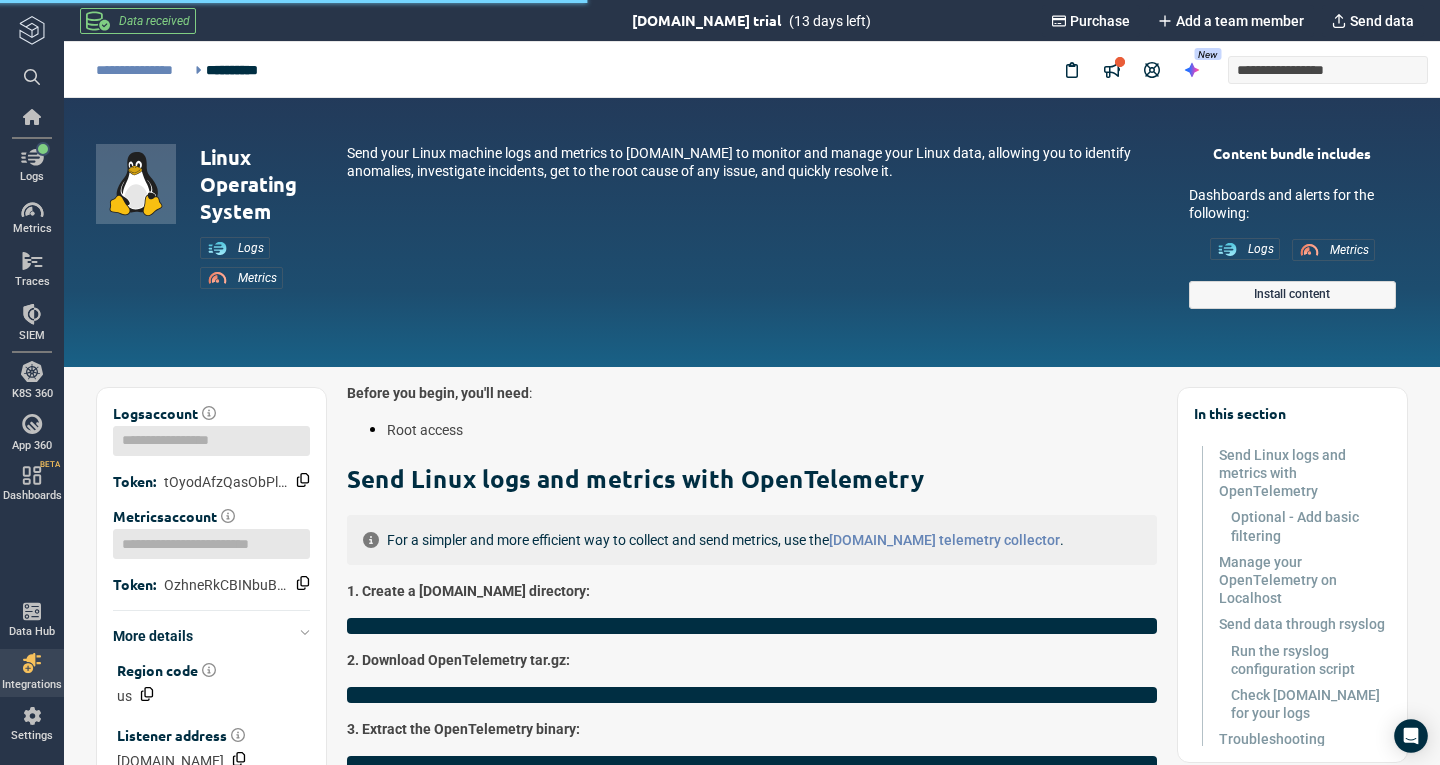 scroll, scrollTop: 133, scrollLeft: 0, axis: vertical 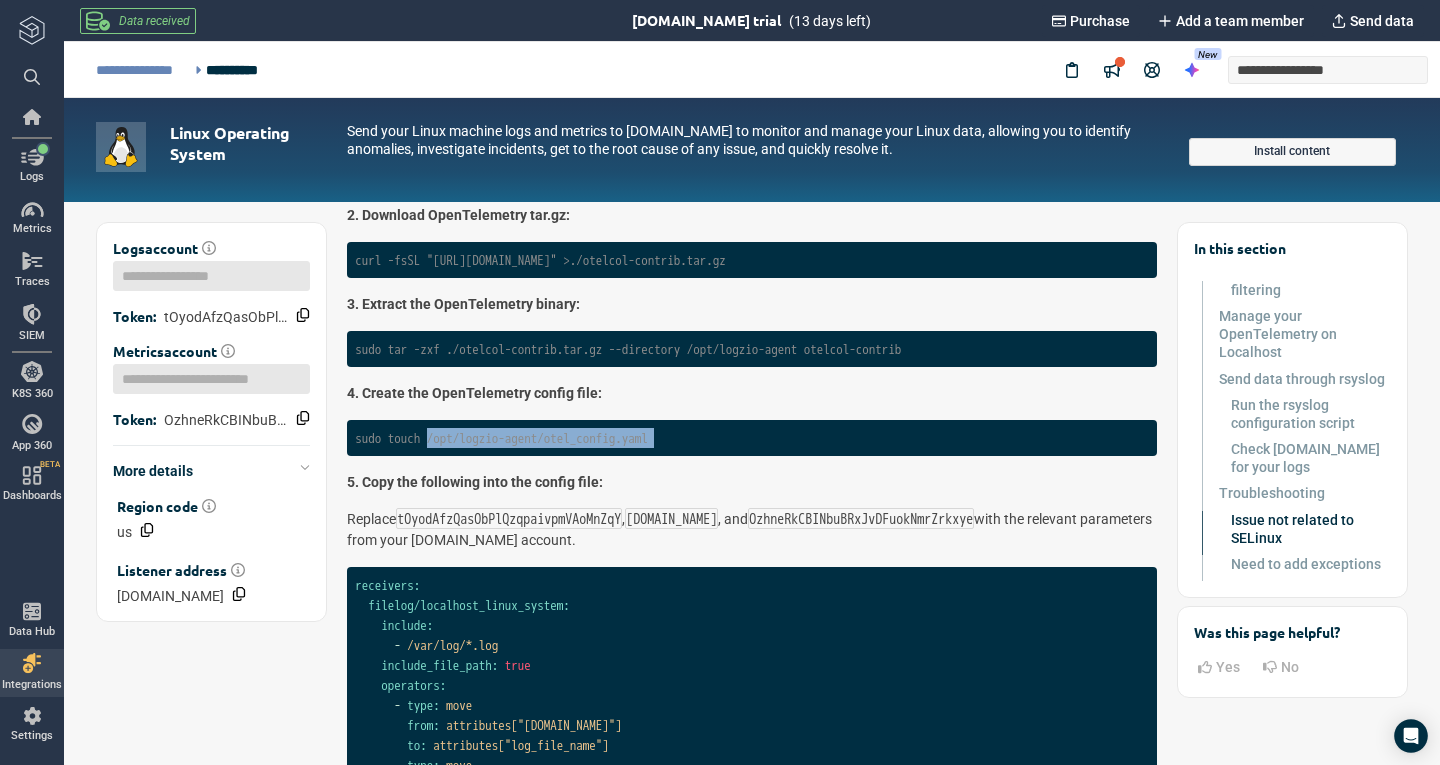 drag, startPoint x: 689, startPoint y: 447, endPoint x: 433, endPoint y: 454, distance: 256.09567 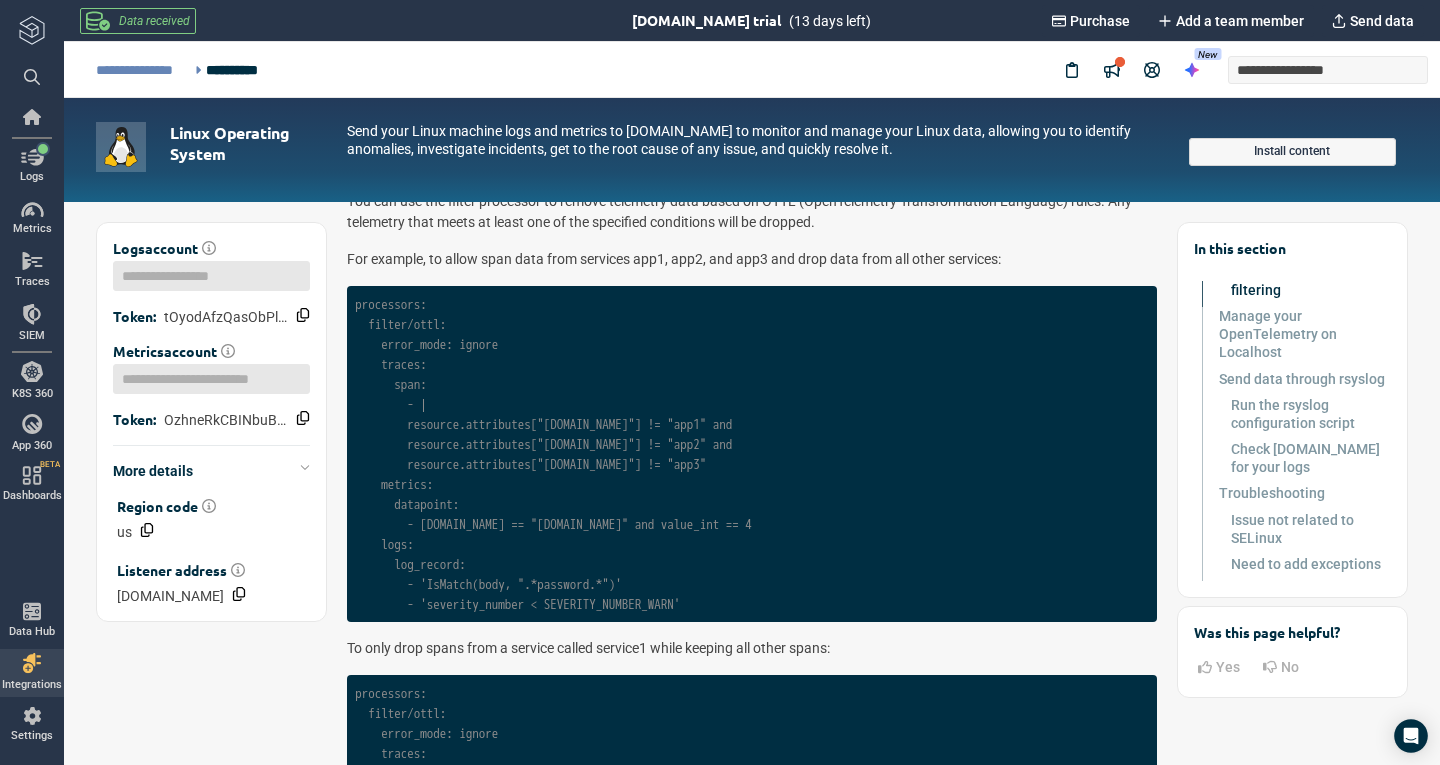 scroll, scrollTop: 3799, scrollLeft: 0, axis: vertical 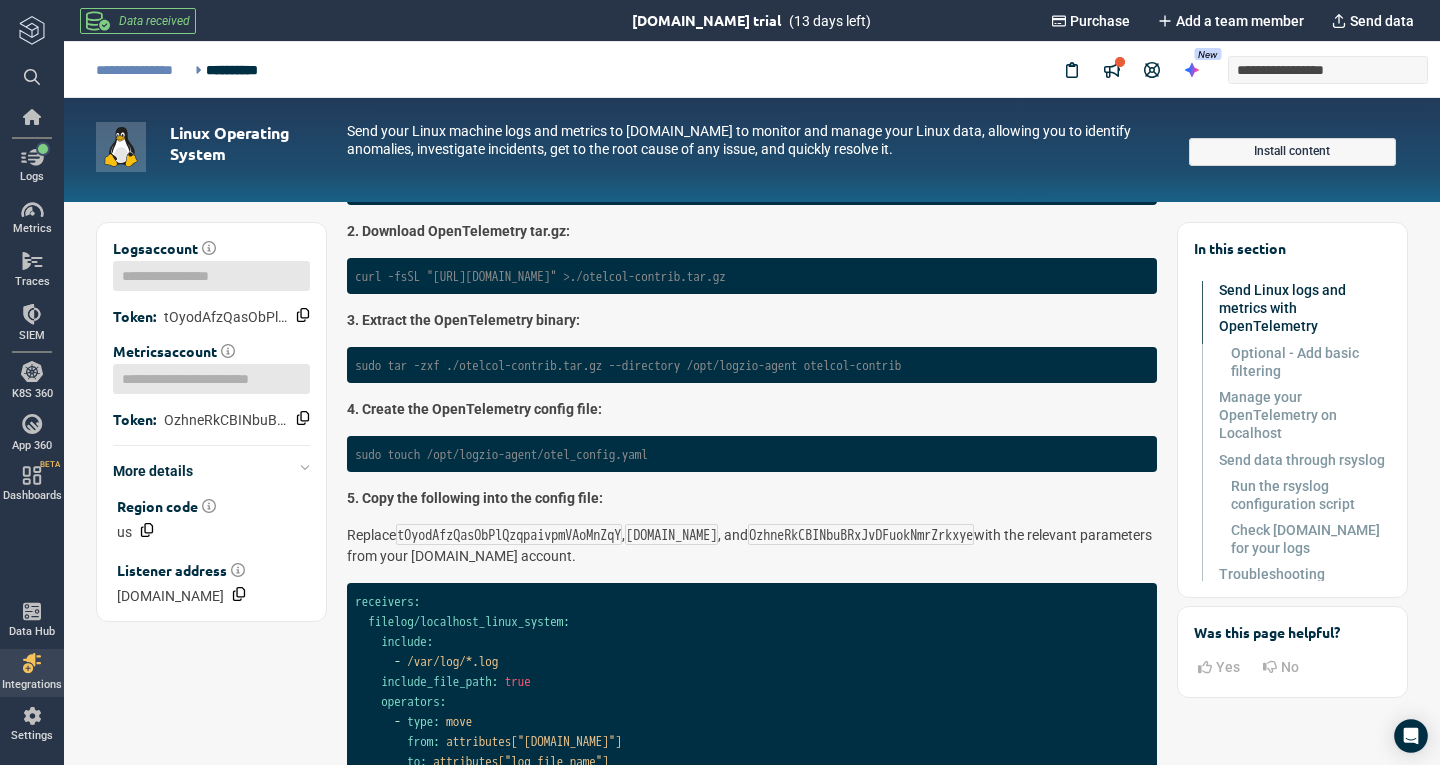 click on "Before you begin, you'll need : Root access Send Linux logs and metrics with OpenTelemetry
For a simpler and more efficient way to collect and send metrics, use the  Logz.io telemetry collector .
1. Create a Logz.io directory: sudo mkdir /opt/logzio-agent  Click to expand (NaN lines) 2. Download OpenTelemetry tar.gz: curl -fsSL "https://github.com/open-telemetry/opentelemetry-collector-releases/releases/download/v0.111.0/otelcol-contrib_0.111.0_linux_amd64.tar.gz" >./otelcol-contrib.tar.gz  Click to expand (NaN lines) 3. Extract the OpenTelemetry binary: sudo tar -zxf ./otelcol-contrib.tar.gz --directory /opt/logzio-agent otelcol-contrib  Click to expand (NaN lines) 4. Create the OpenTelemetry config file: sudo touch /opt/logzio-agent/otel_config.yaml  Click to expand (NaN lines) 5. Copy the following into the config file: Replace  tOyodAfzQasObPlQzqpaivpmVAoMnZqY ,  listener.logz.io , and  OzhneRkCBINbuBRxJvDFuokNmrZrkxye  with the relevant parameters from your Logz.io account. receivers:" at bounding box center (751, 3144) 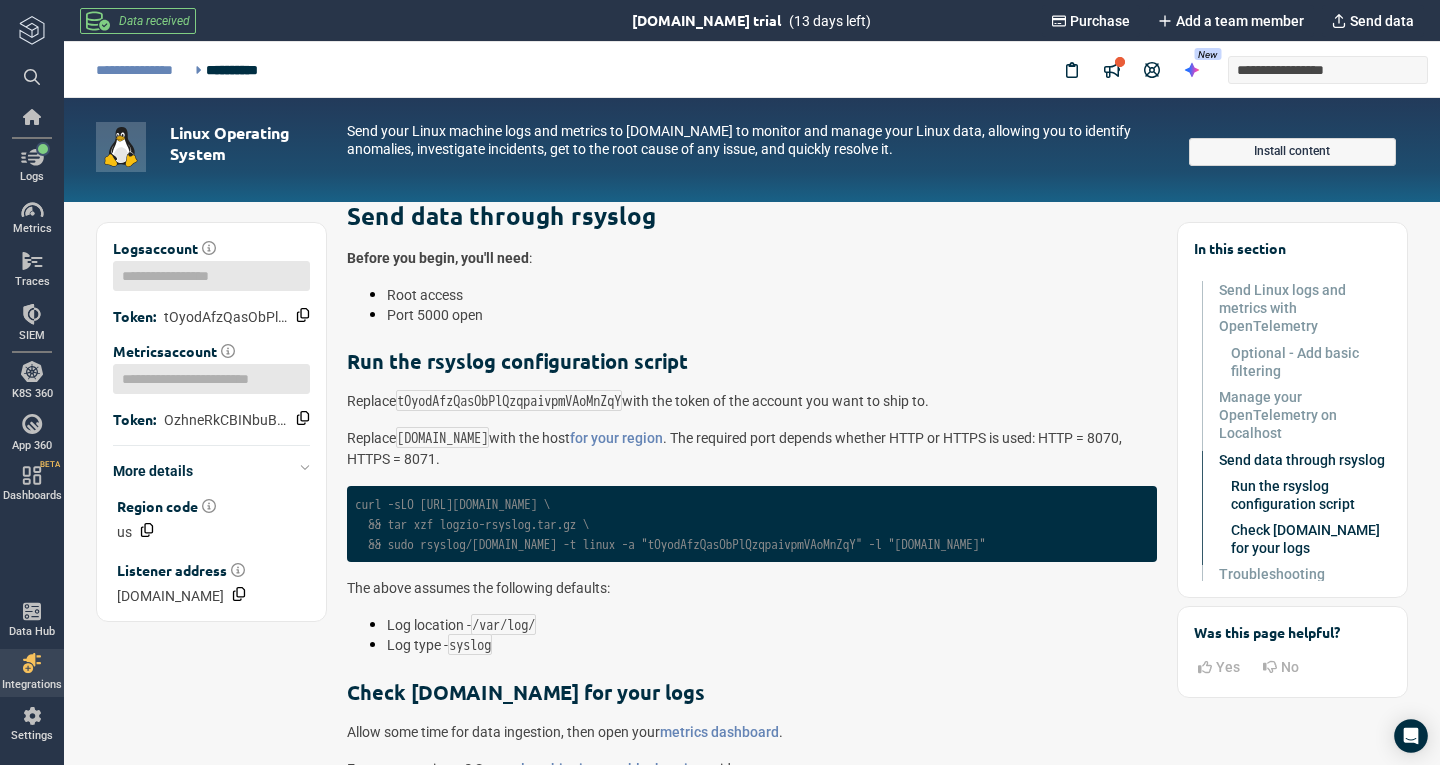 scroll, scrollTop: 4410, scrollLeft: 0, axis: vertical 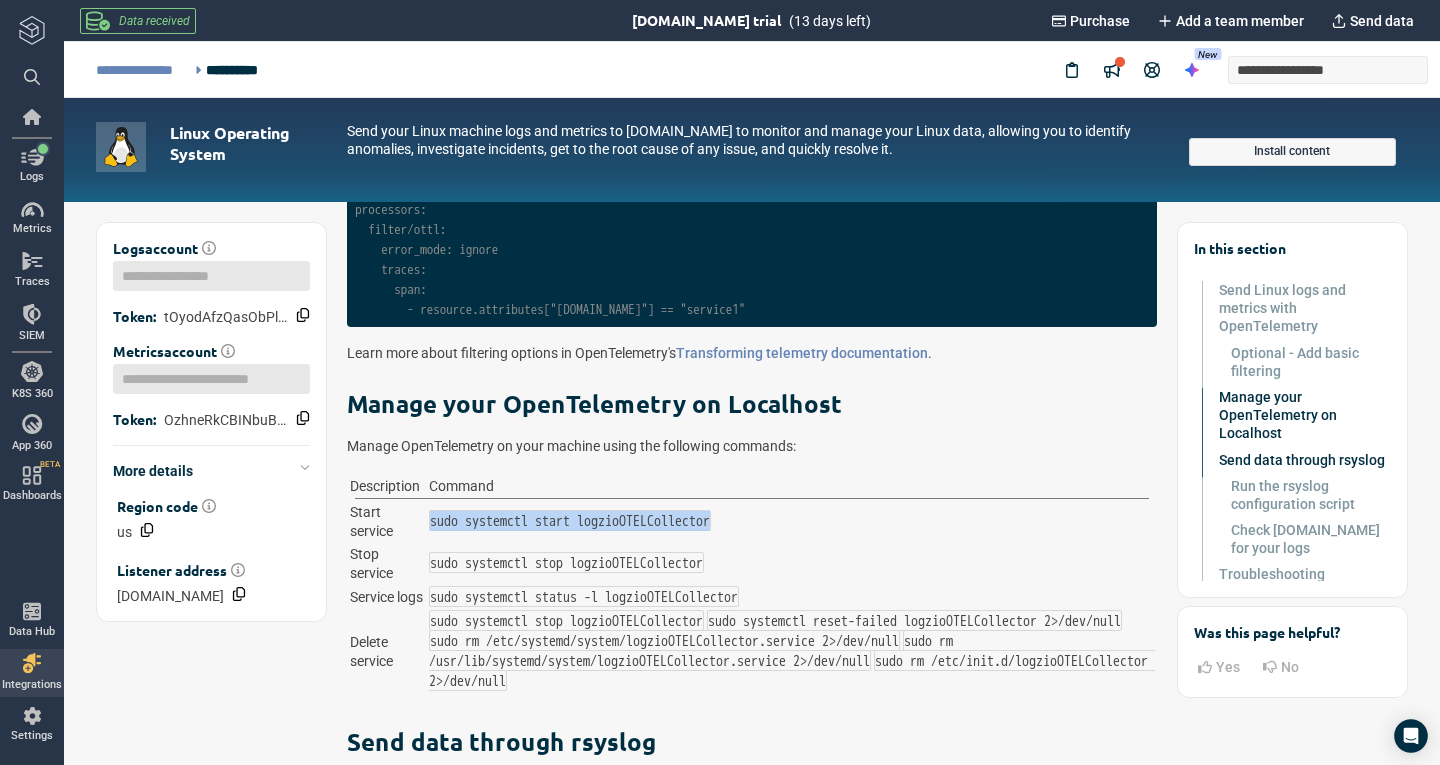 drag, startPoint x: 737, startPoint y: 506, endPoint x: 428, endPoint y: 506, distance: 309 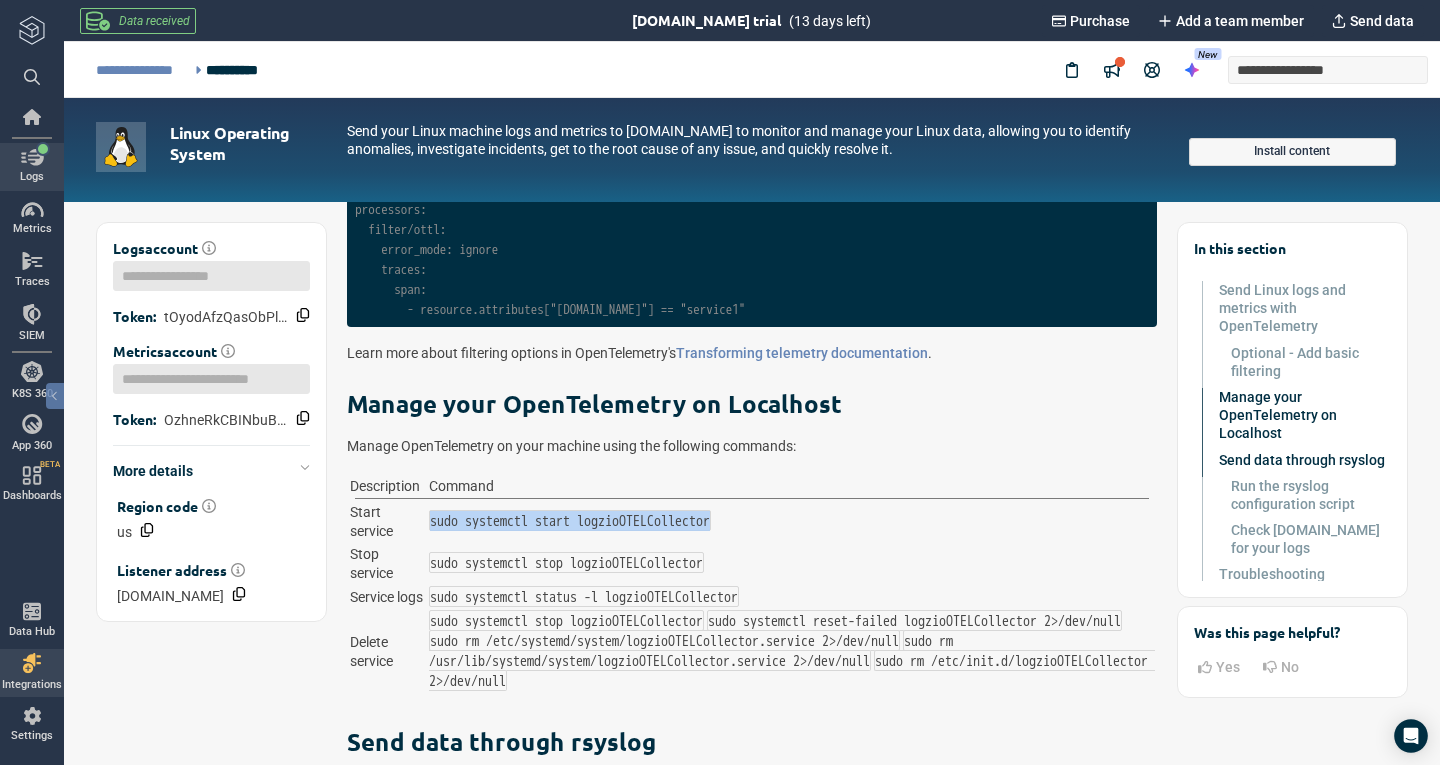 click at bounding box center (32, 157) 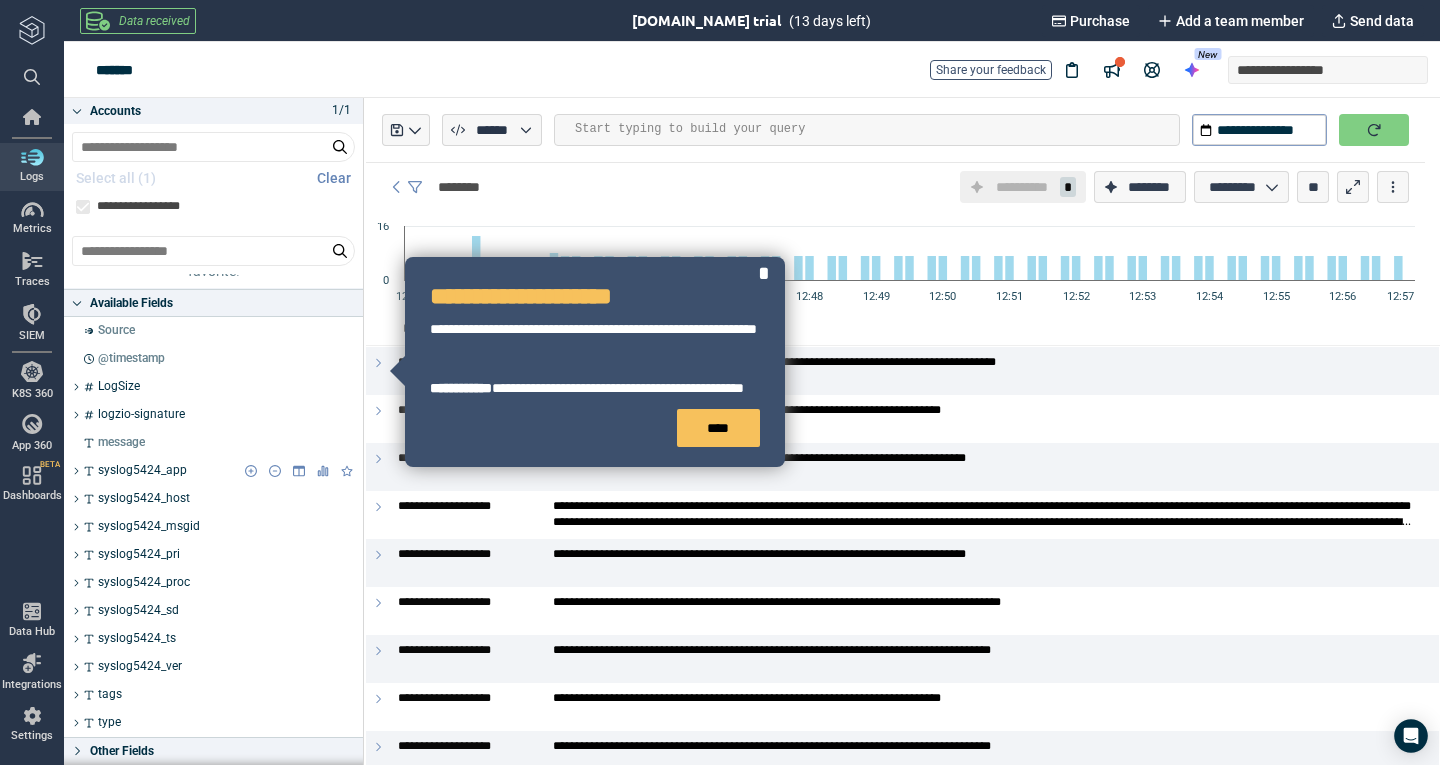 scroll, scrollTop: 117, scrollLeft: 0, axis: vertical 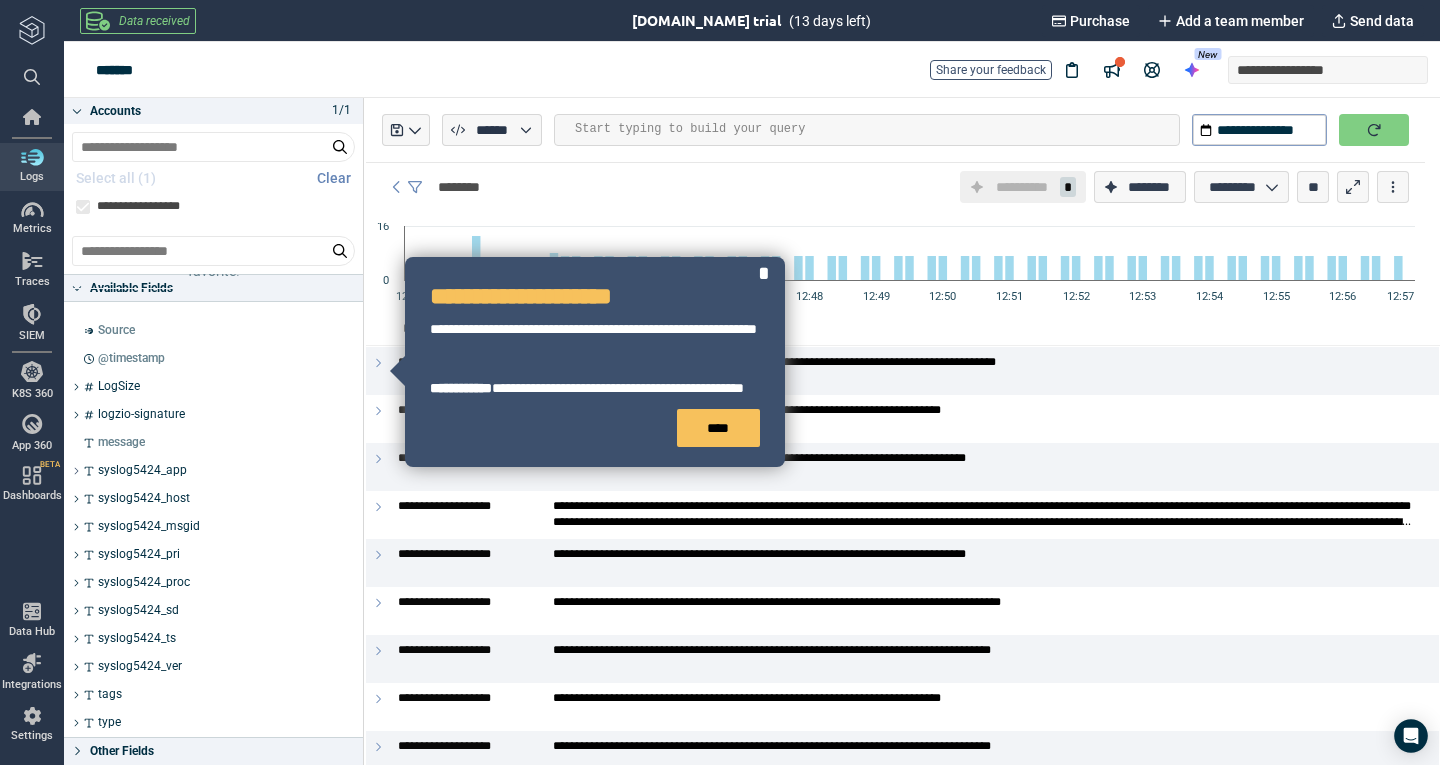 click 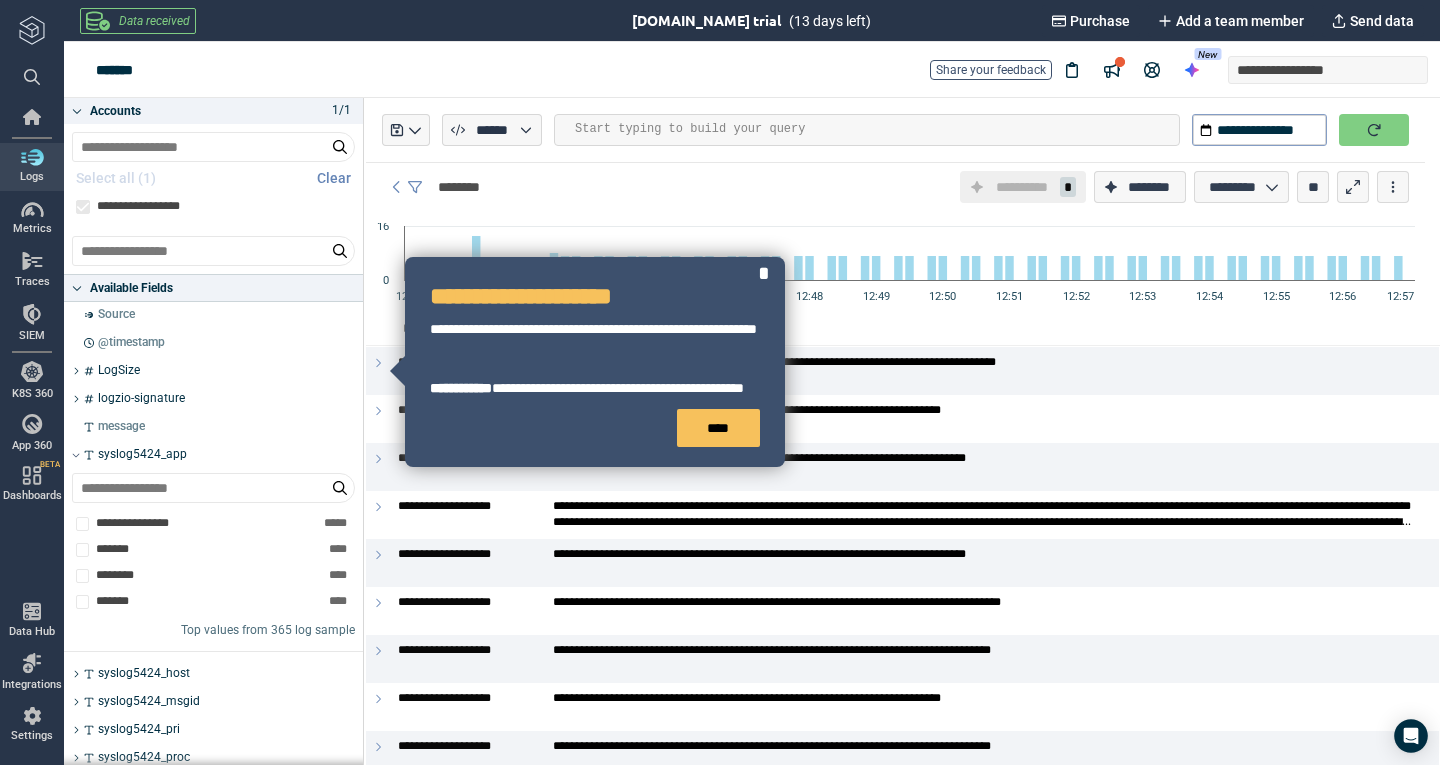 click 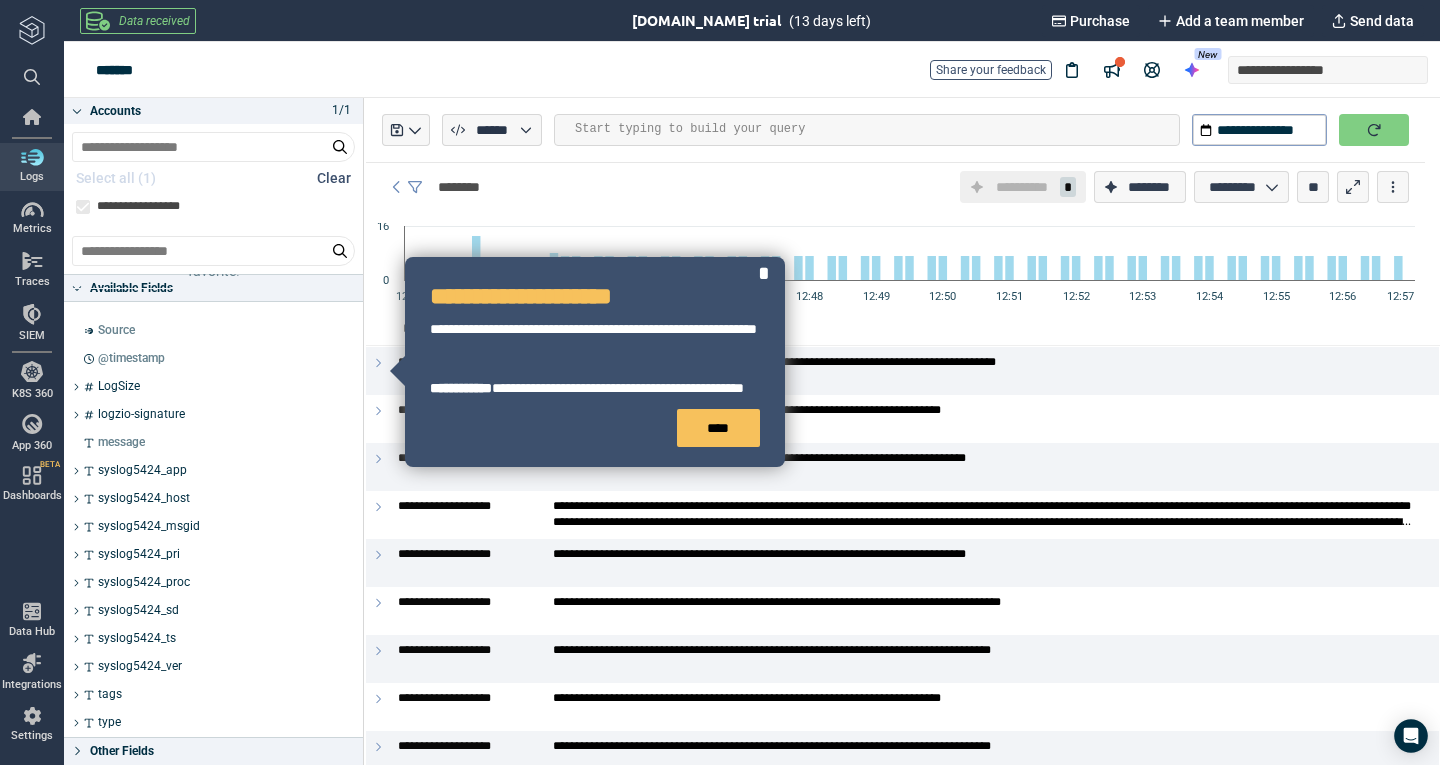 click on "Clear" at bounding box center (334, 178) 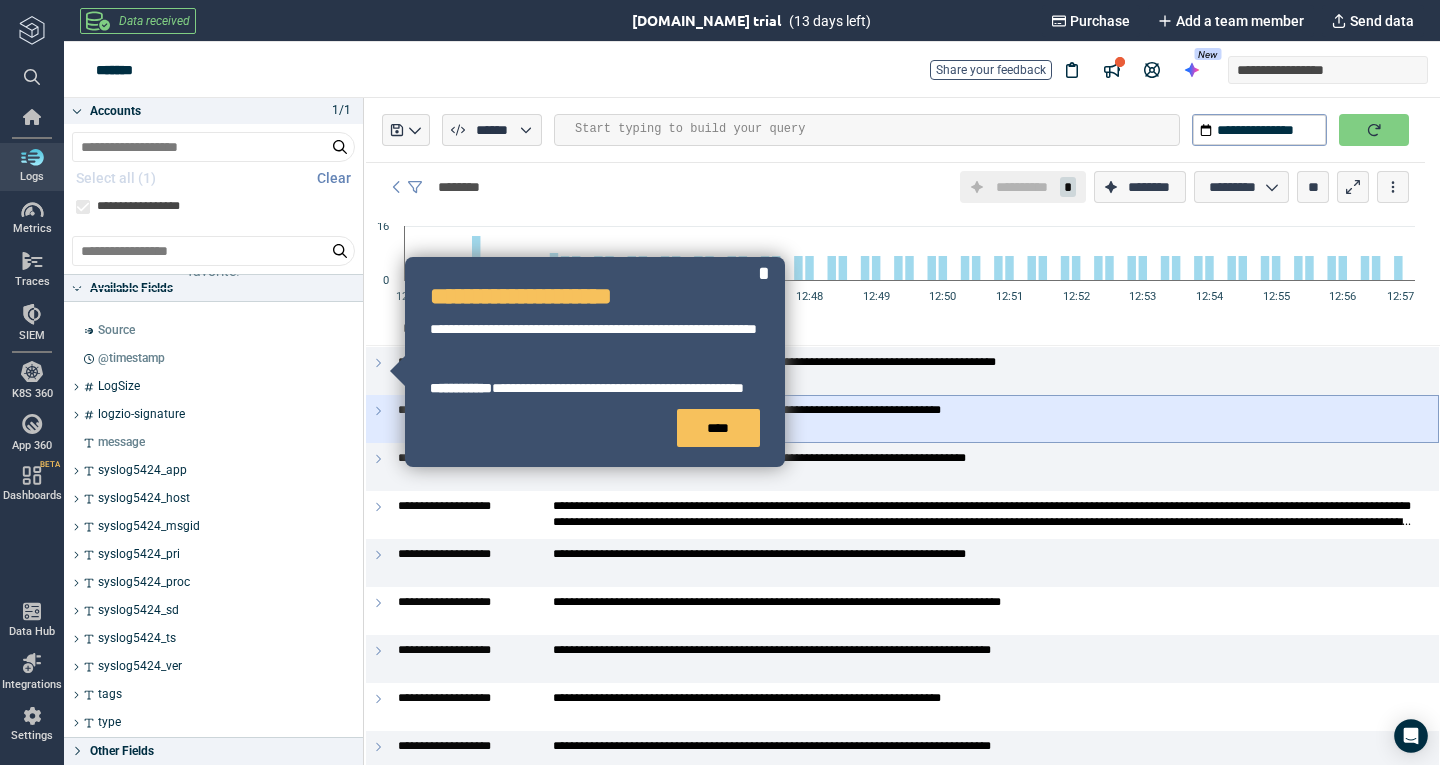 click on "****" at bounding box center (718, 428) 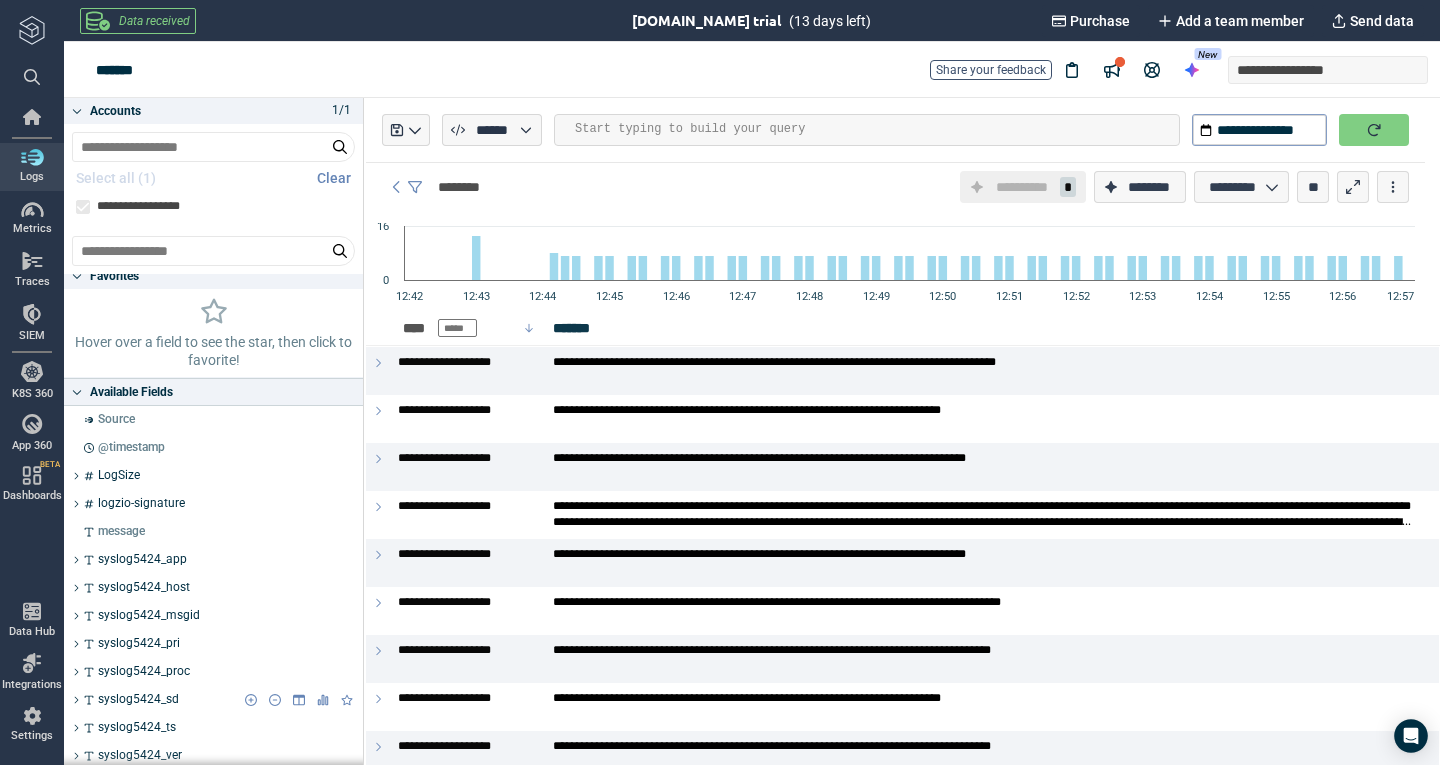 scroll, scrollTop: 0, scrollLeft: 0, axis: both 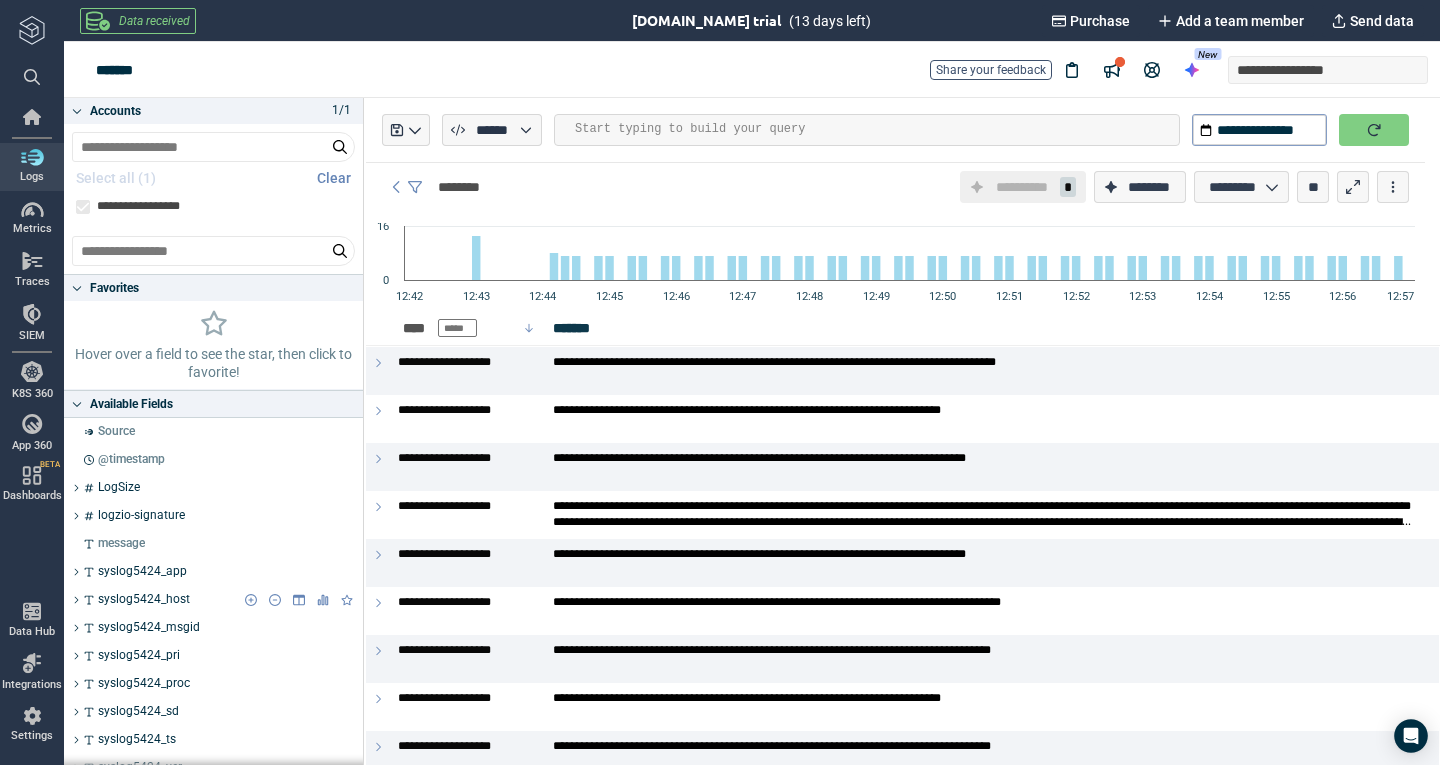 click at bounding box center [299, 600] 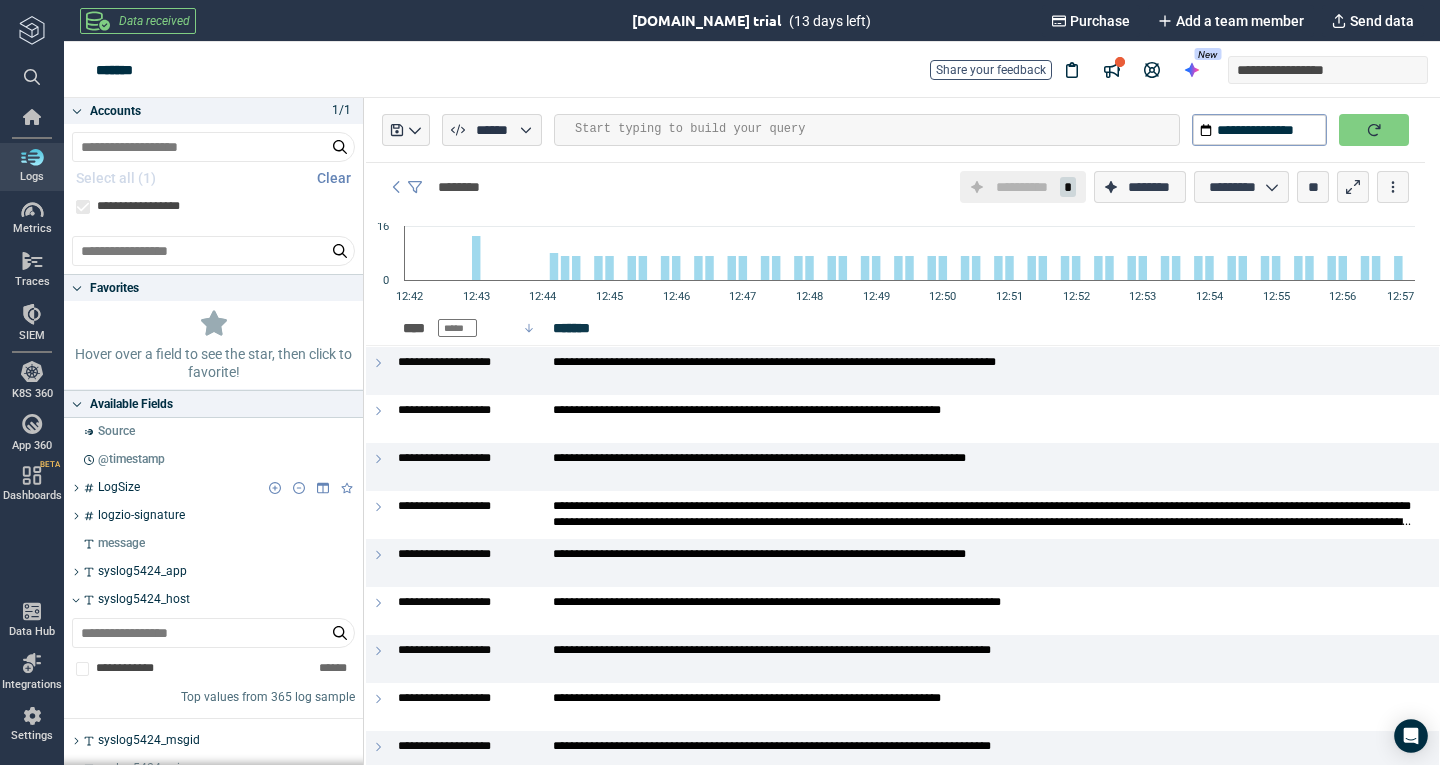 click on "LogSize" at bounding box center (219, 488) 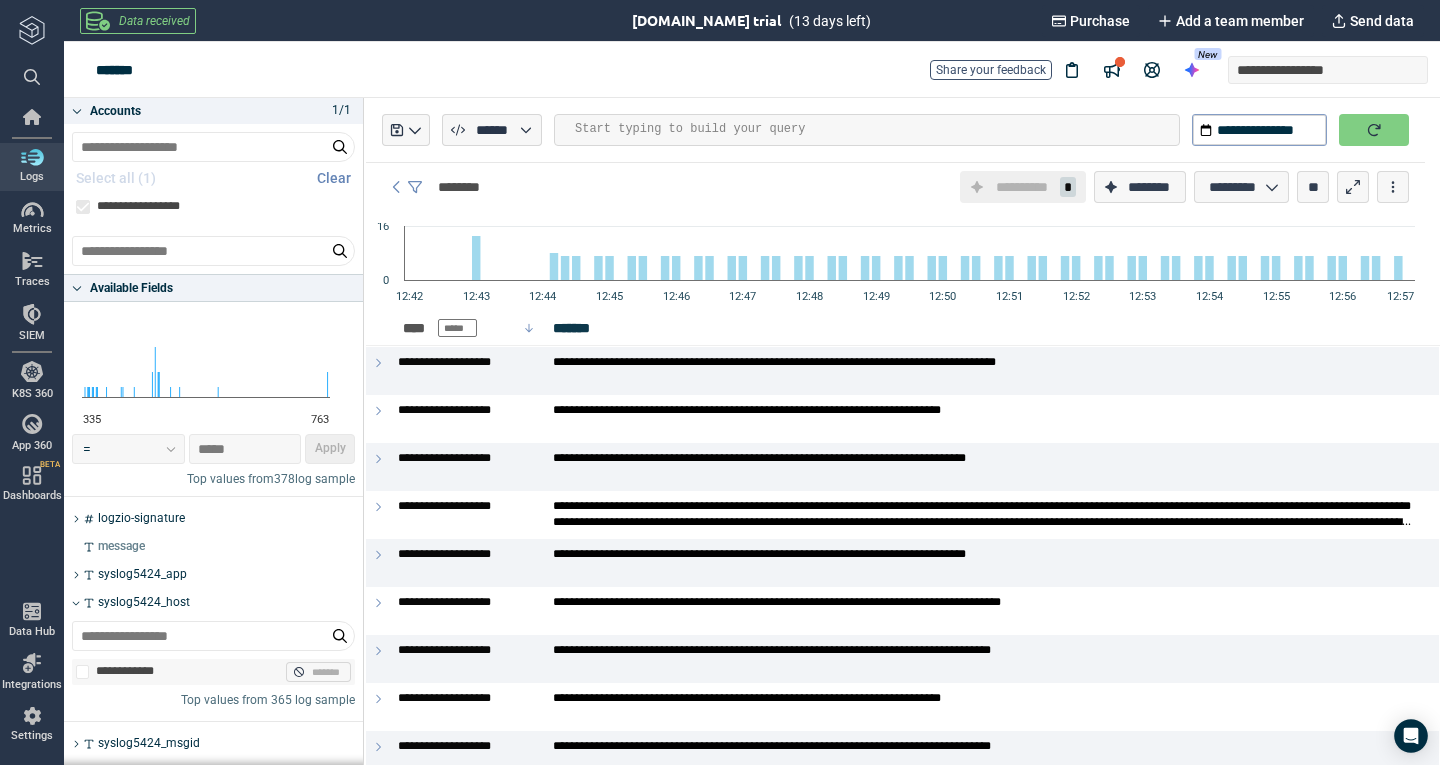 scroll, scrollTop: 200, scrollLeft: 0, axis: vertical 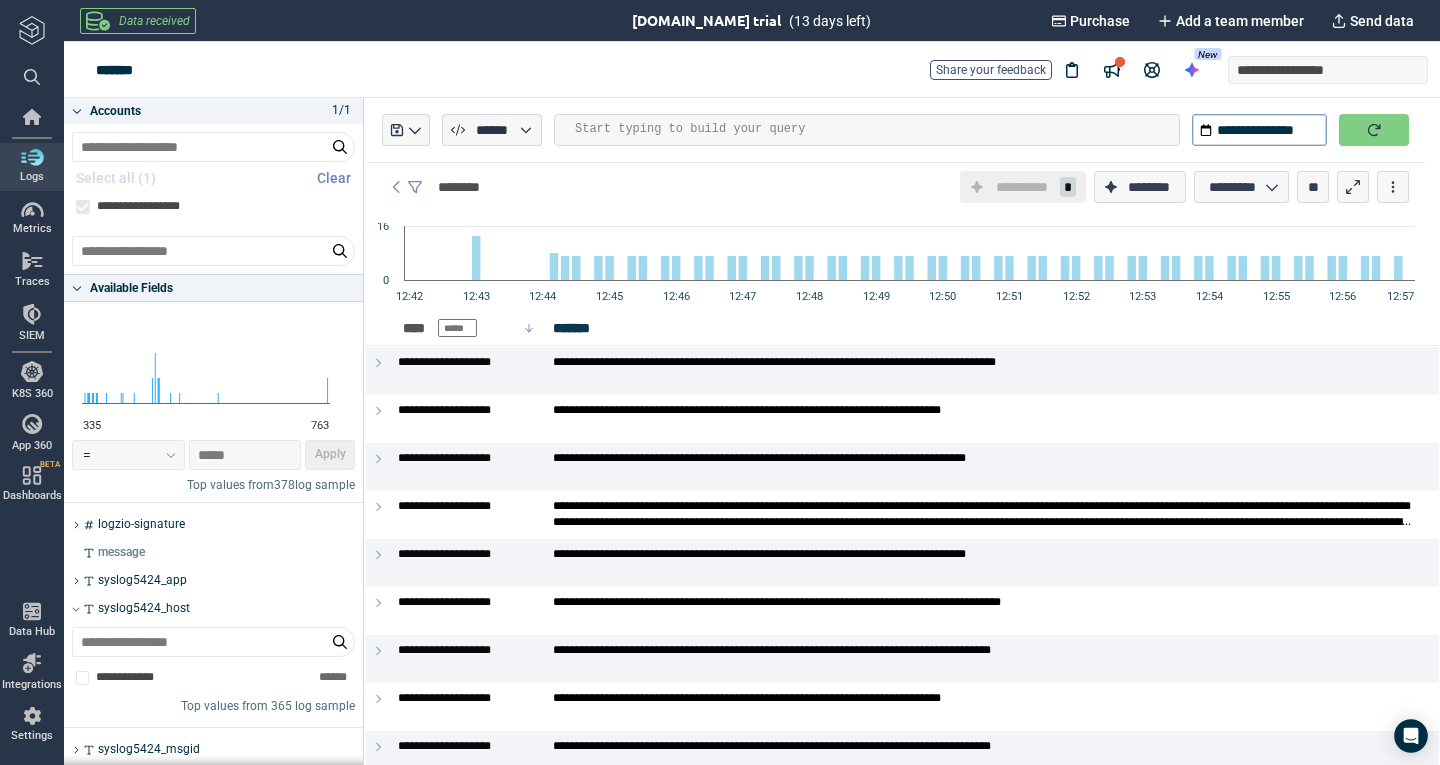 click 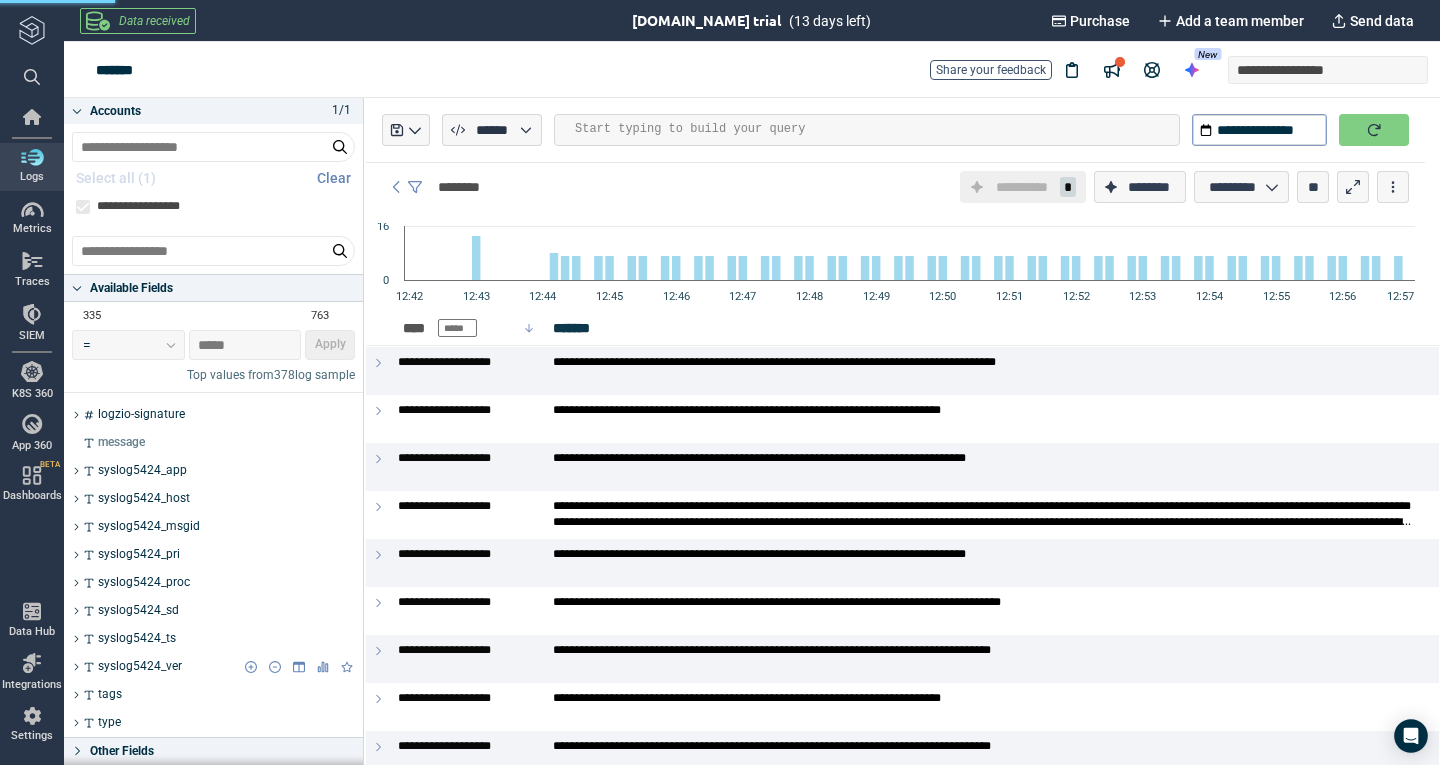 scroll, scrollTop: 326, scrollLeft: 0, axis: vertical 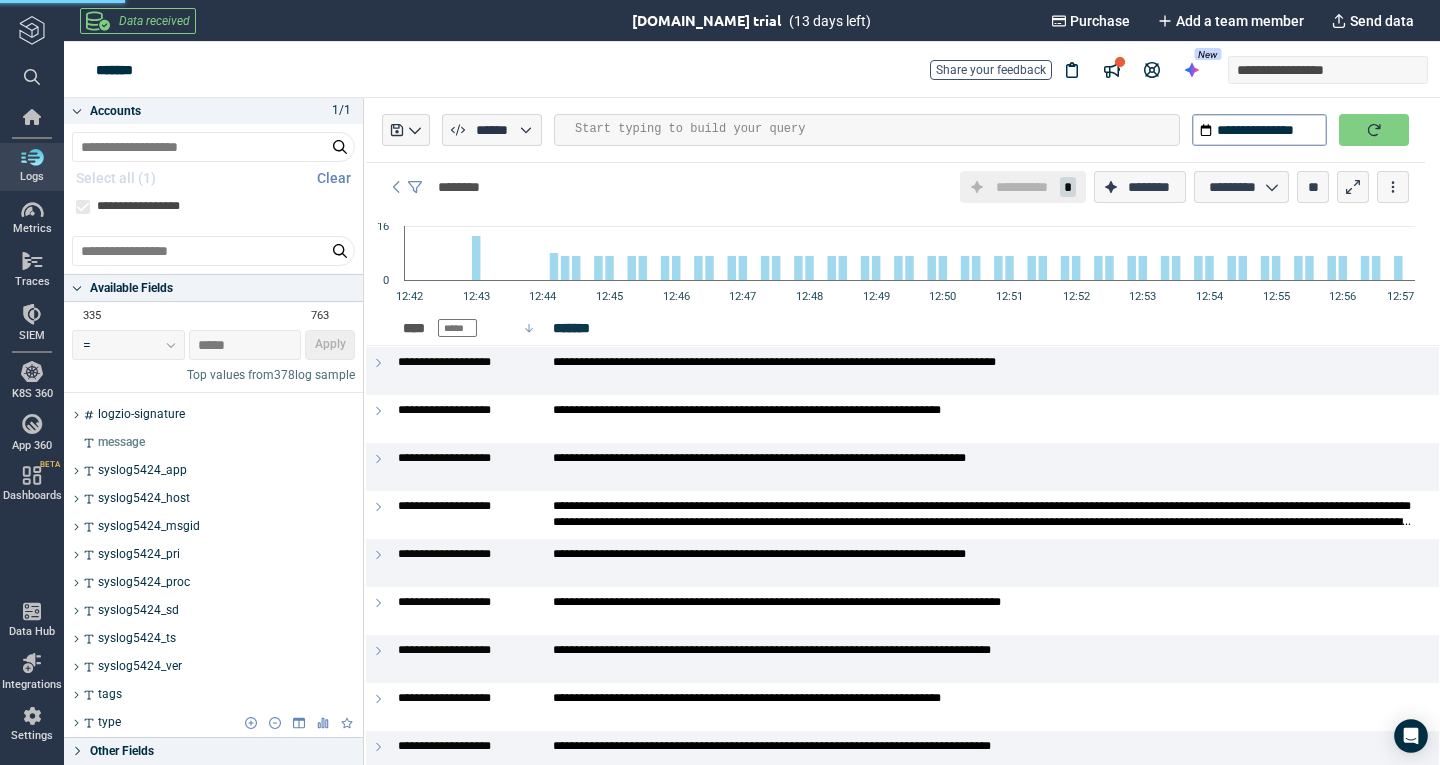 click on "type" at bounding box center (219, 723) 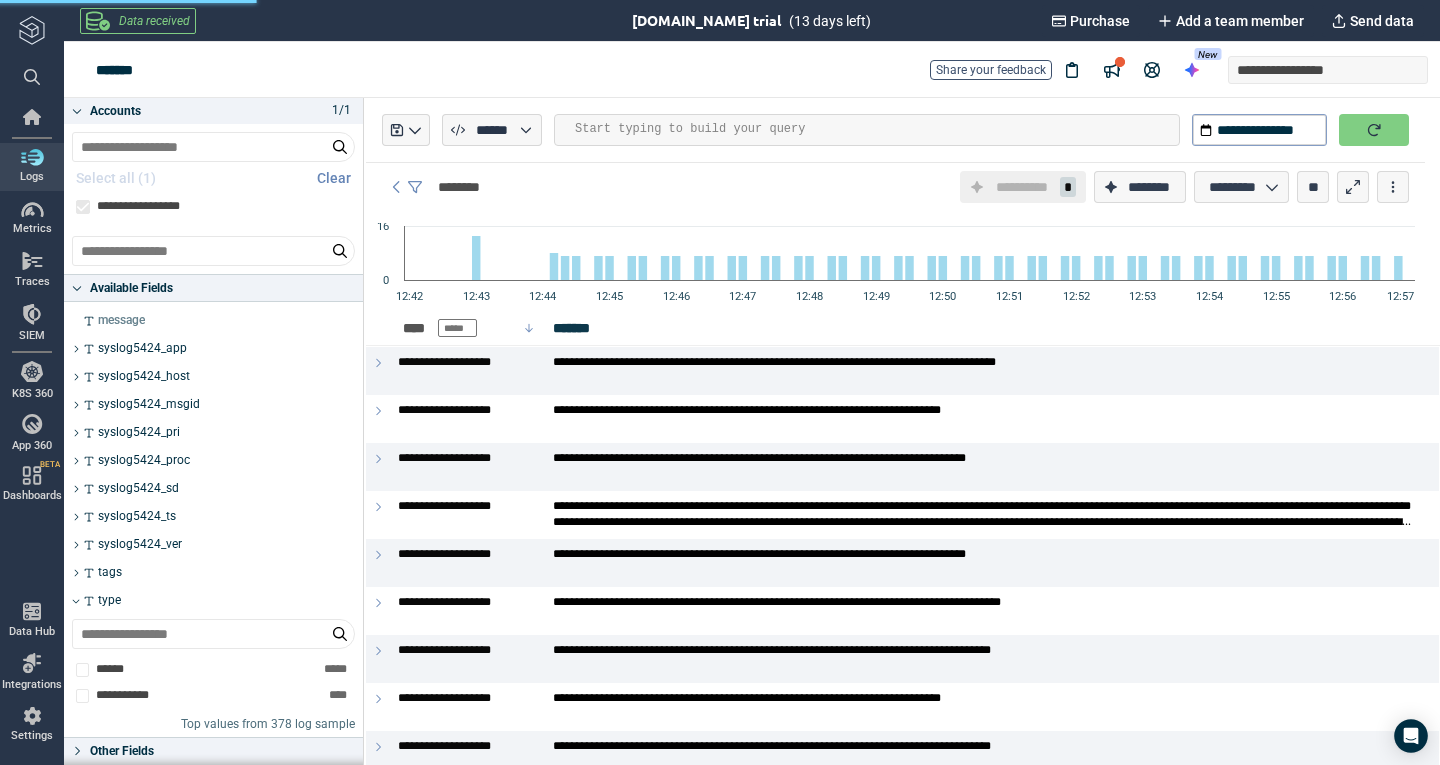 scroll, scrollTop: 448, scrollLeft: 0, axis: vertical 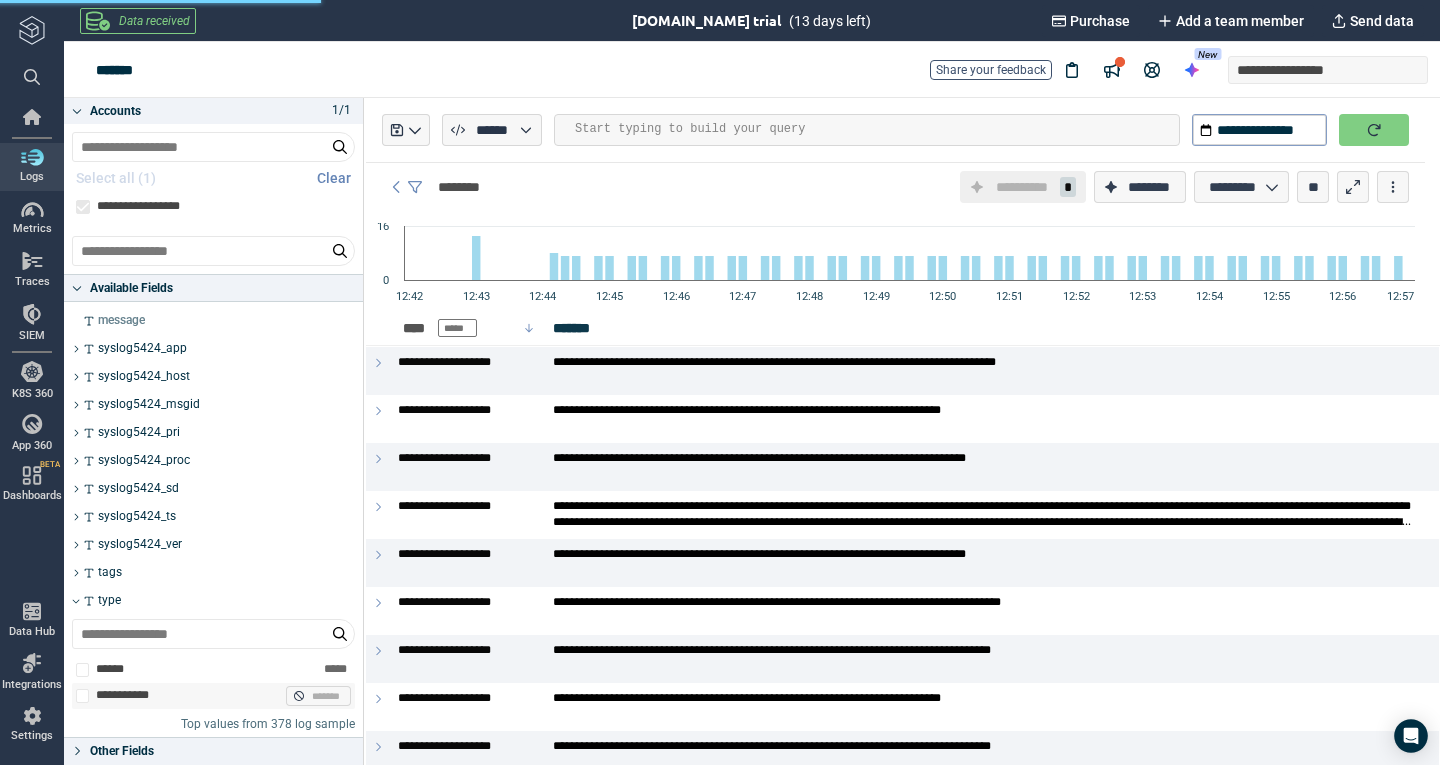click on "**********" at bounding box center [125, 696] 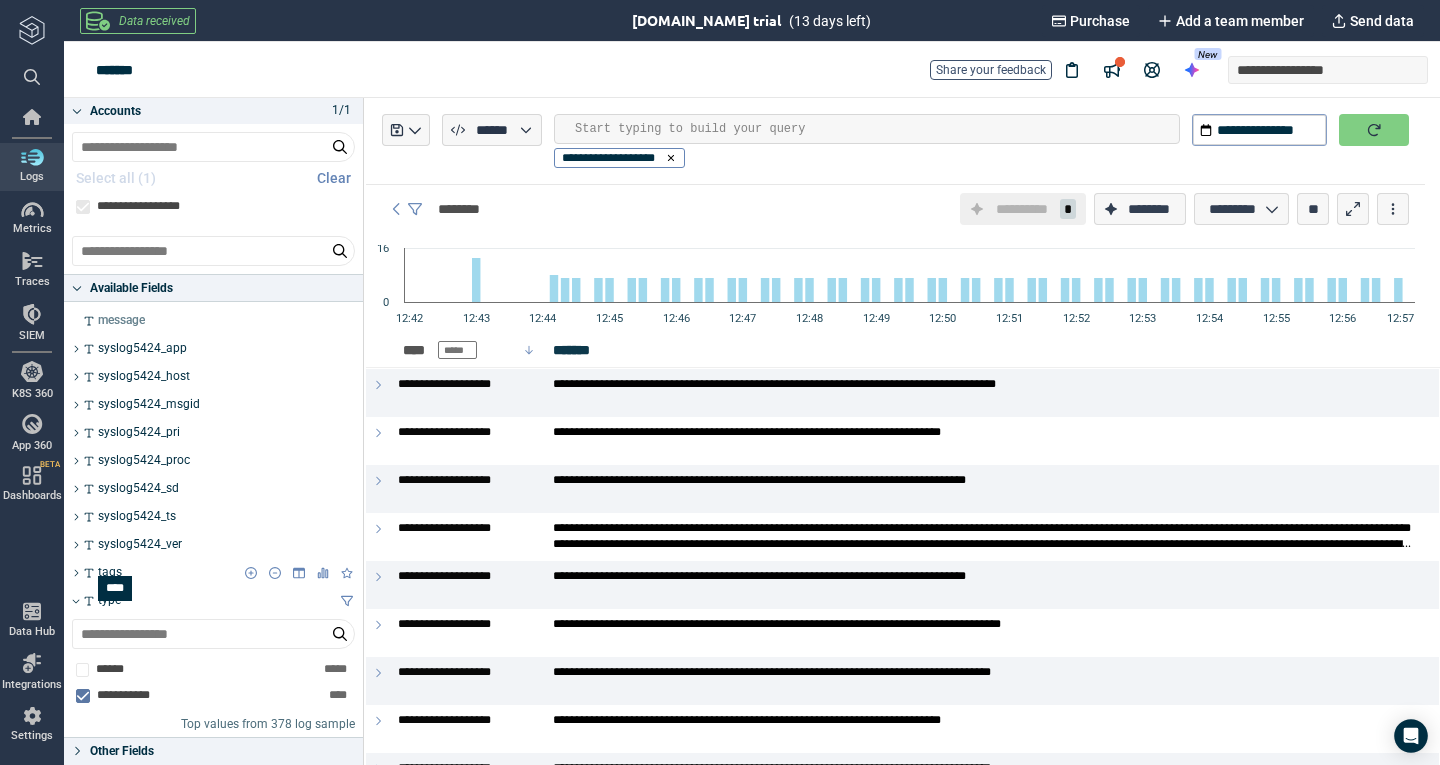 click on "tags" at bounding box center (219, 573) 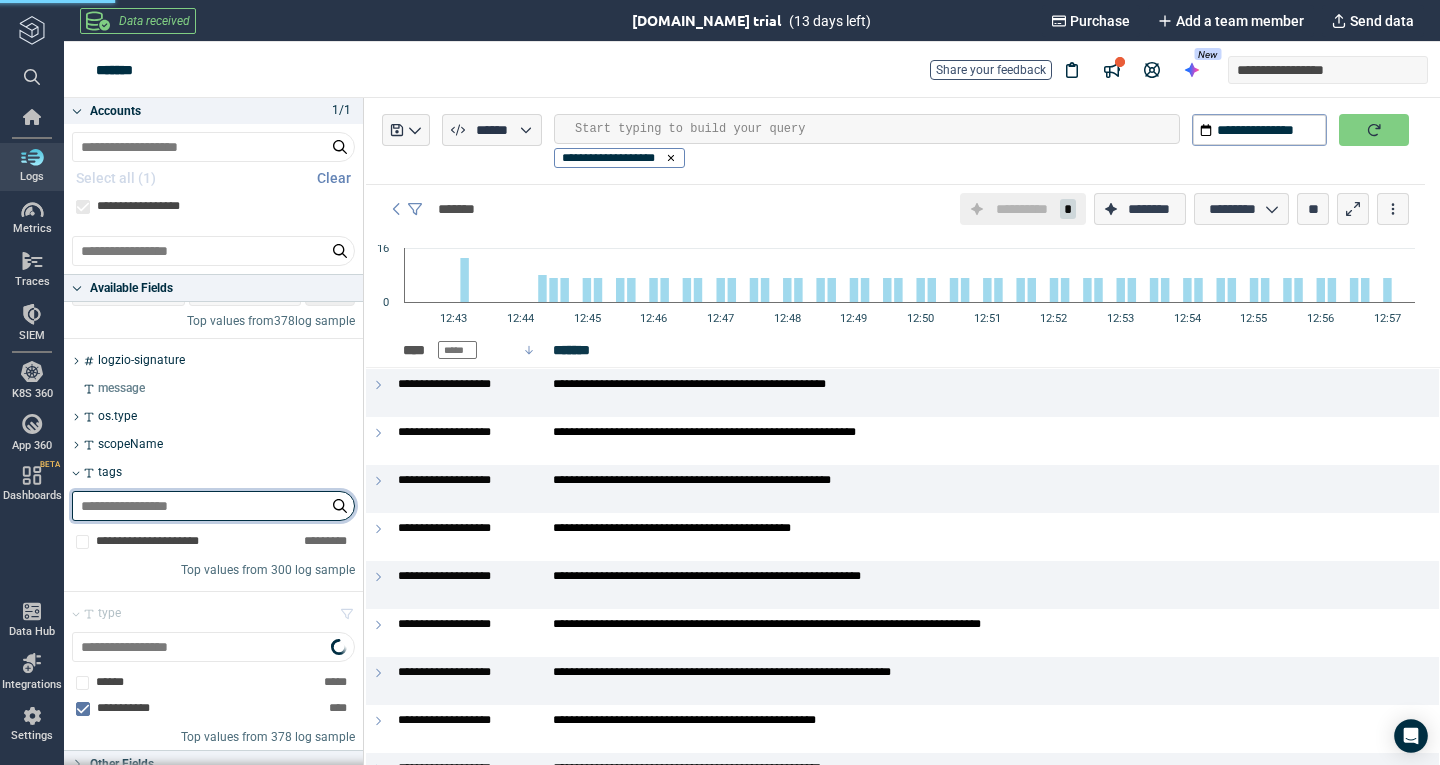 click at bounding box center (213, 506) 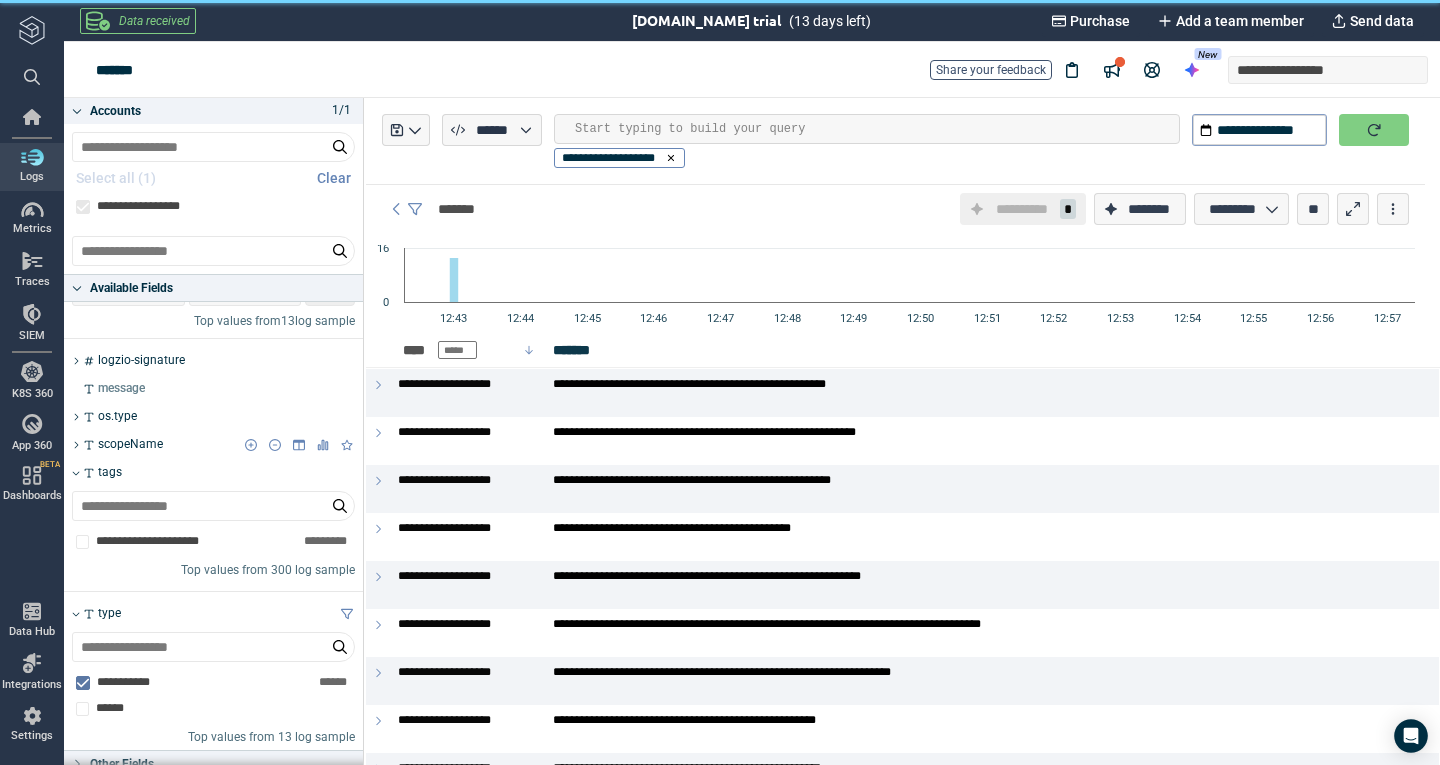 click on "scopeName" at bounding box center [130, 445] 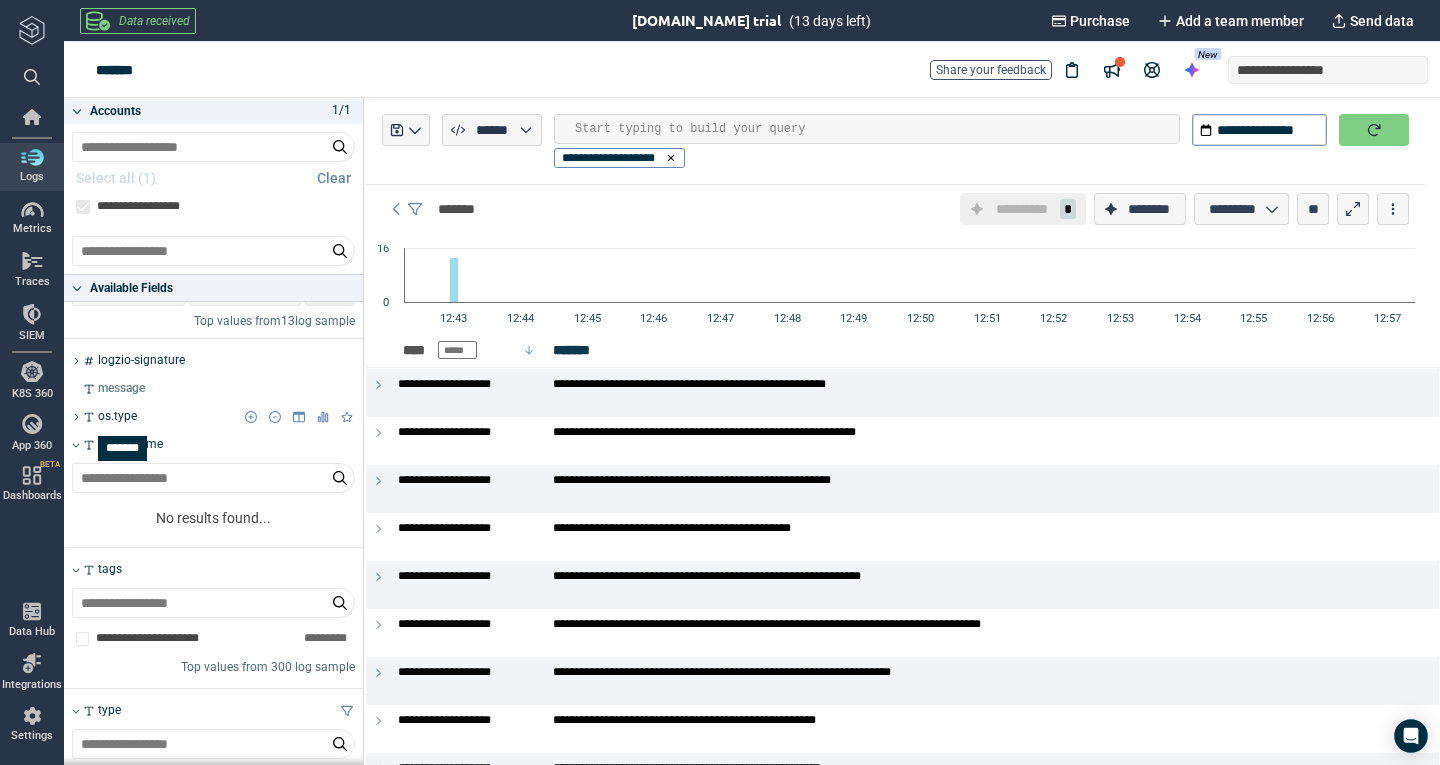 click on "os.type" at bounding box center (117, 417) 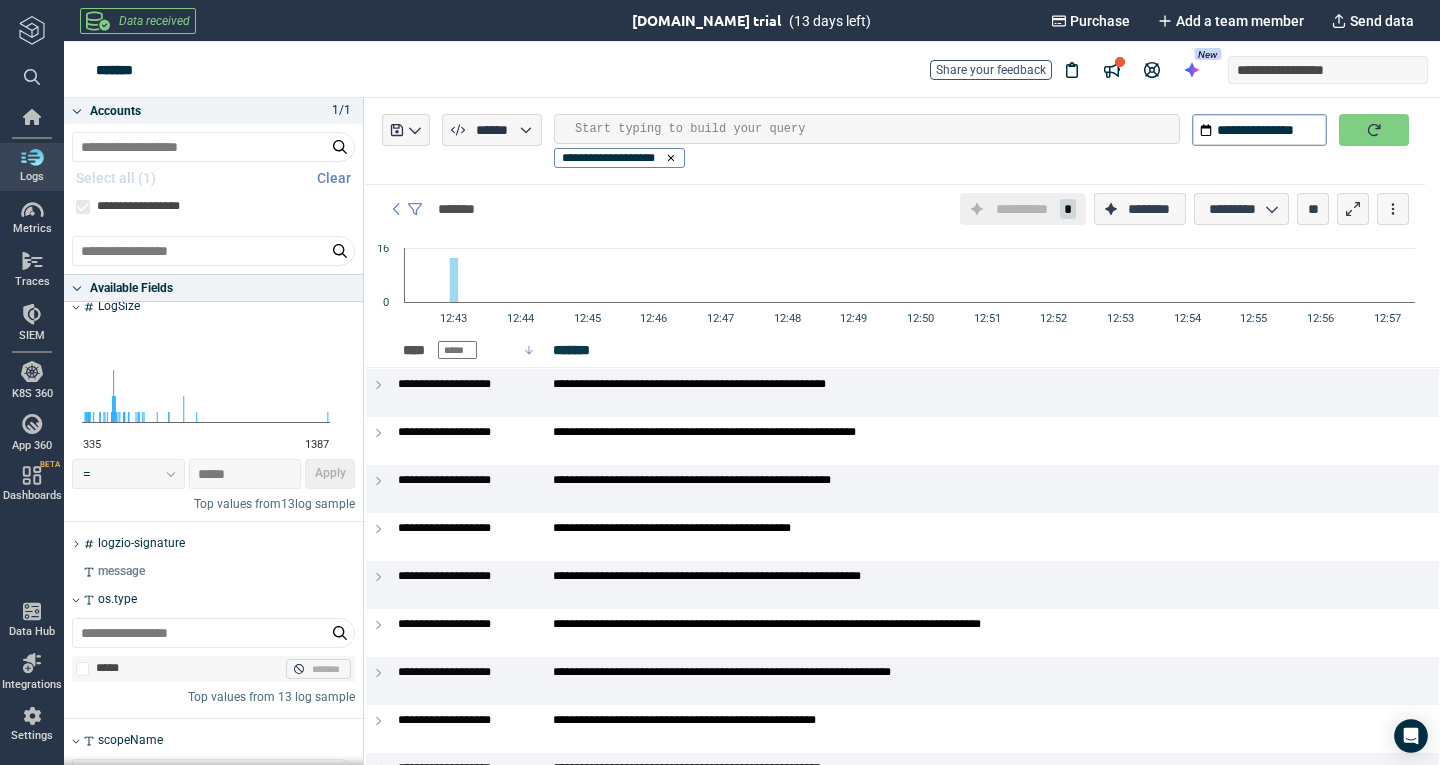 scroll, scrollTop: 248, scrollLeft: 0, axis: vertical 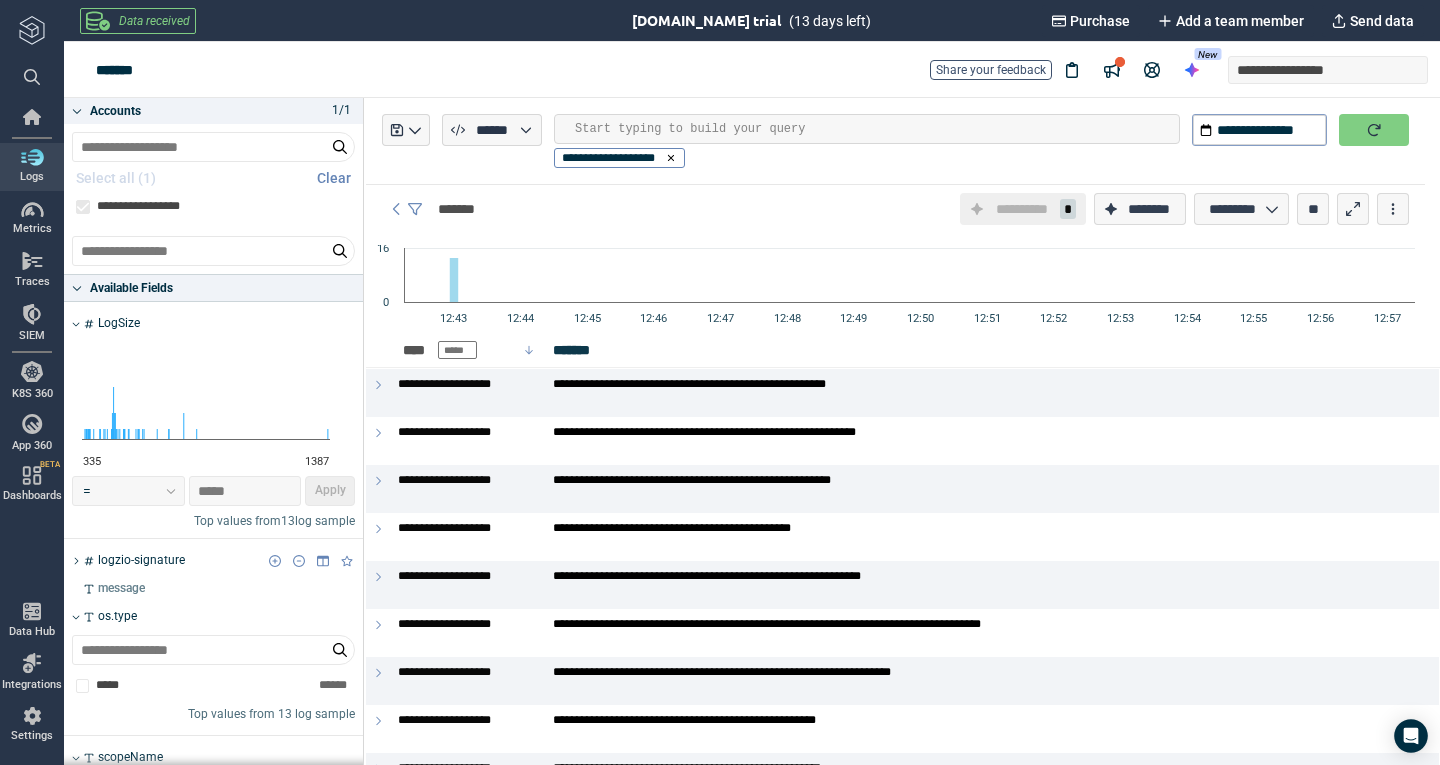 click on "logzio-signature" at bounding box center (141, 561) 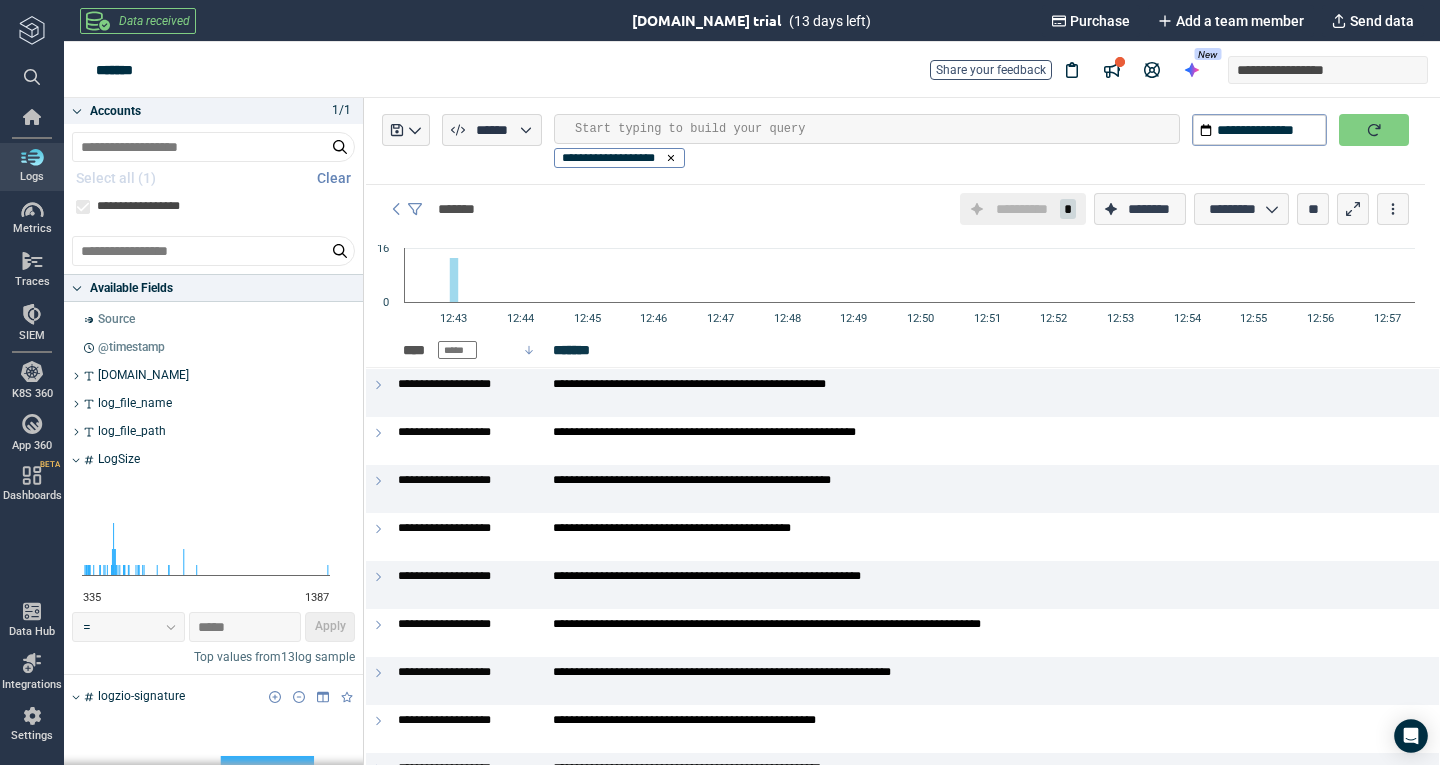 scroll, scrollTop: 0, scrollLeft: 0, axis: both 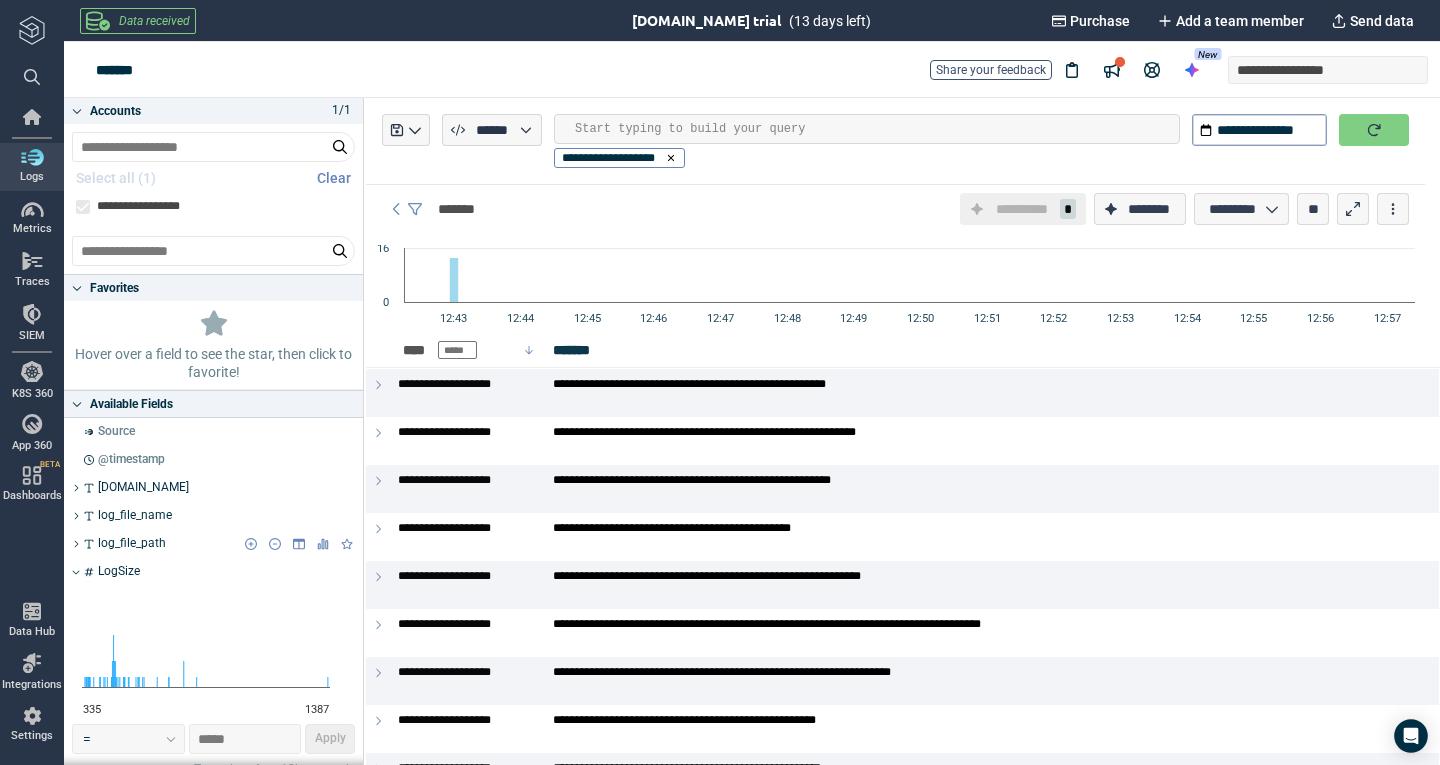 click on "log_file_path" at bounding box center (132, 544) 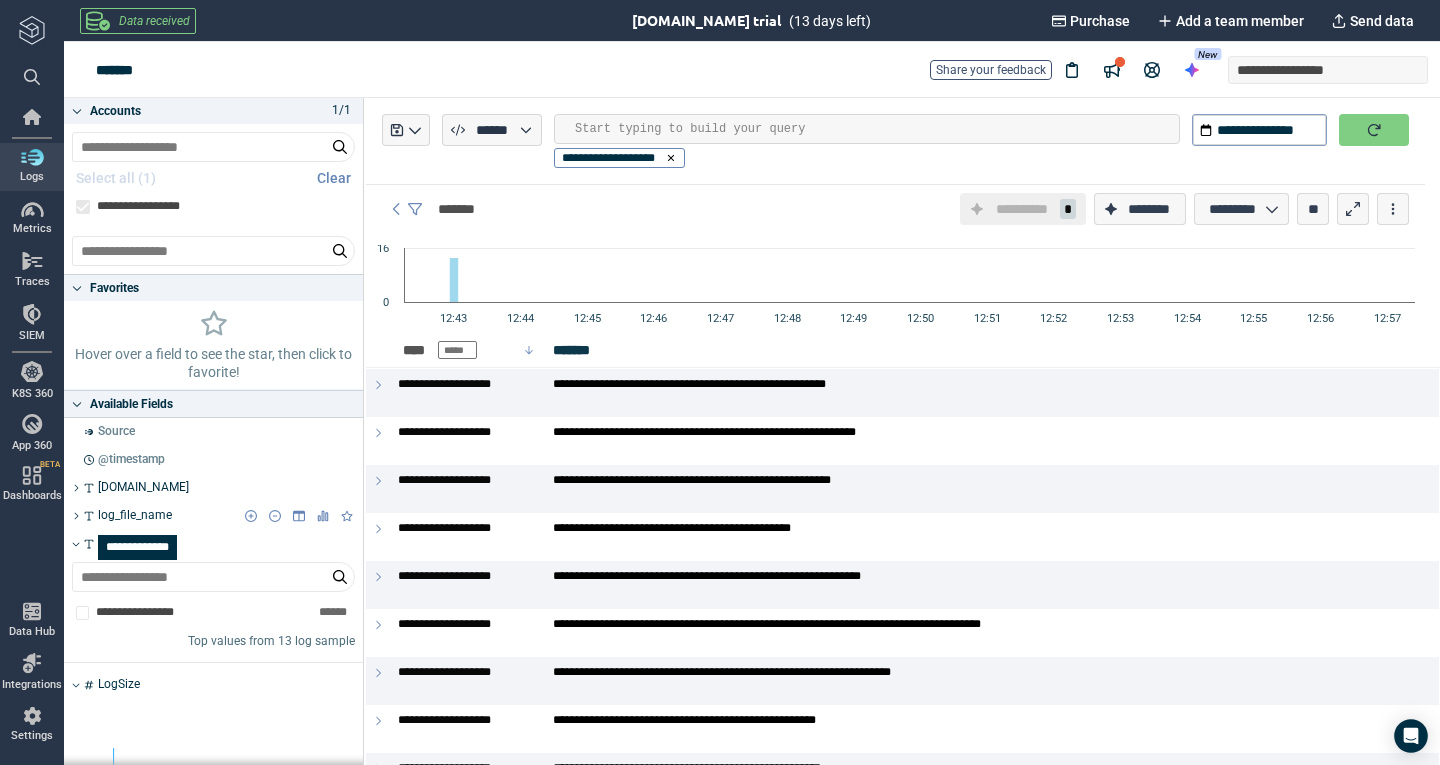 click on "log_file_name" at bounding box center [135, 516] 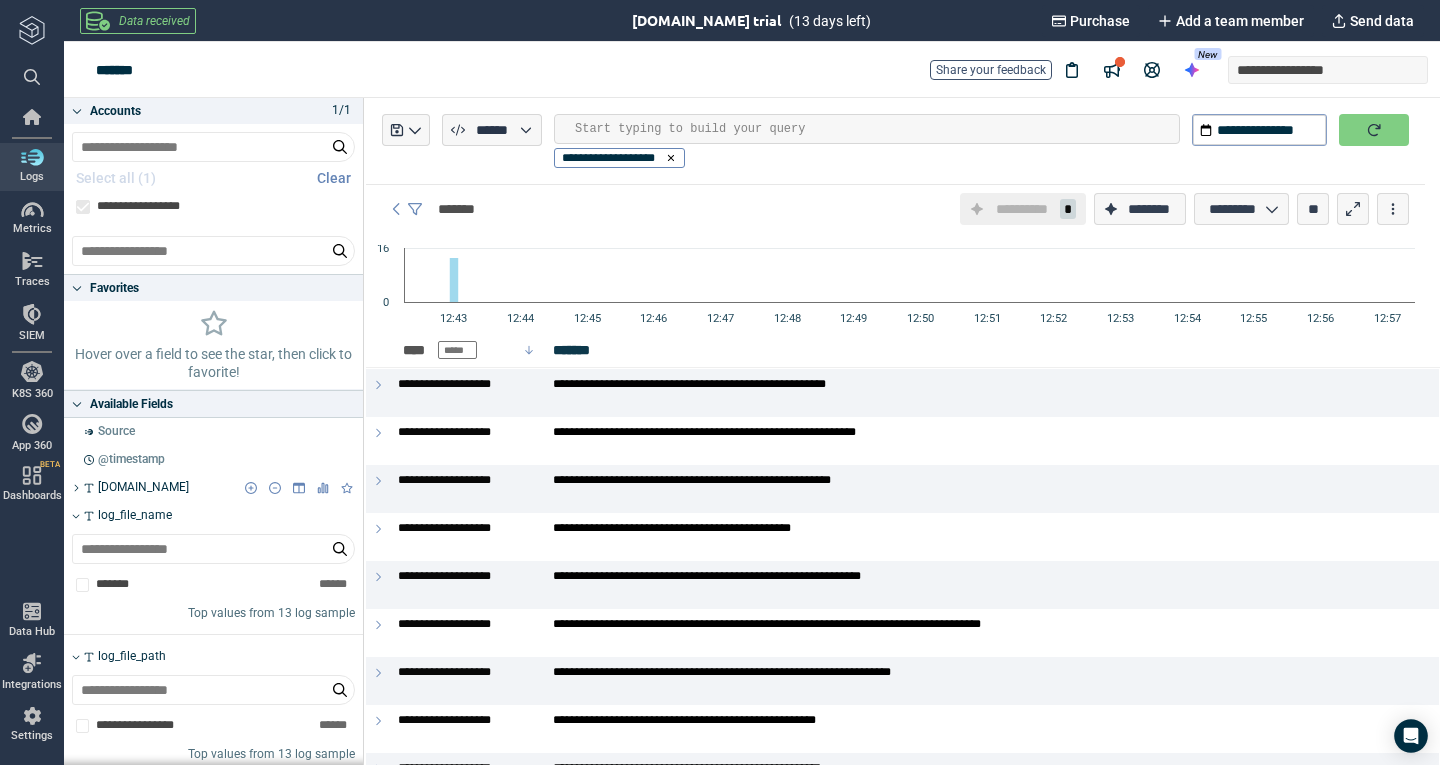 click on "host.name" at bounding box center [219, 488] 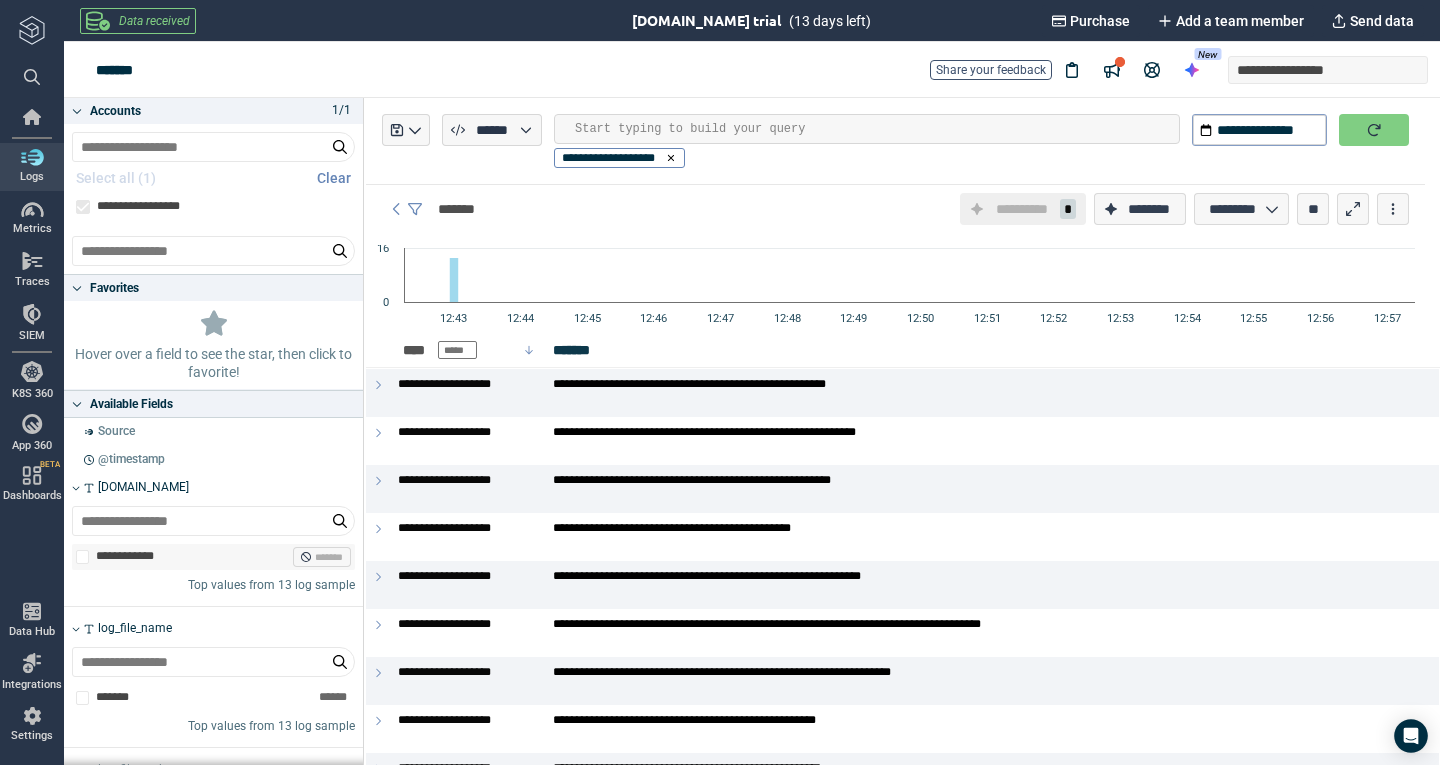 click on "**********" at bounding box center [131, 557] 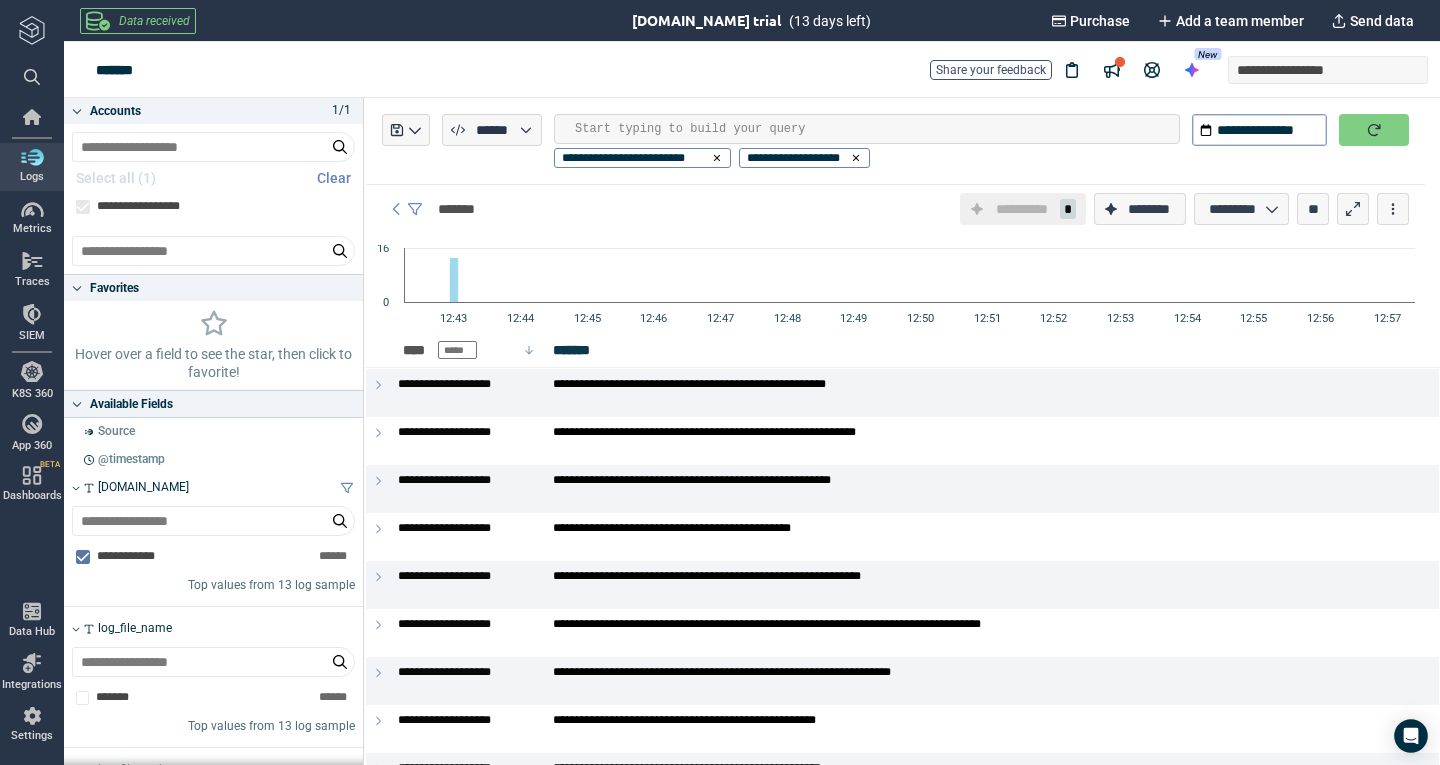click on "Top values from 13 log sample" at bounding box center [271, 586] 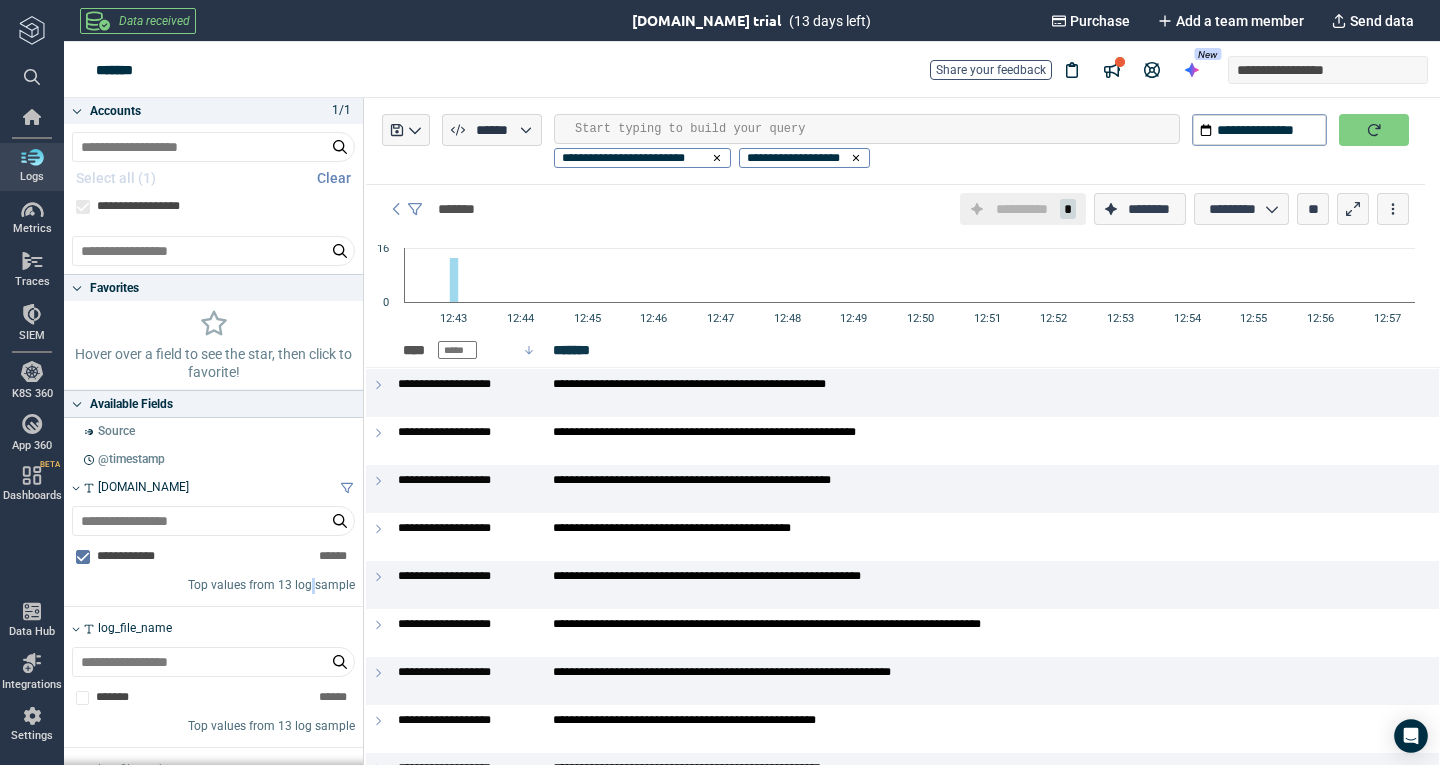 click on "Top values from 13 log sample" at bounding box center (271, 586) 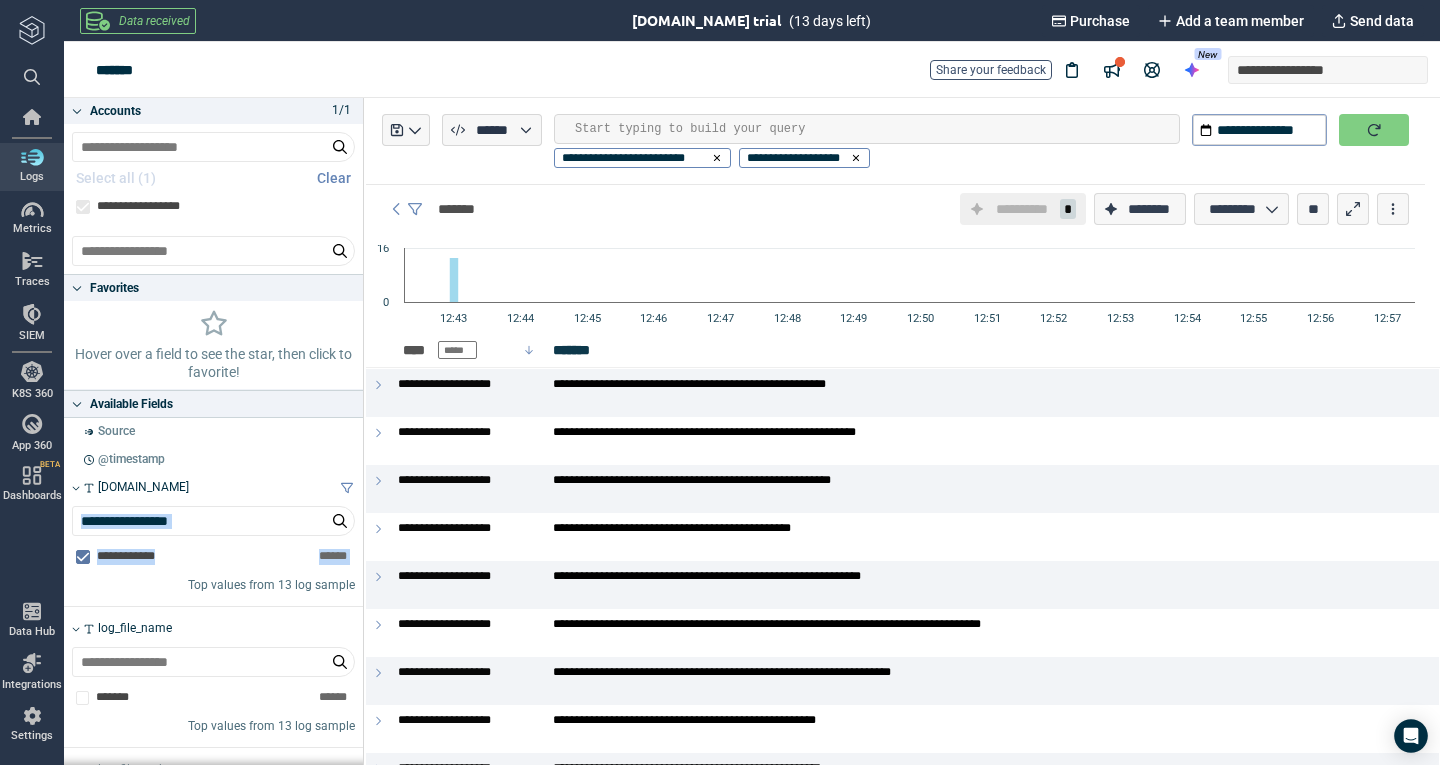 click on "Top values from 13 log sample" at bounding box center [271, 586] 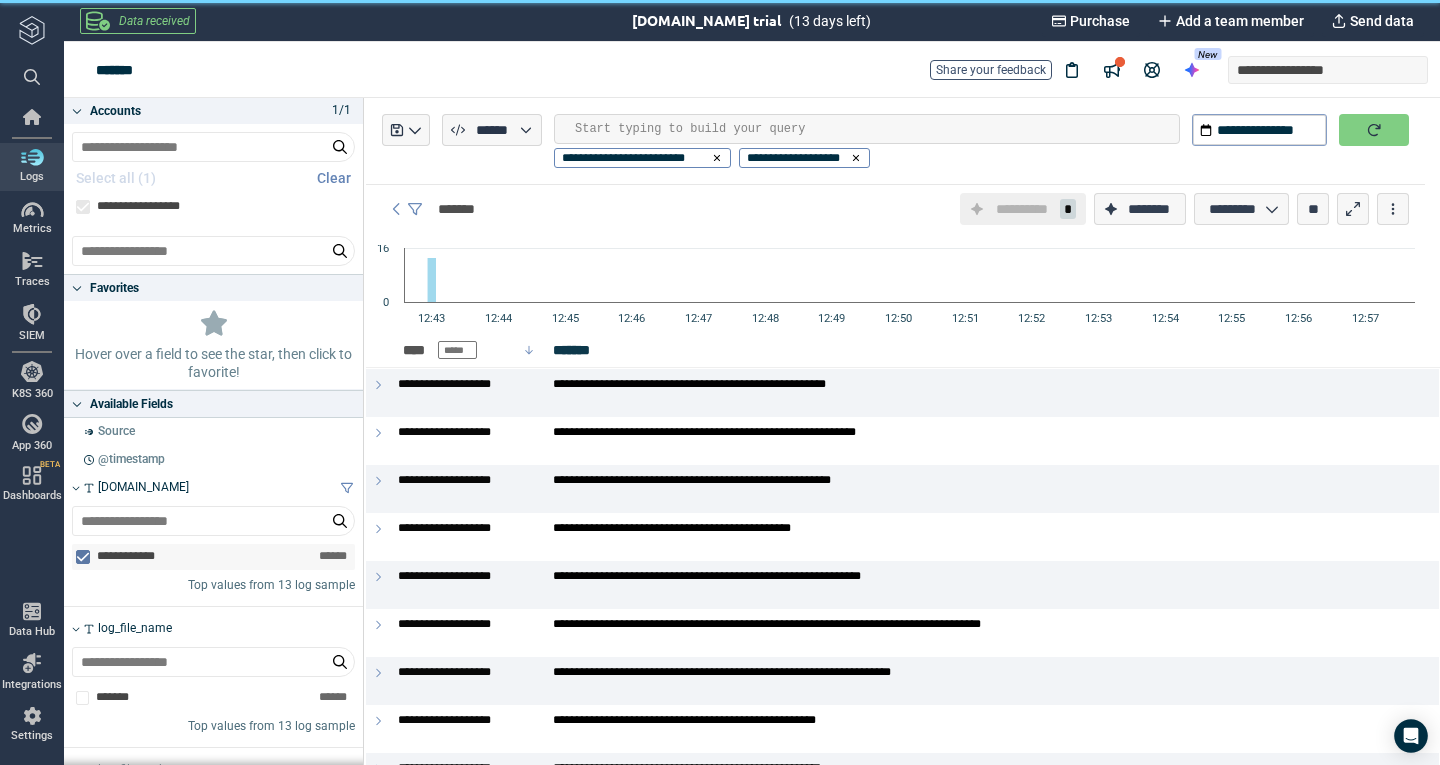 click 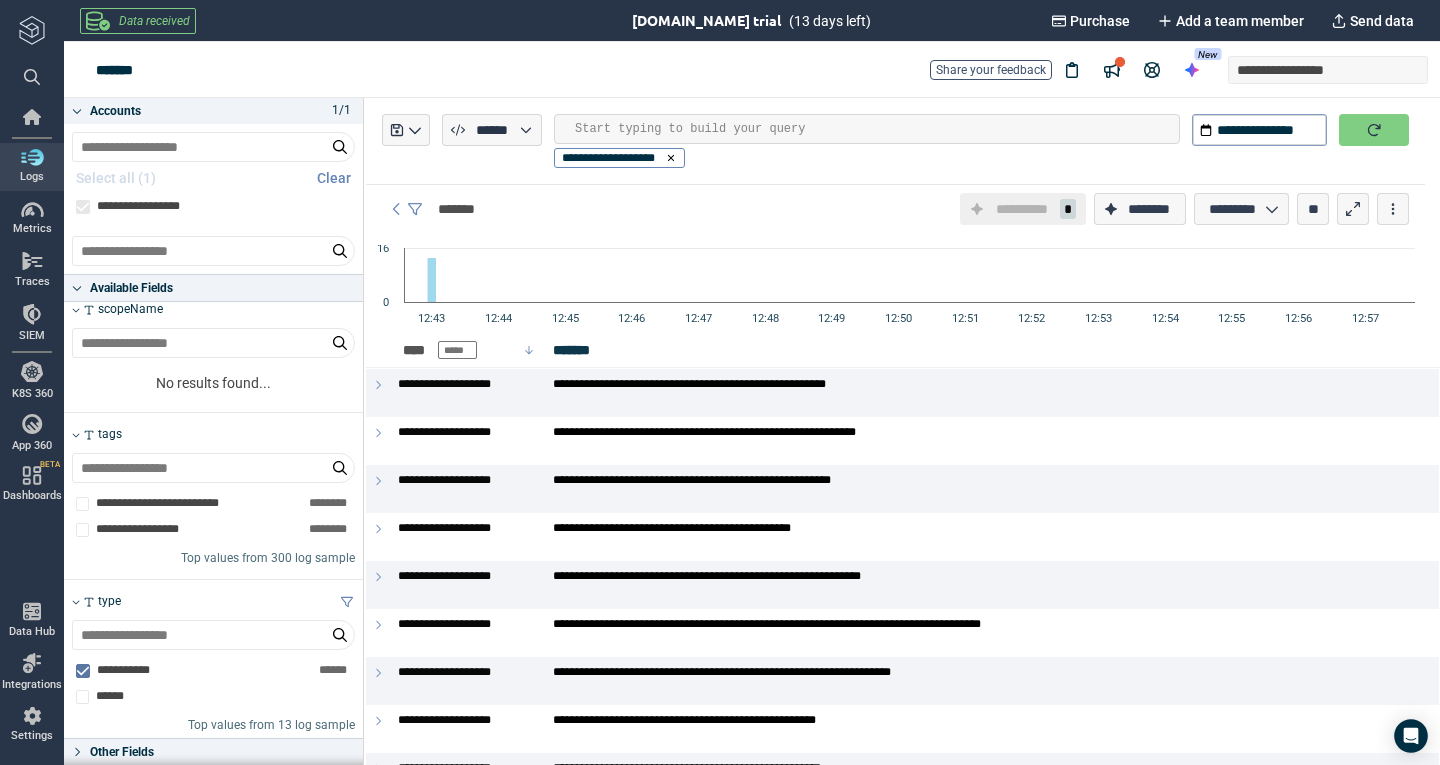 scroll, scrollTop: 1246, scrollLeft: 0, axis: vertical 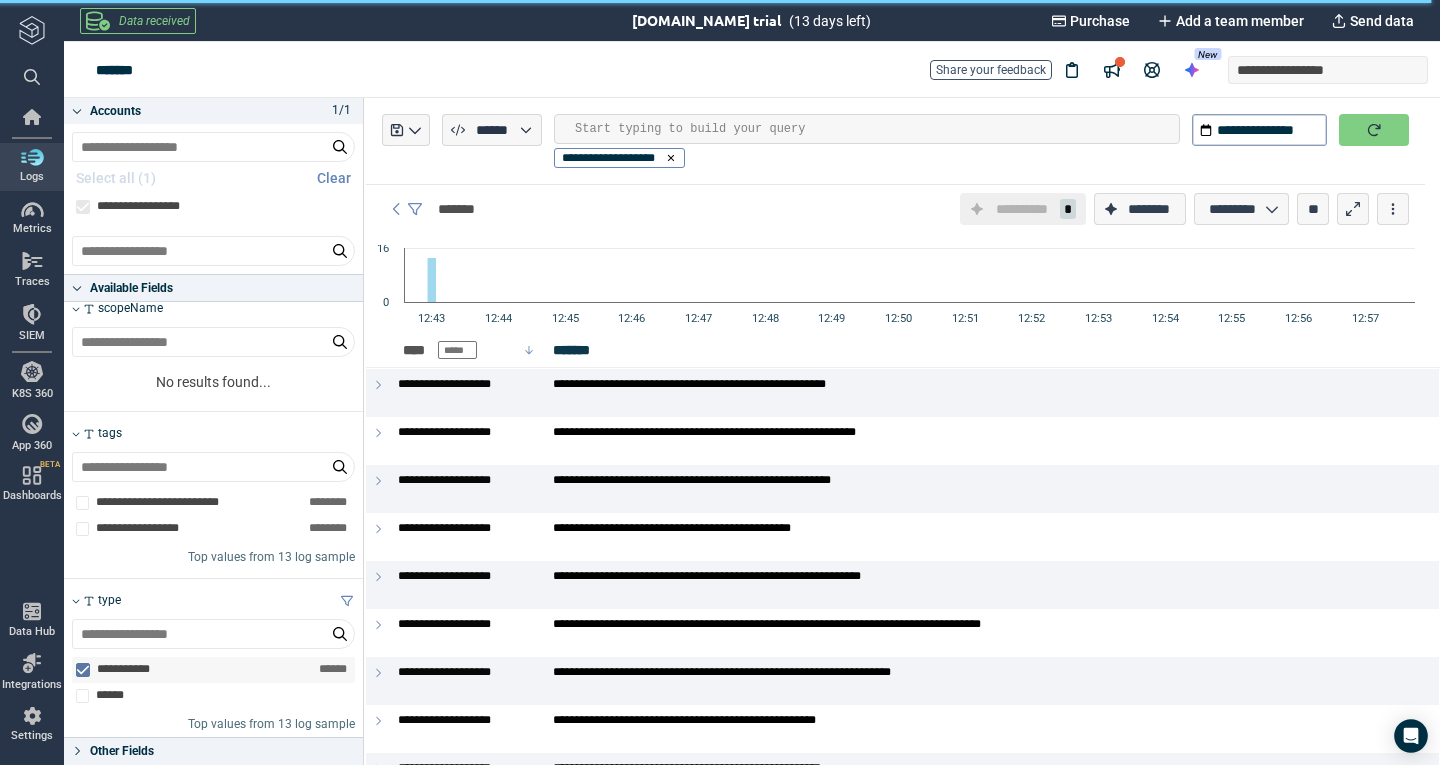 click on "**********" at bounding box center (220, 670) 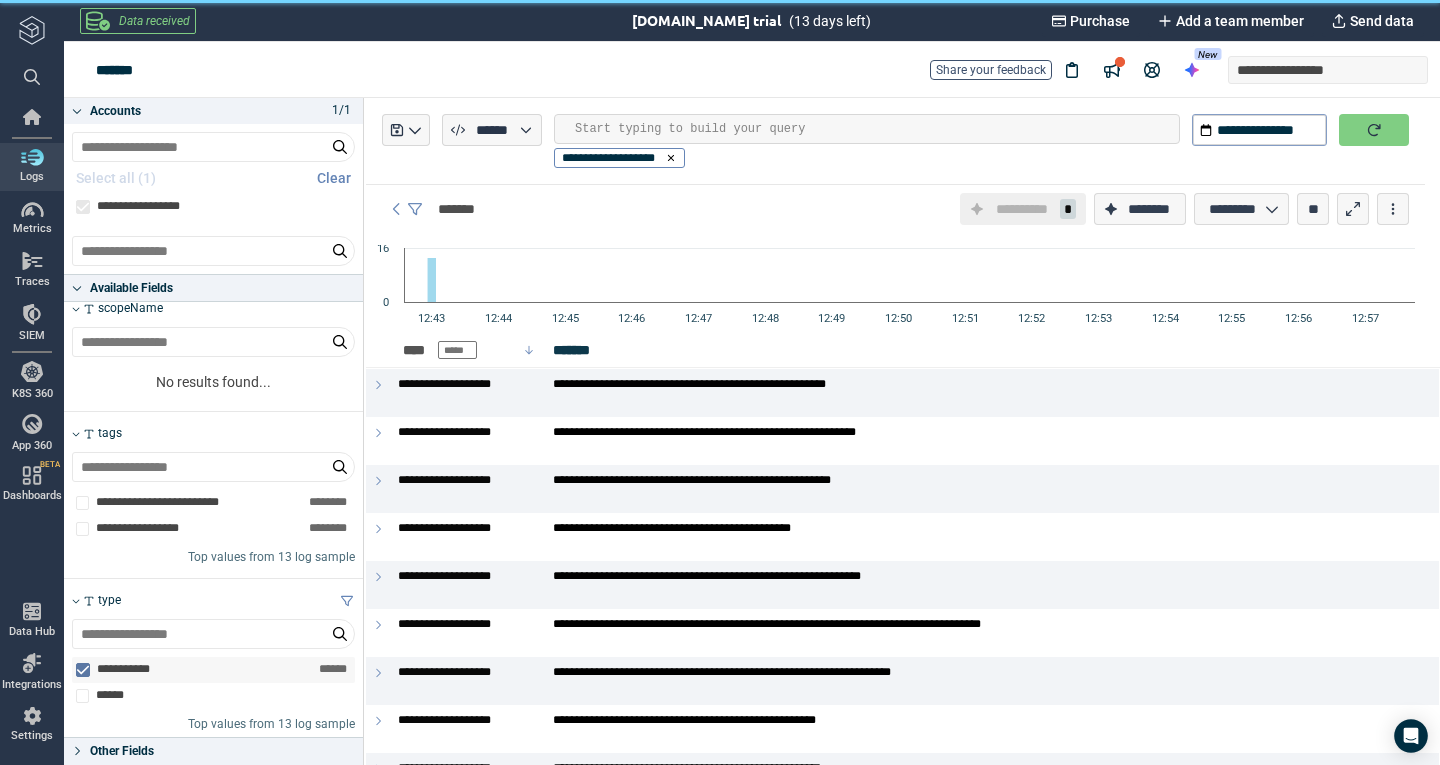 click 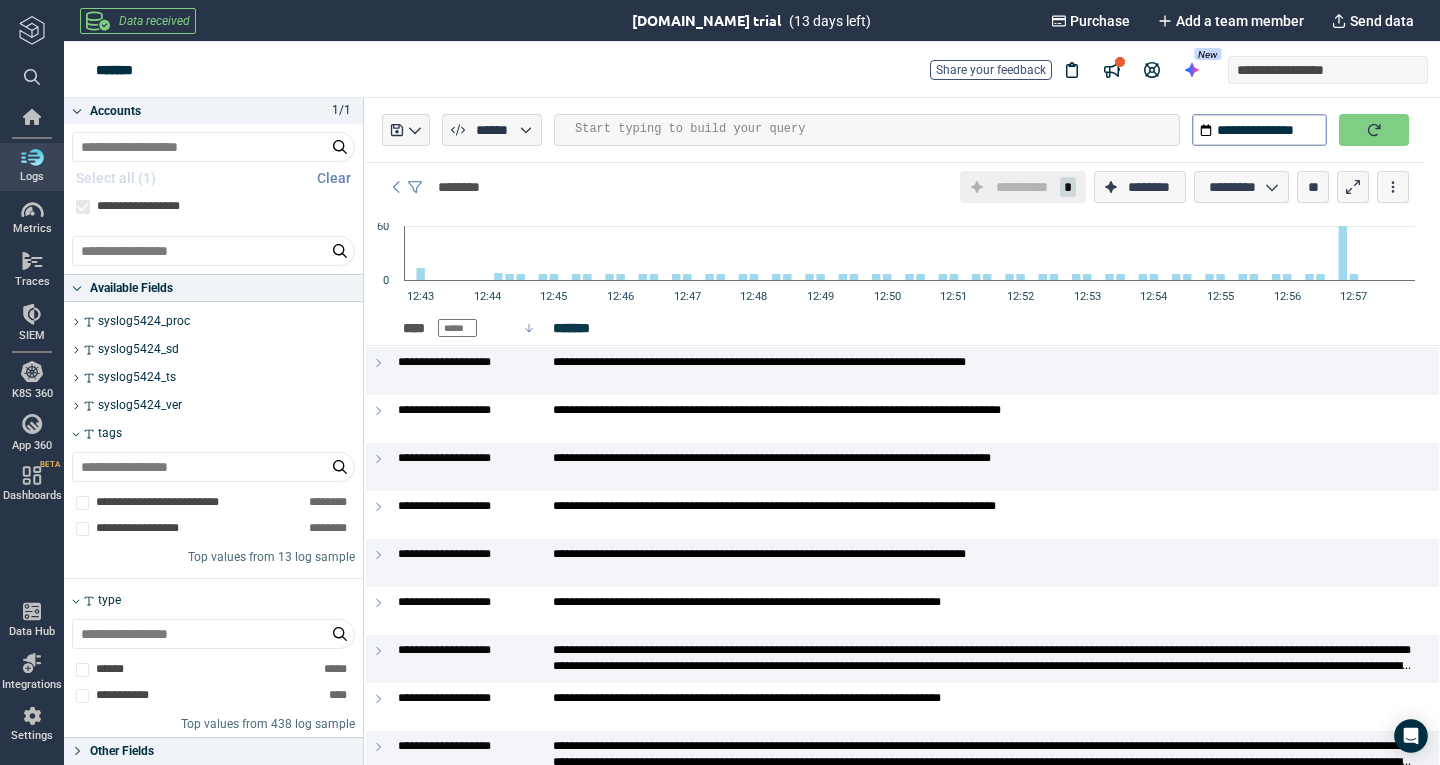 scroll, scrollTop: 781, scrollLeft: 0, axis: vertical 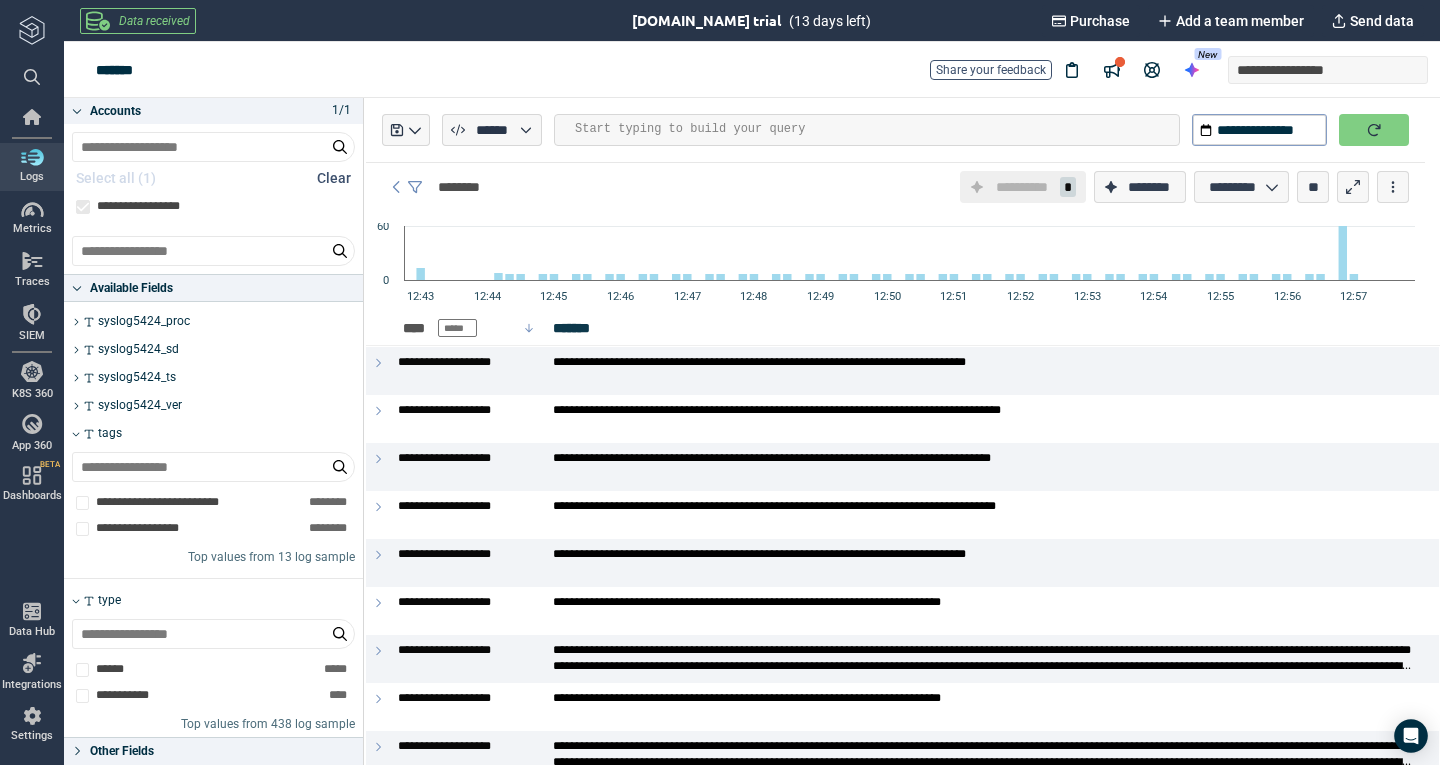 click on "Clear" at bounding box center (334, 178) 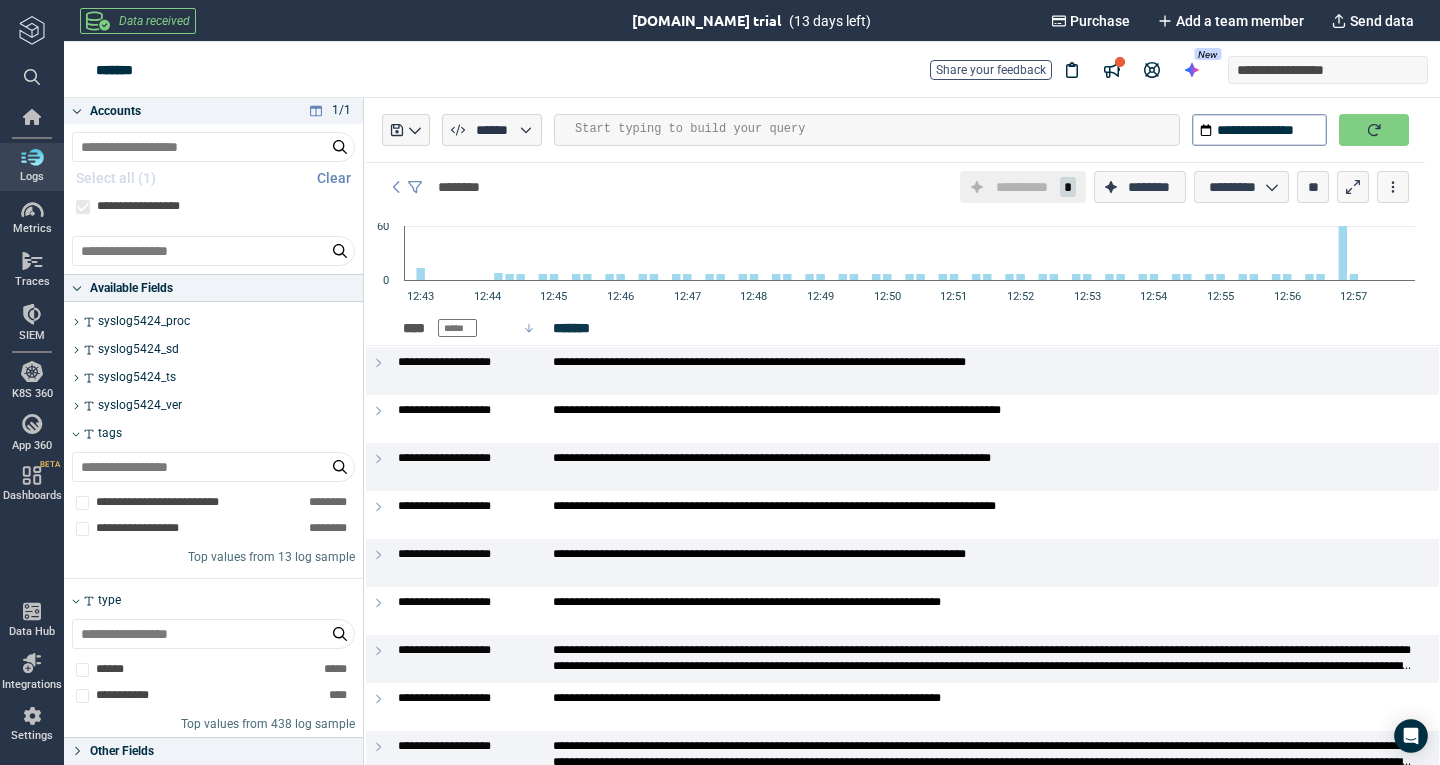 click on "Accounts" at bounding box center [115, 111] 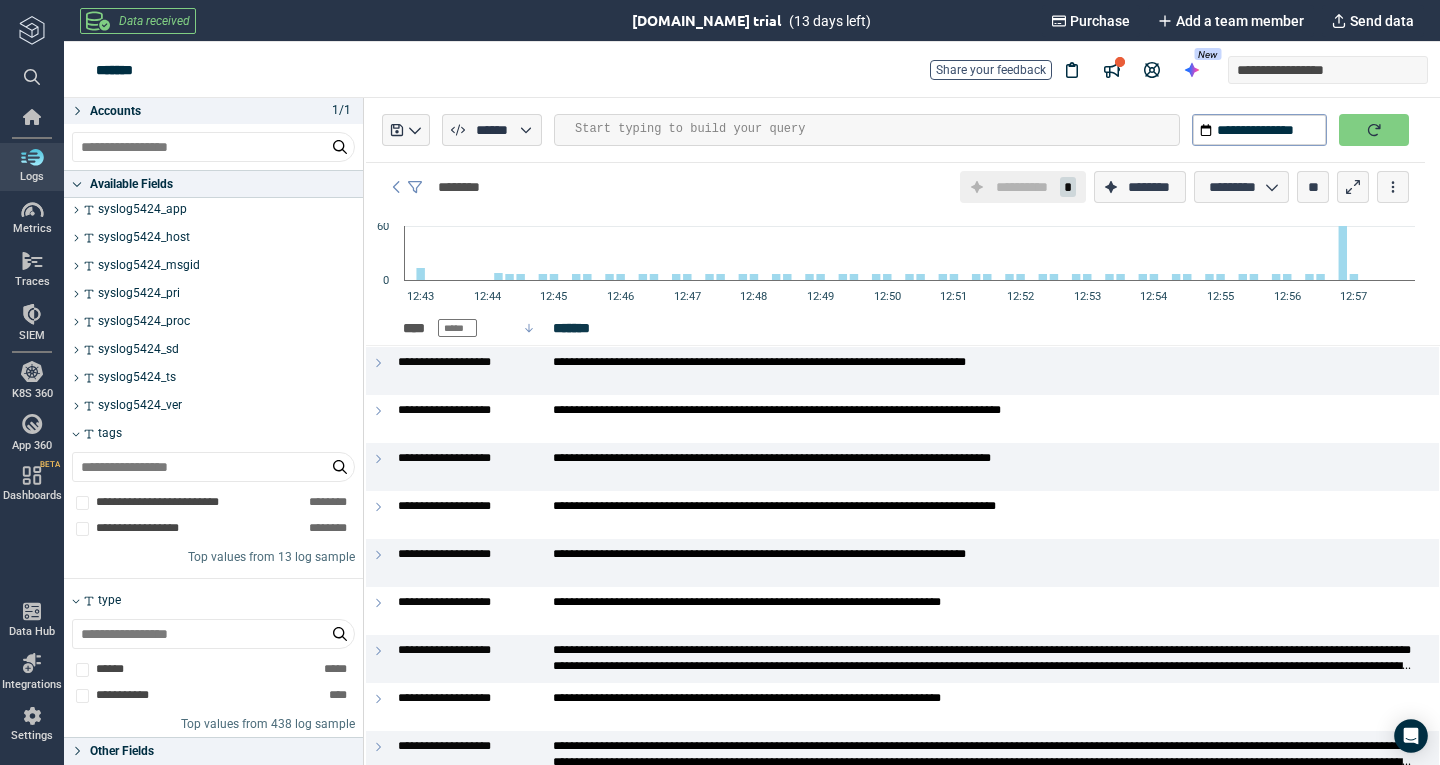 scroll, scrollTop: 691, scrollLeft: 0, axis: vertical 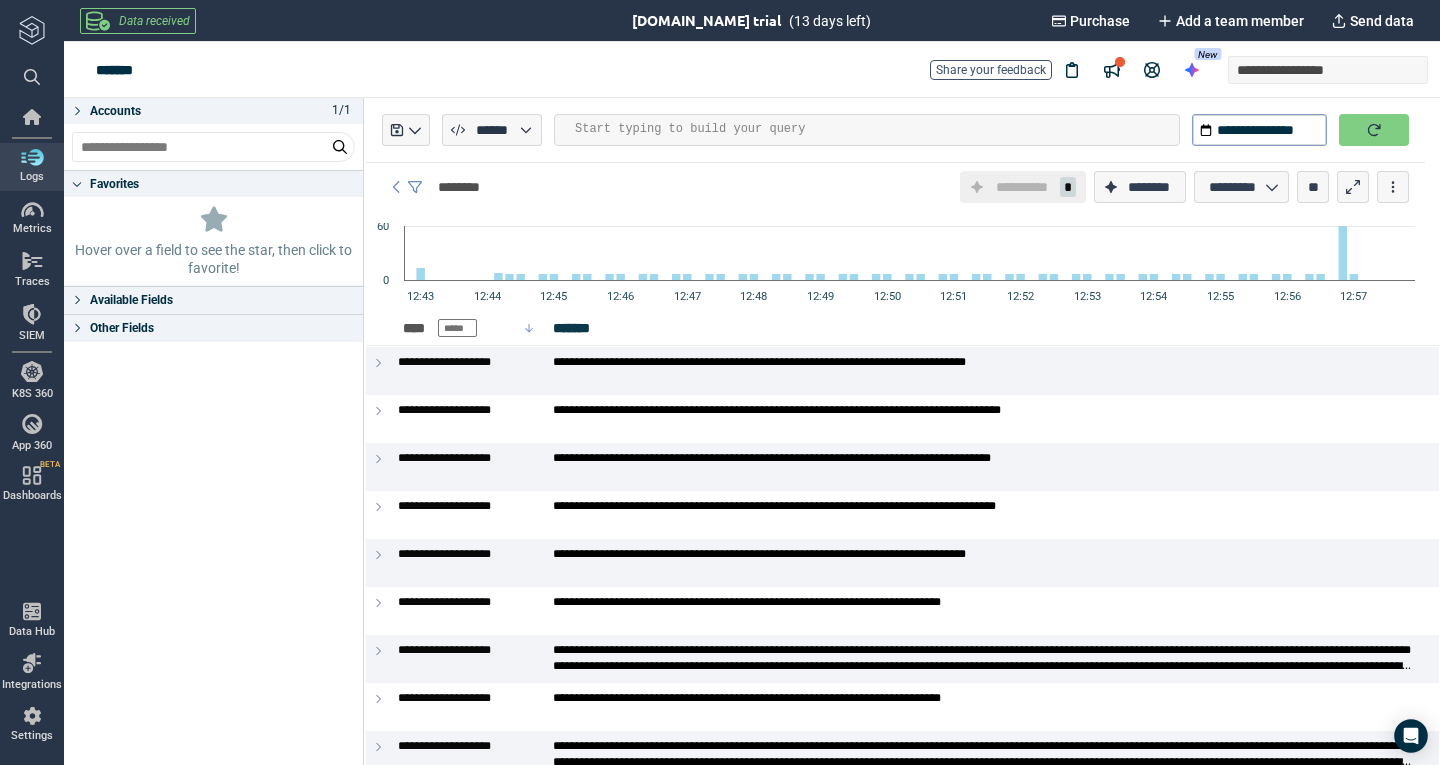 click on "Favorites Hover over a field to see the star, then click to favorite! Available Fields Other Fields" at bounding box center [213, 467] 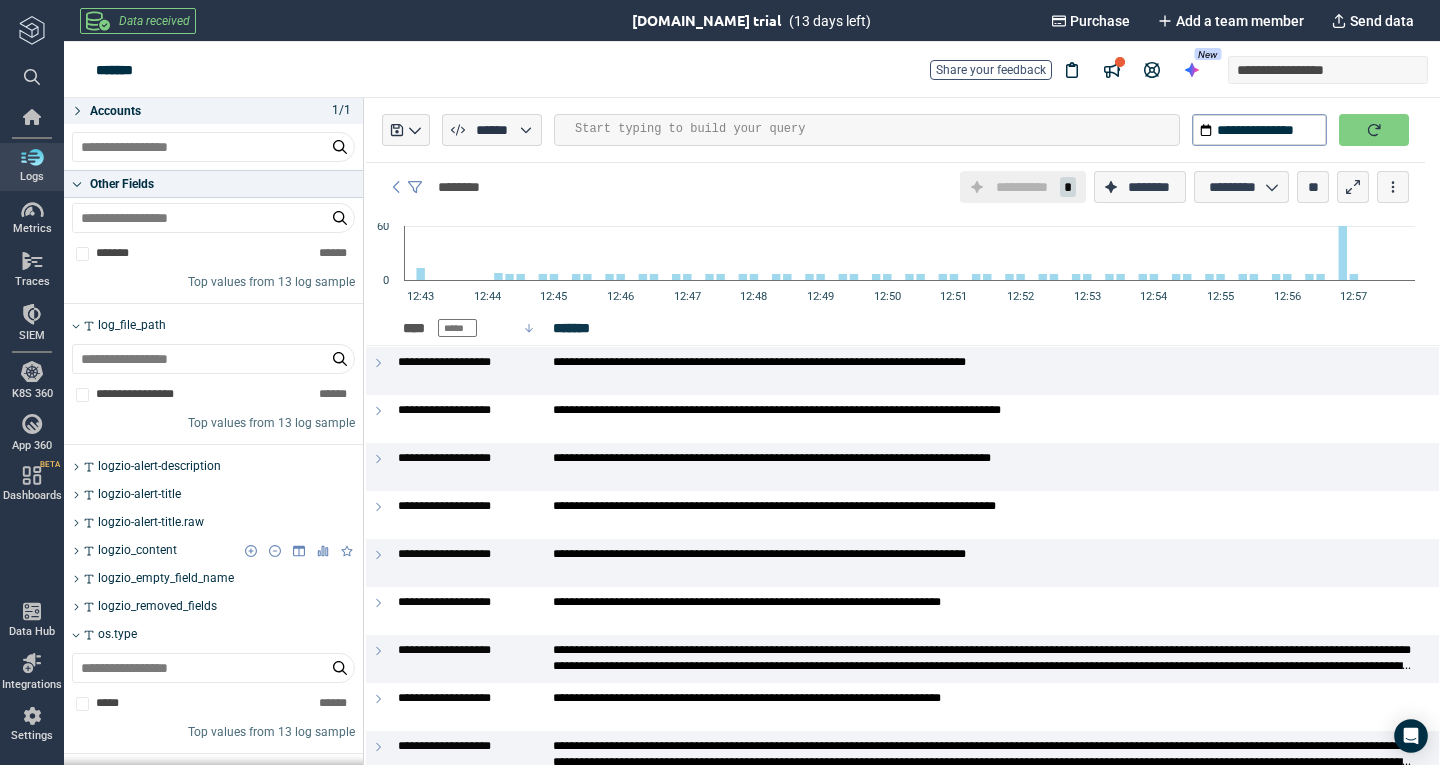 scroll, scrollTop: 302, scrollLeft: 0, axis: vertical 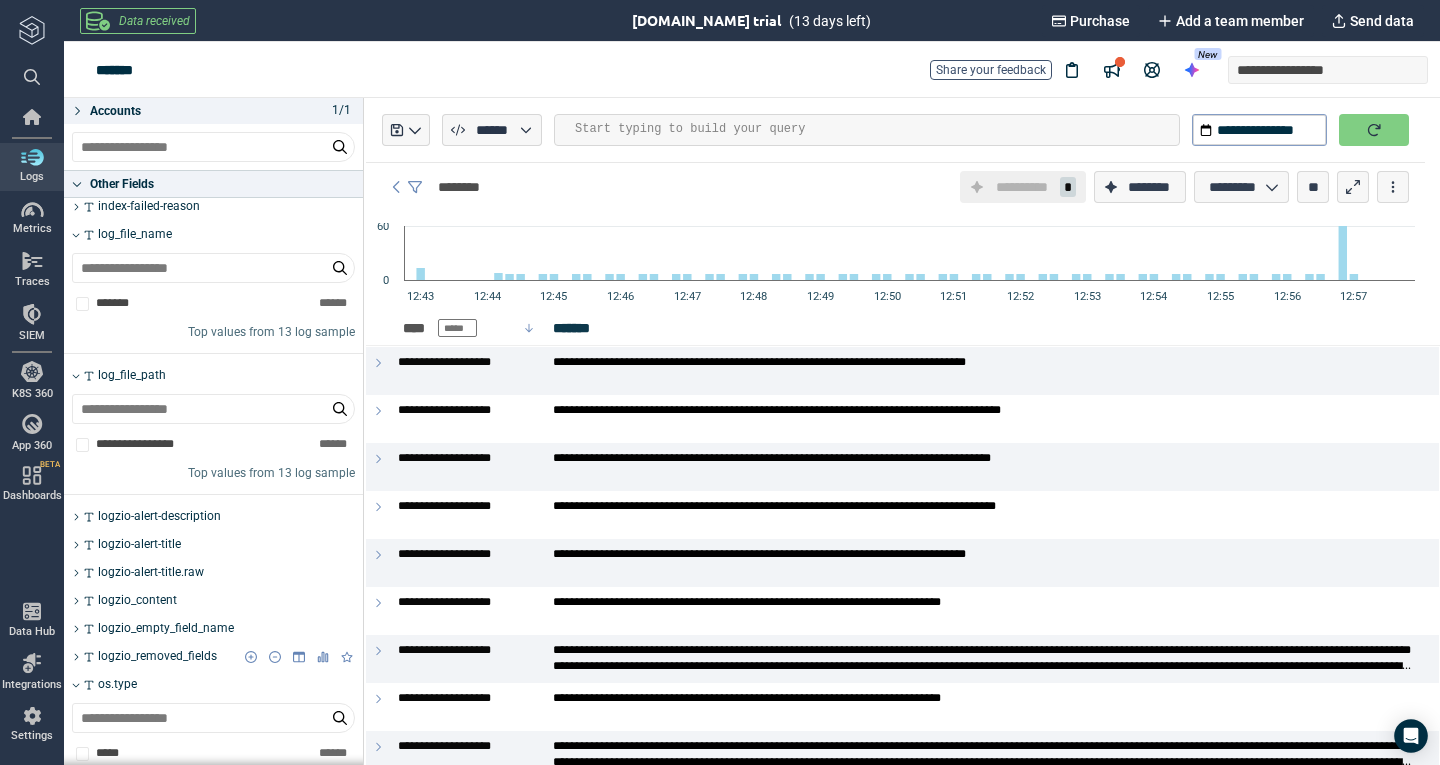 click on "logzio_removed_fields" at bounding box center (157, 657) 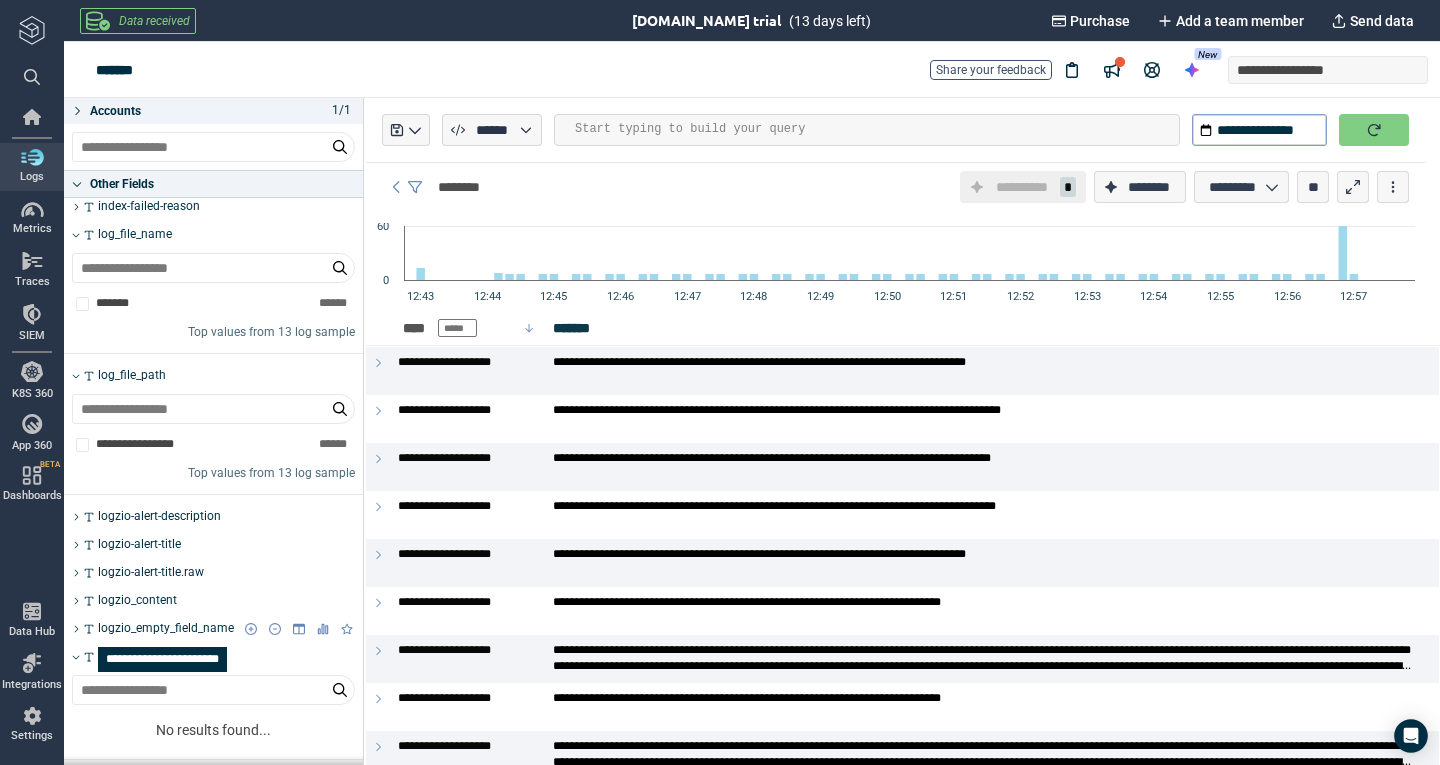 click on "logzio_empty_field_name" at bounding box center (166, 629) 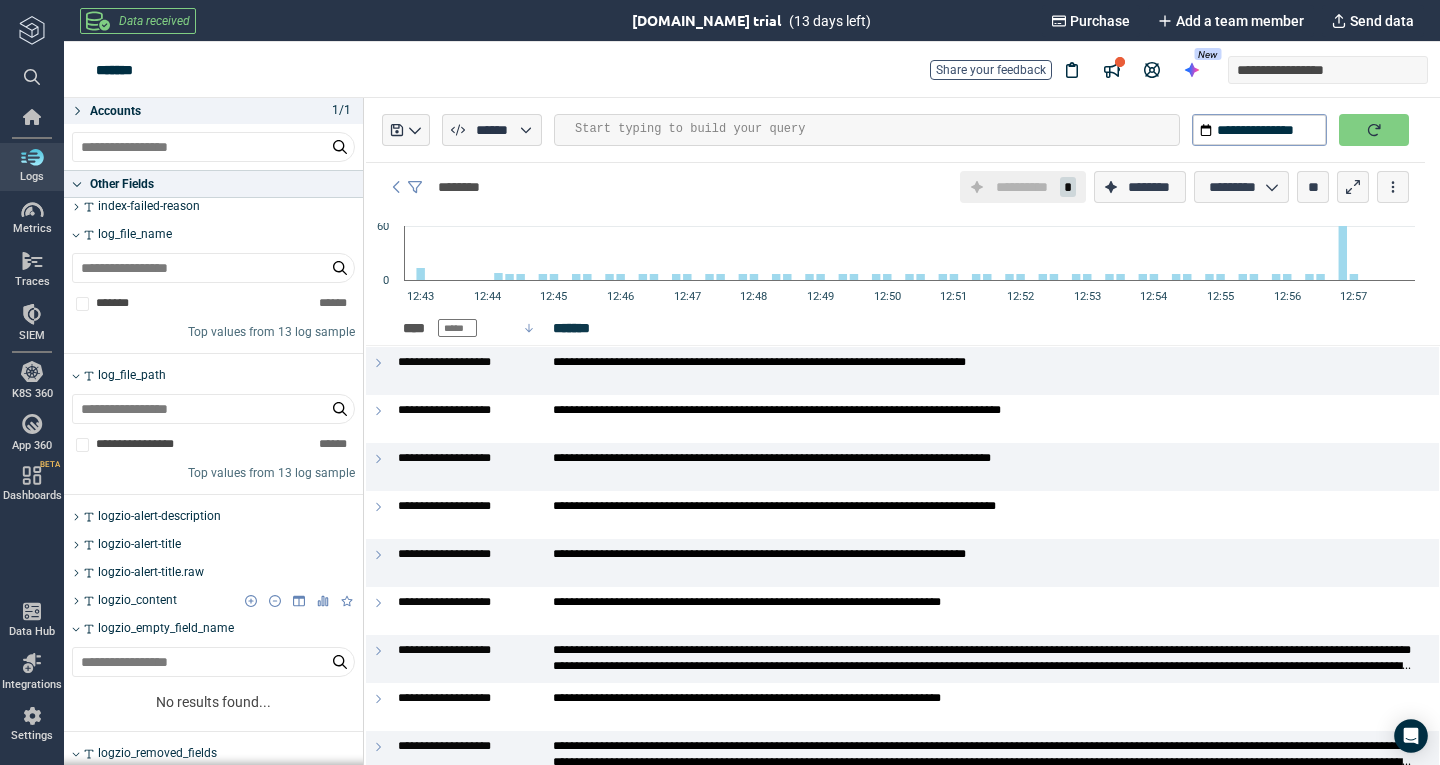 click on "logzio_content" at bounding box center [137, 601] 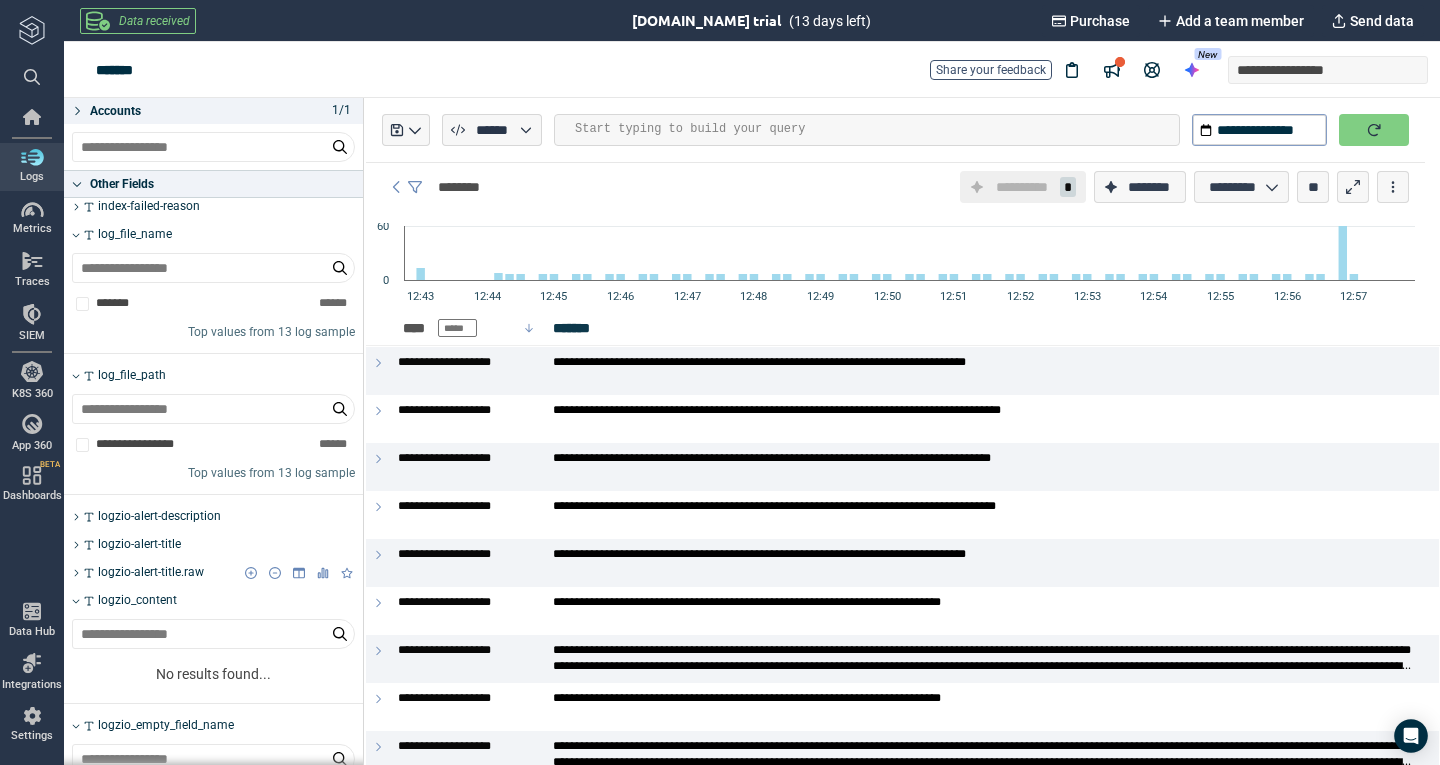 click on "logzio-alert-title.raw" at bounding box center [151, 573] 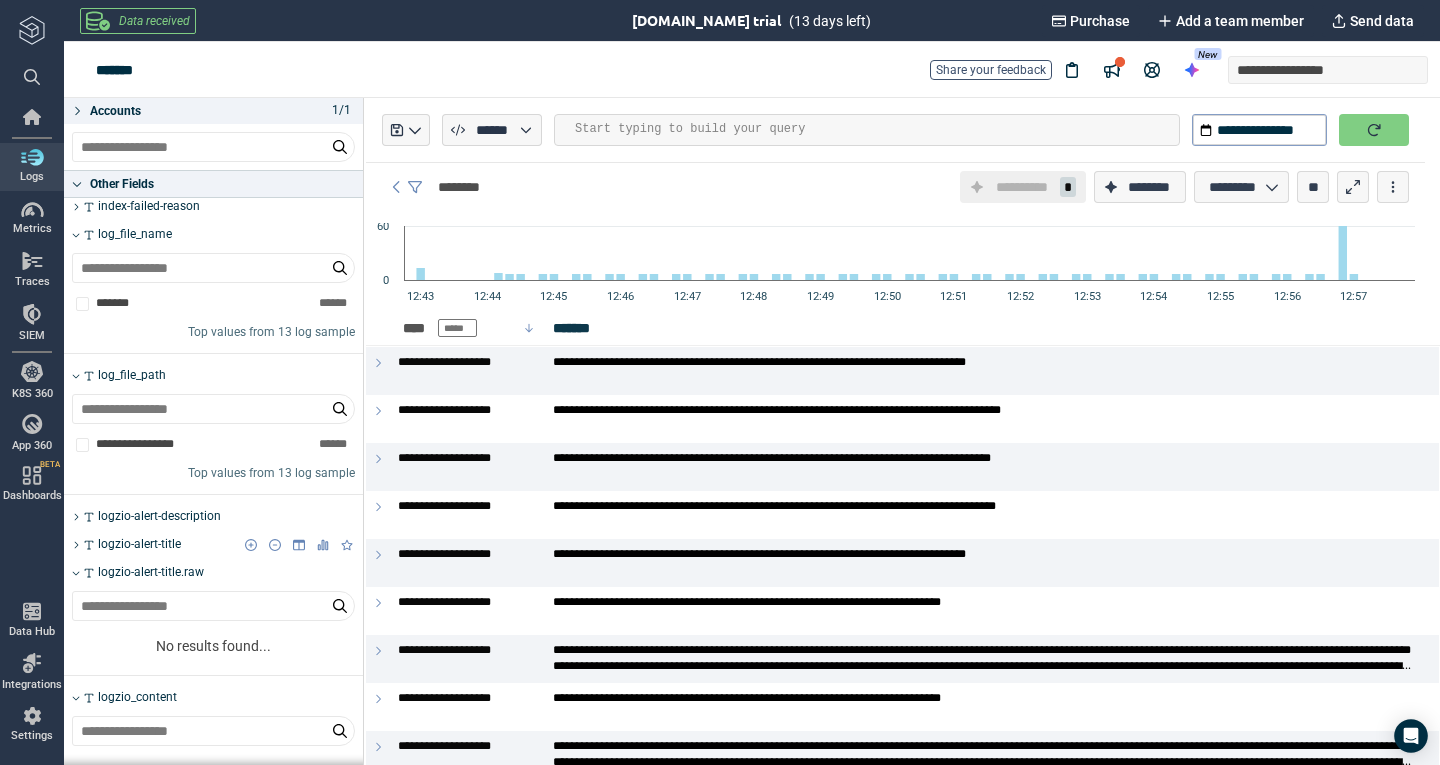 click on "logzio-alert-title" at bounding box center (219, 545) 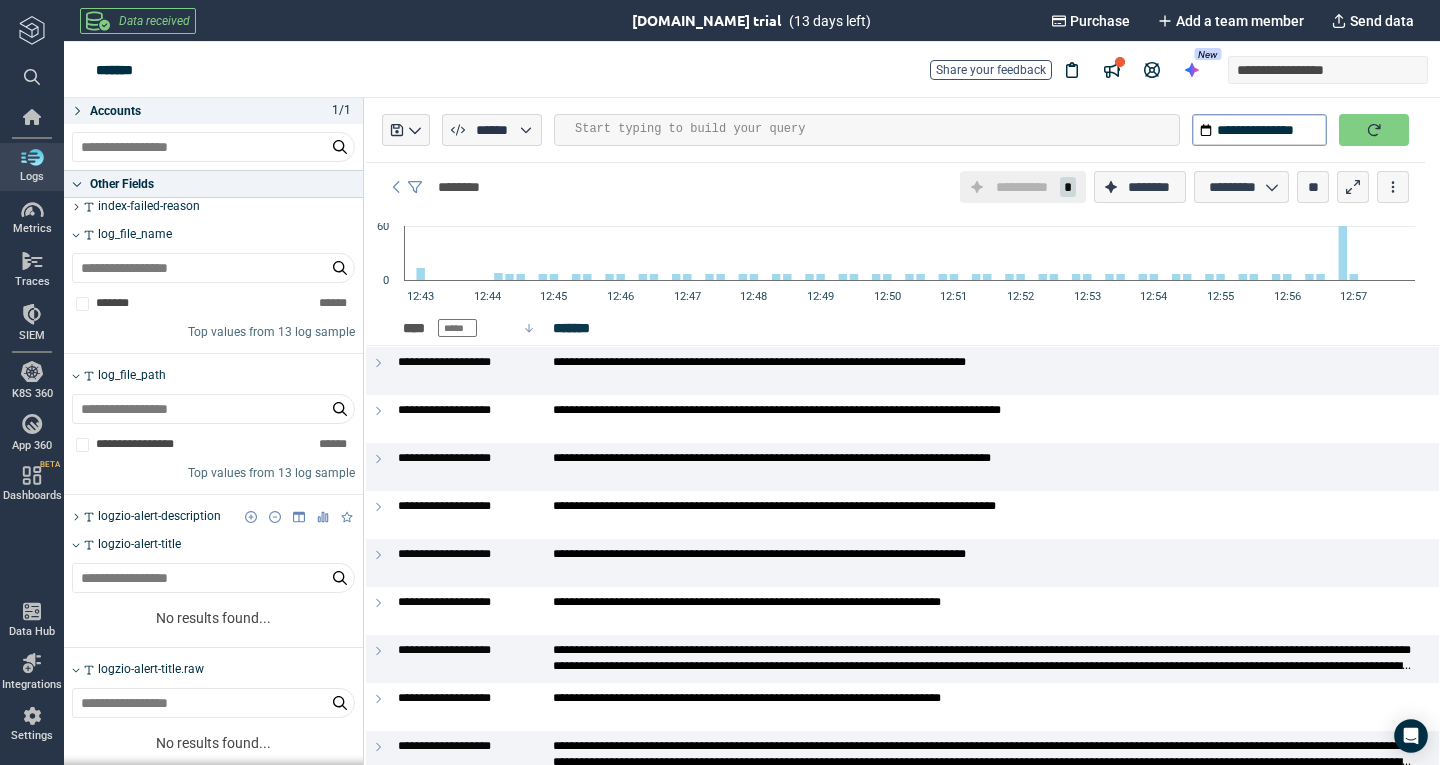 click on "**********" at bounding box center [213, 659] 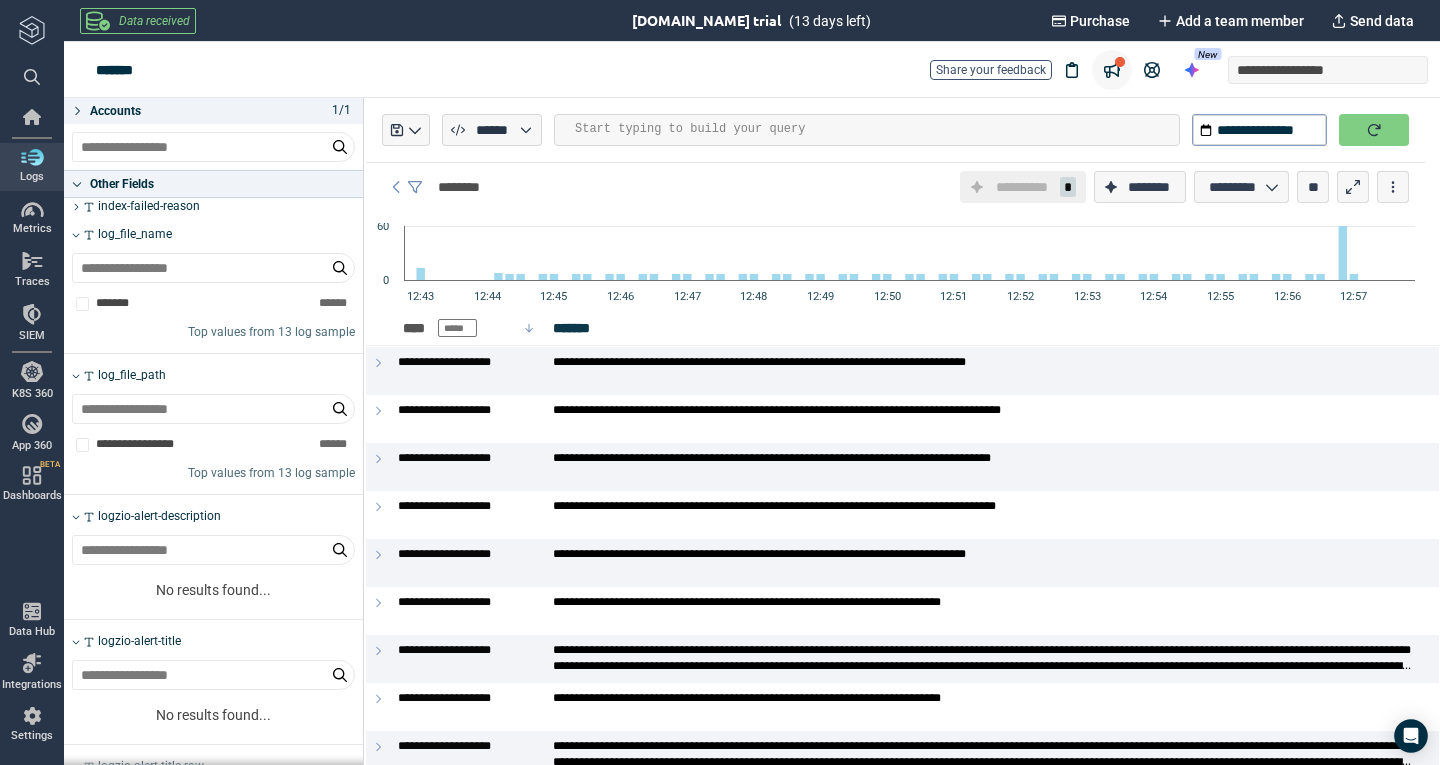 click at bounding box center [1120, 62] 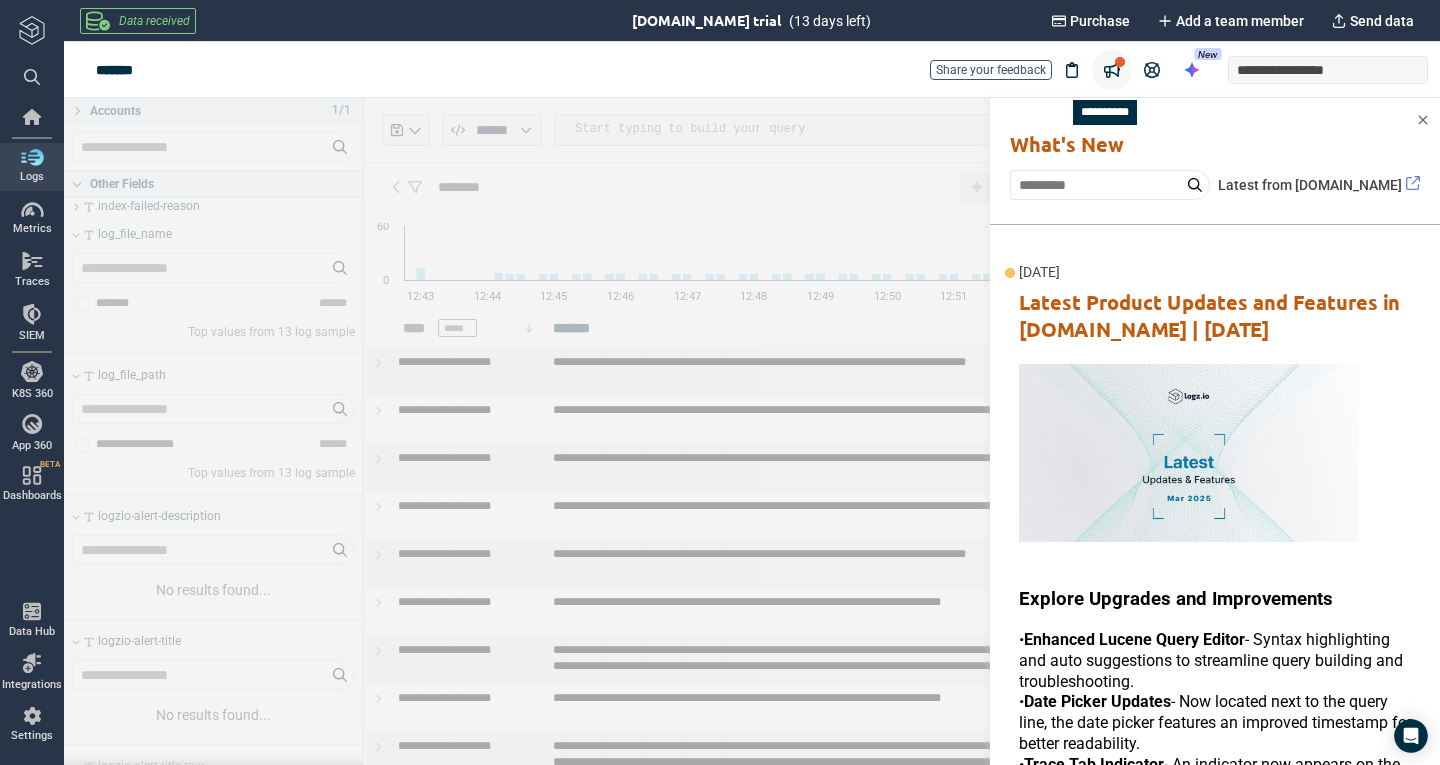 click at bounding box center (1120, 62) 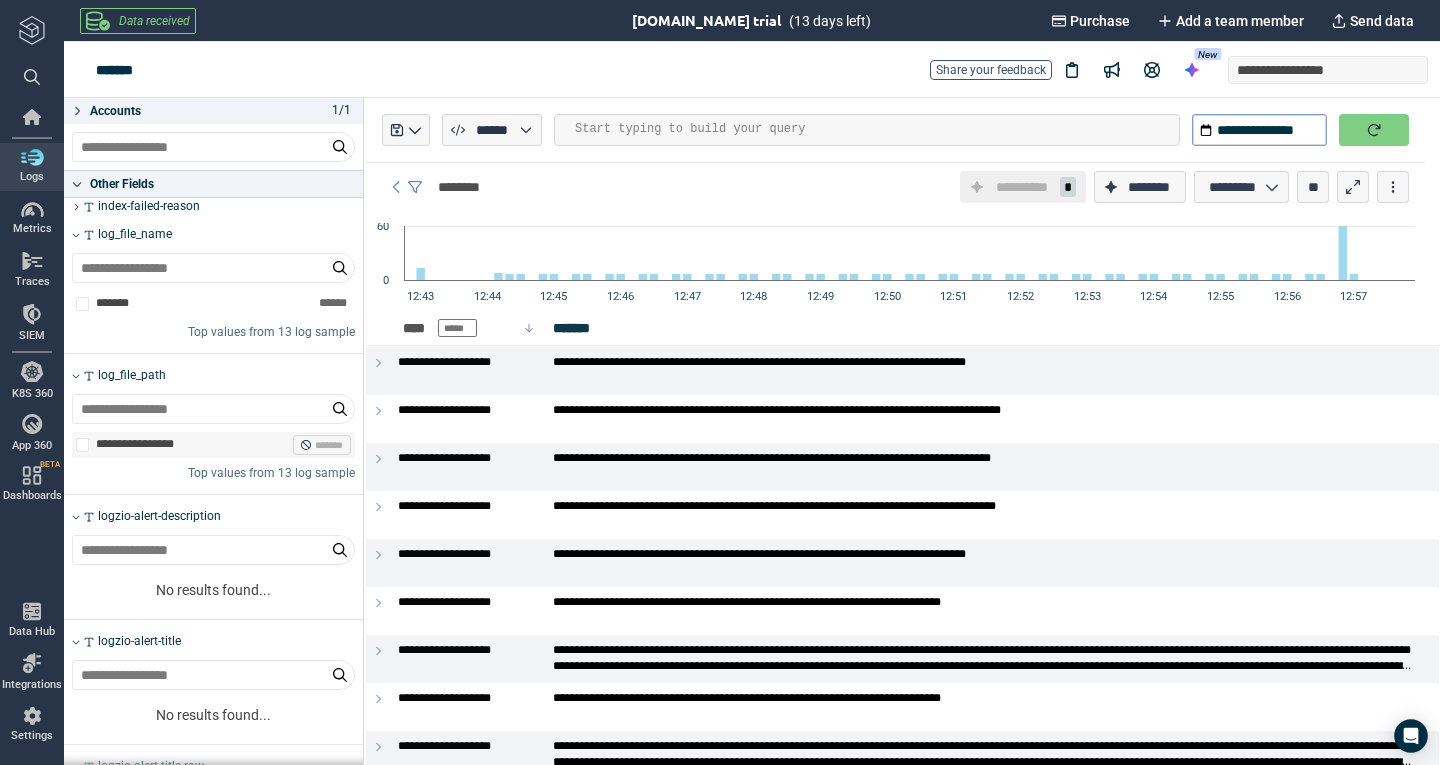 drag, startPoint x: 75, startPoint y: 234, endPoint x: 103, endPoint y: 335, distance: 104.80935 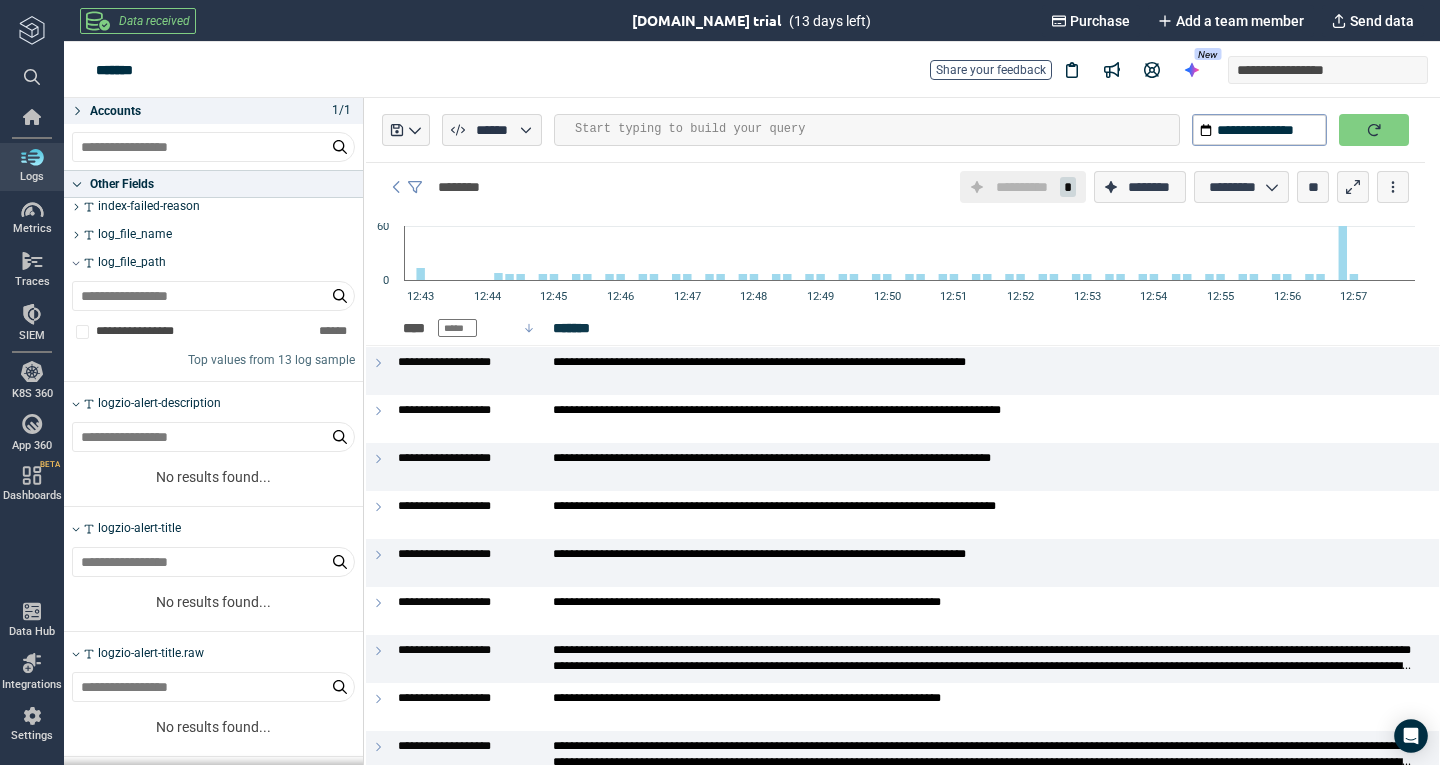 click 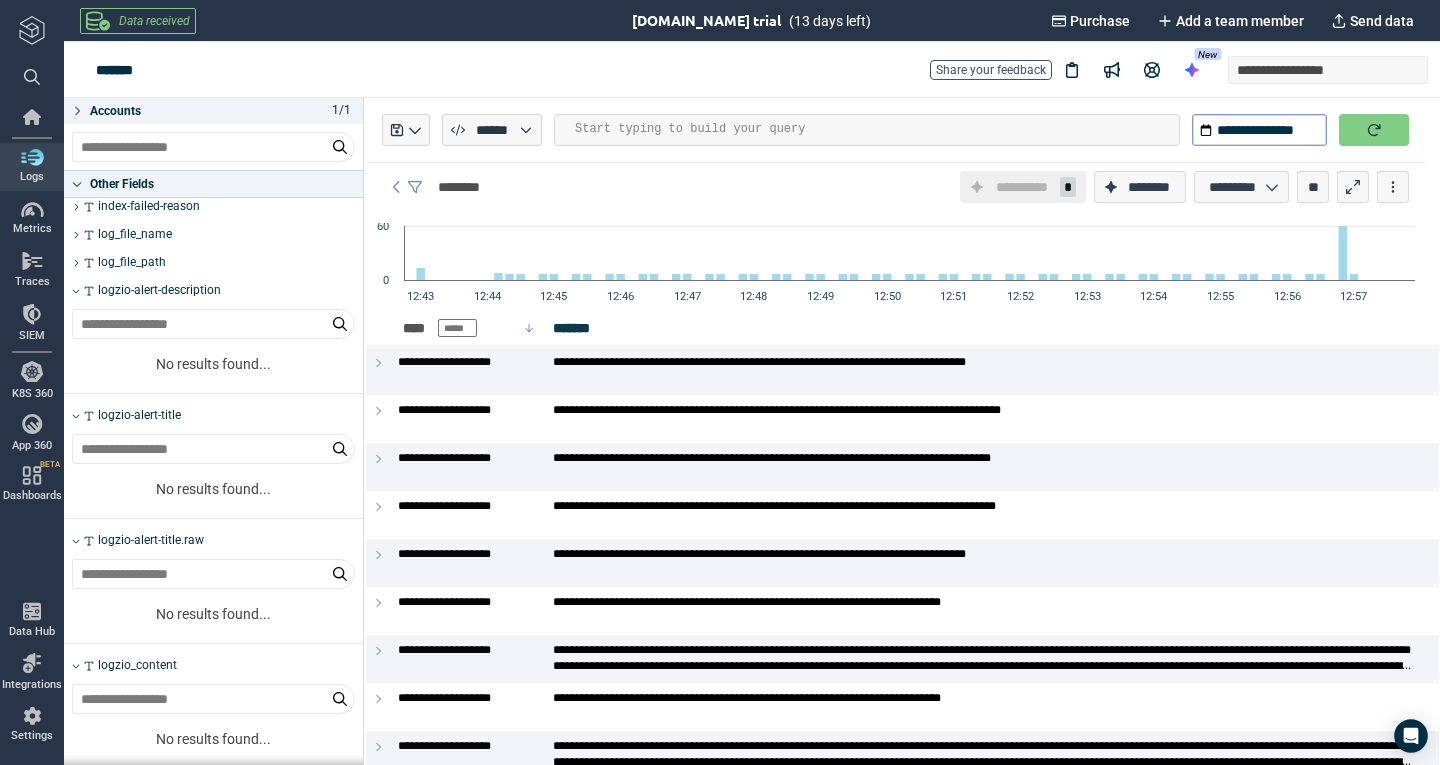 click on "logzio-alert-description" at bounding box center (213, 291) 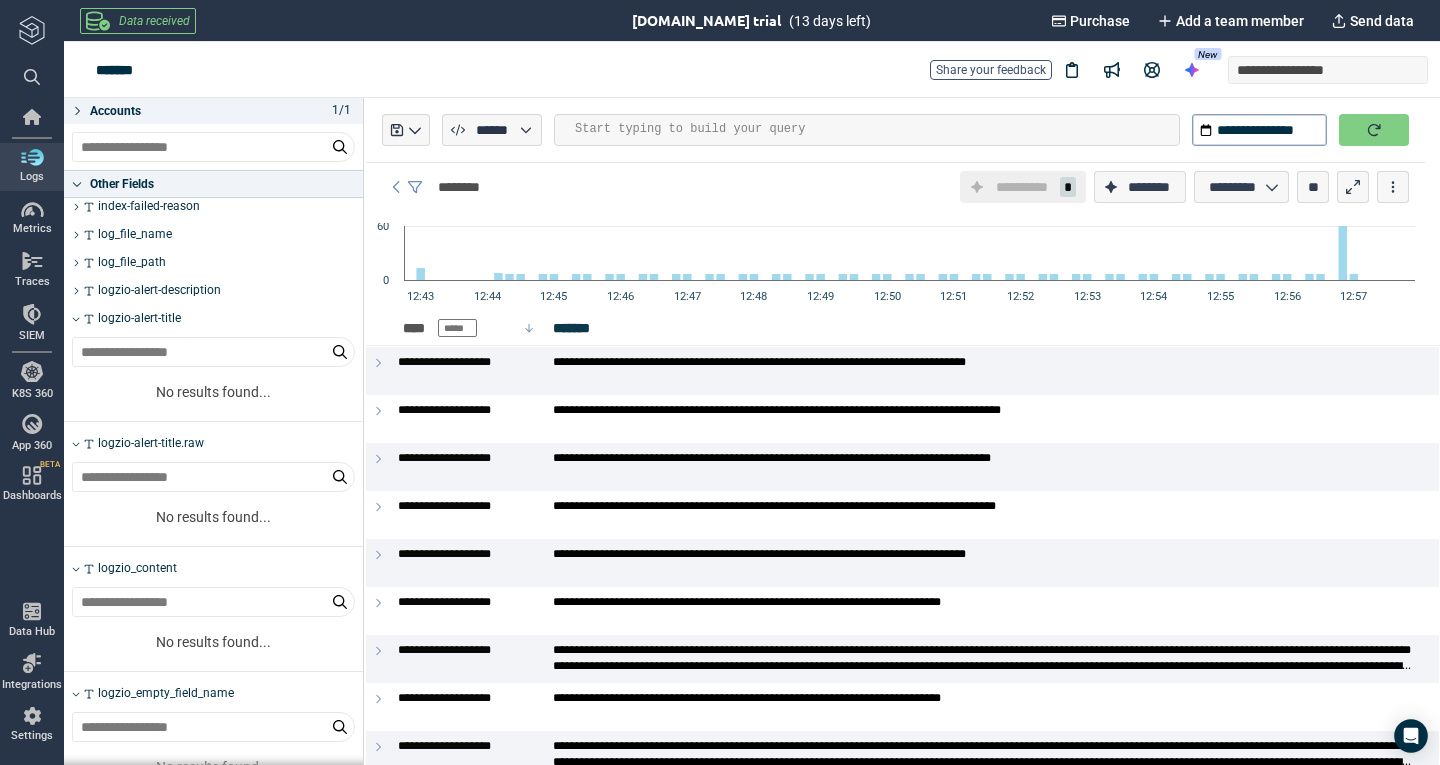 click on "logzio-alert-title" at bounding box center [213, 319] 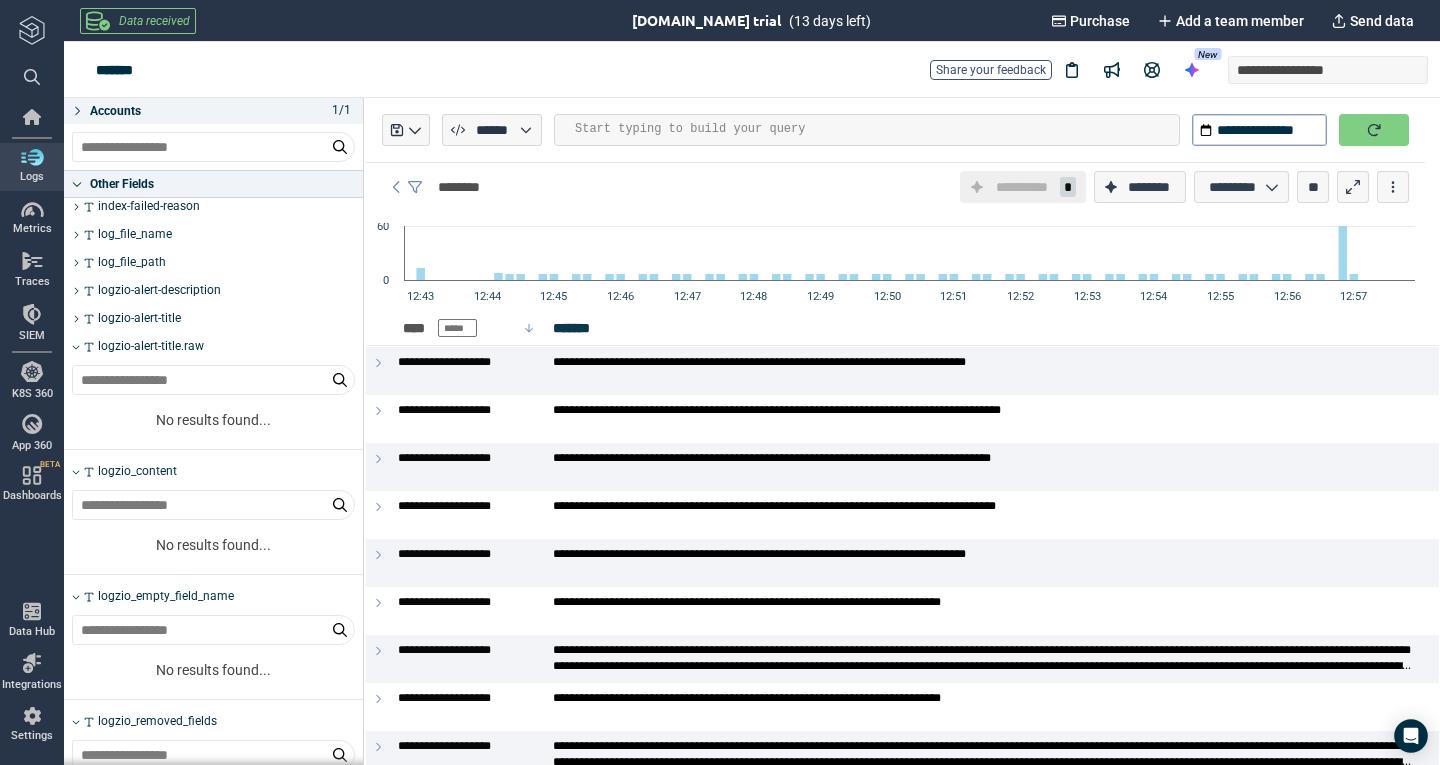 click on "logzio-alert-title" at bounding box center [213, 319] 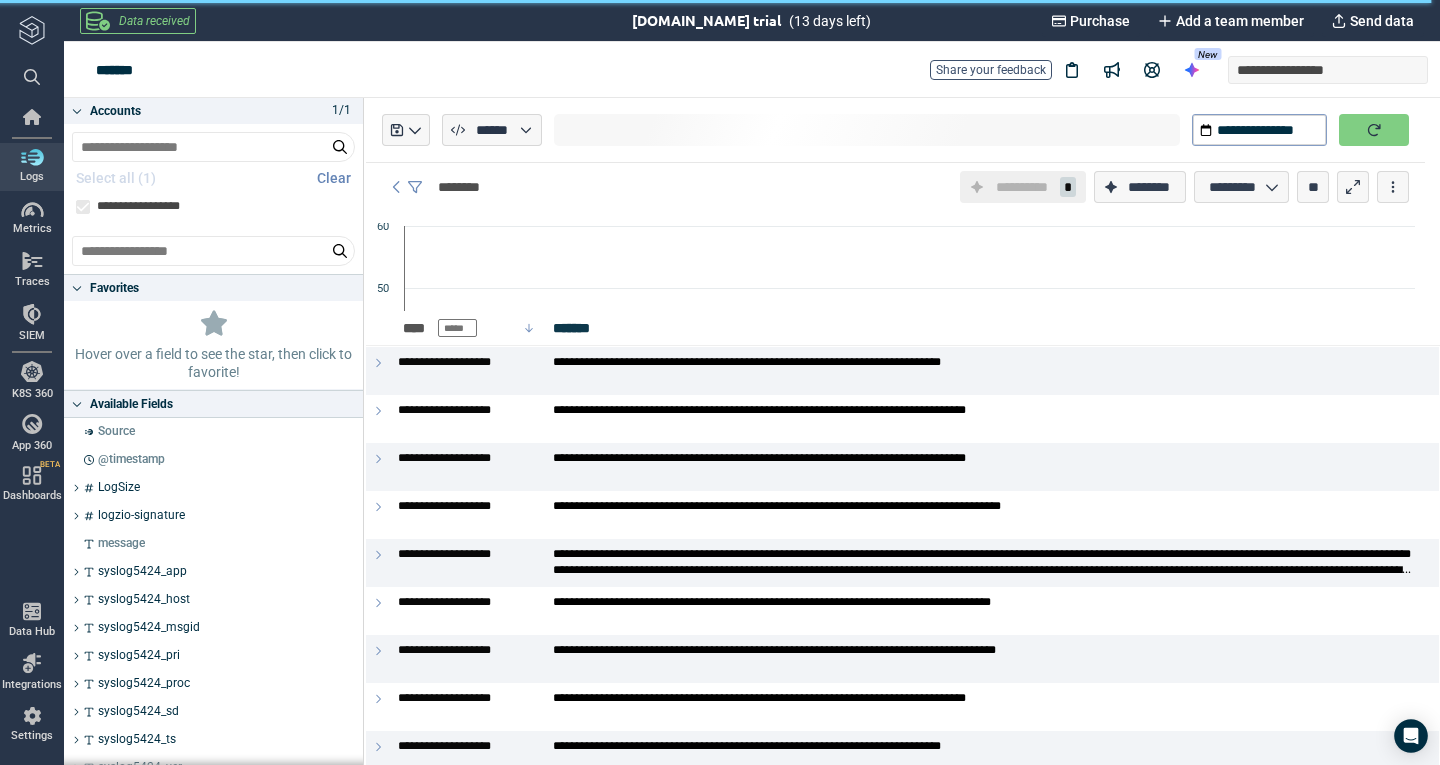 scroll, scrollTop: 0, scrollLeft: 0, axis: both 